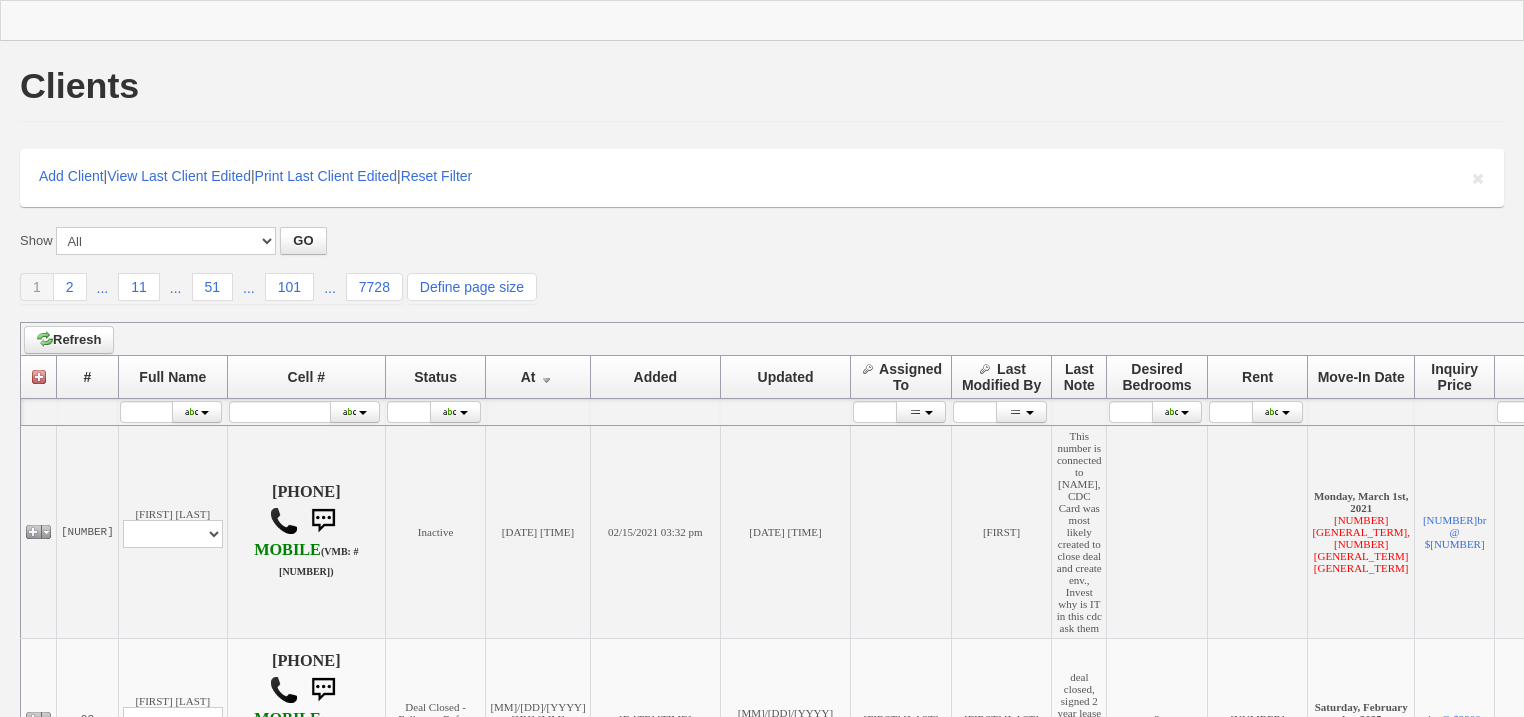 scroll, scrollTop: 0, scrollLeft: 0, axis: both 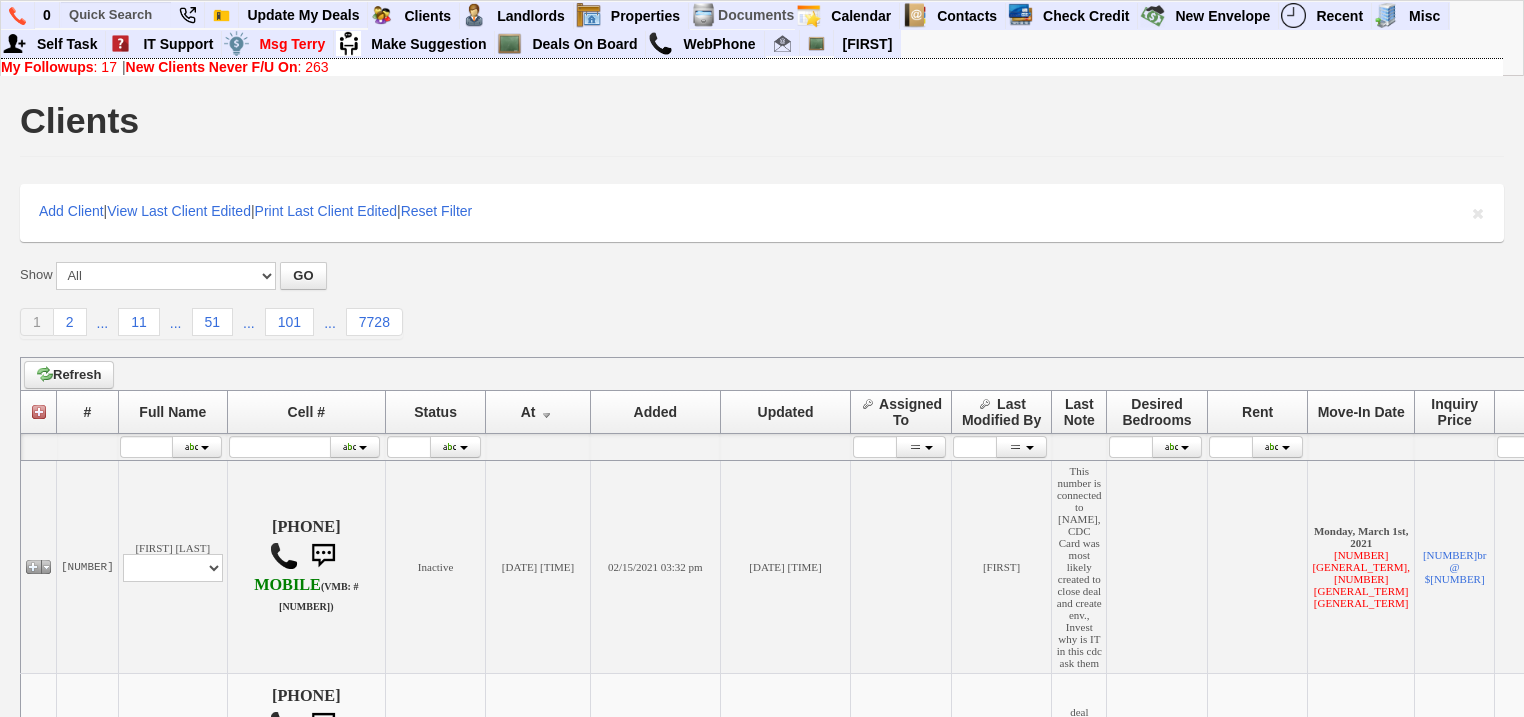 click on "New Clients Never F/U On" at bounding box center [212, 67] 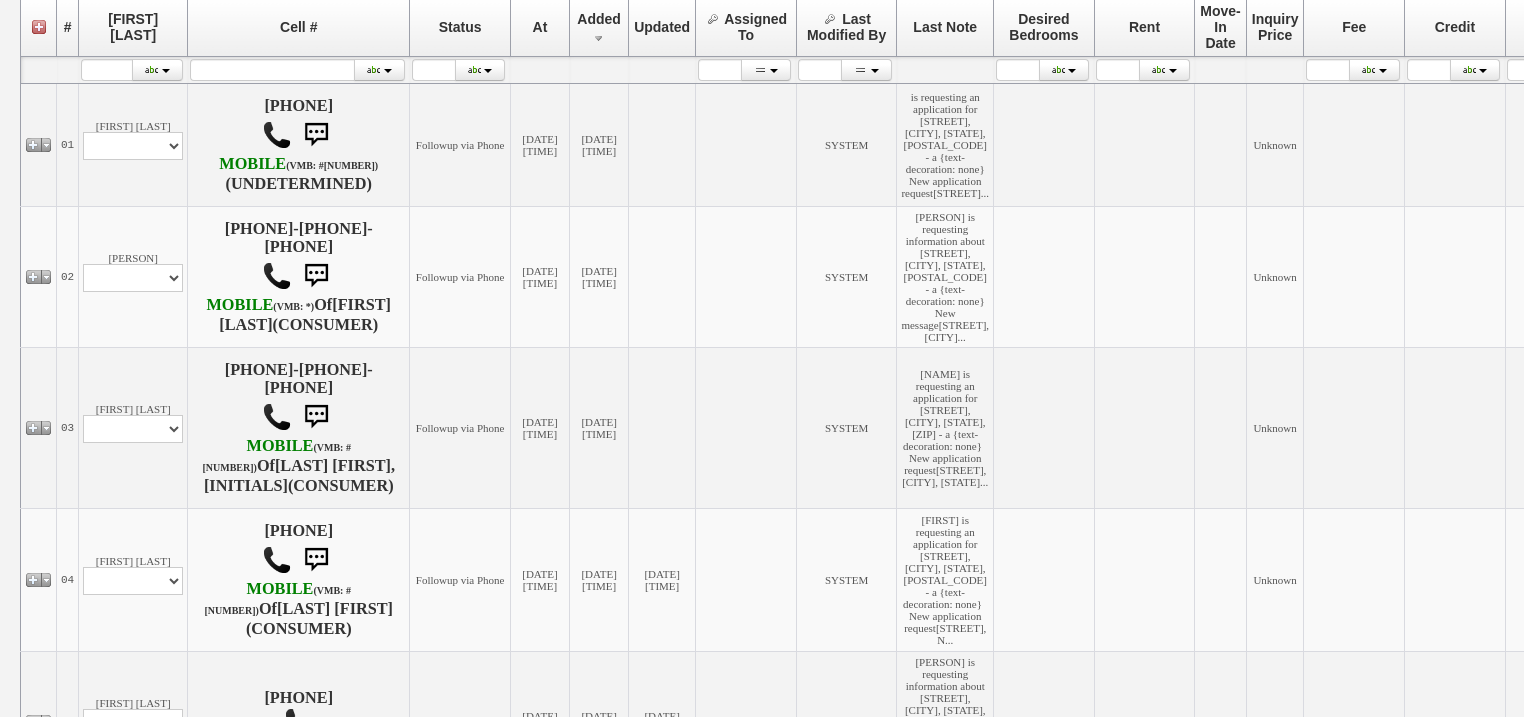 scroll, scrollTop: 400, scrollLeft: 0, axis: vertical 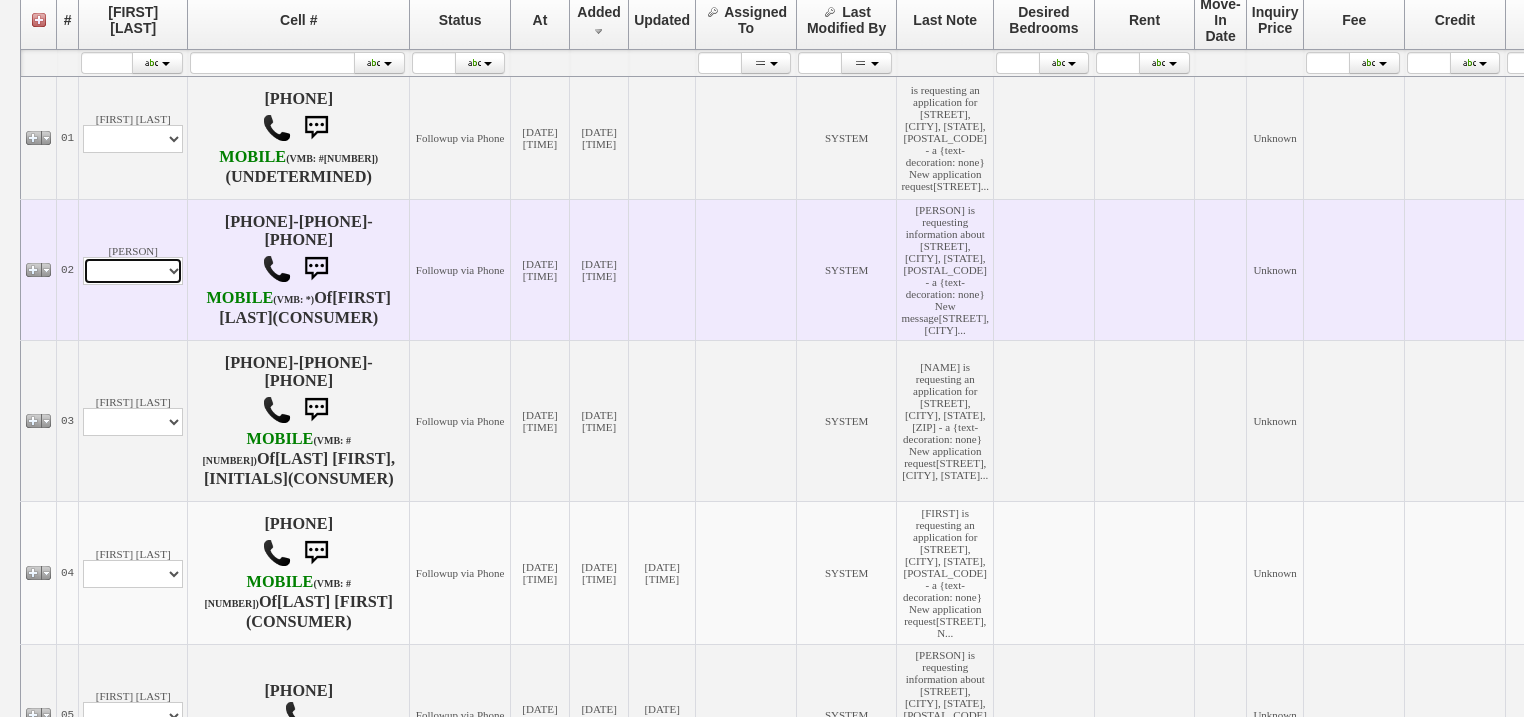 click on "Profile
Edit
Print
Email Externally (Will Not Be Tracked In CRM)
Closed Deals" at bounding box center [133, 271] 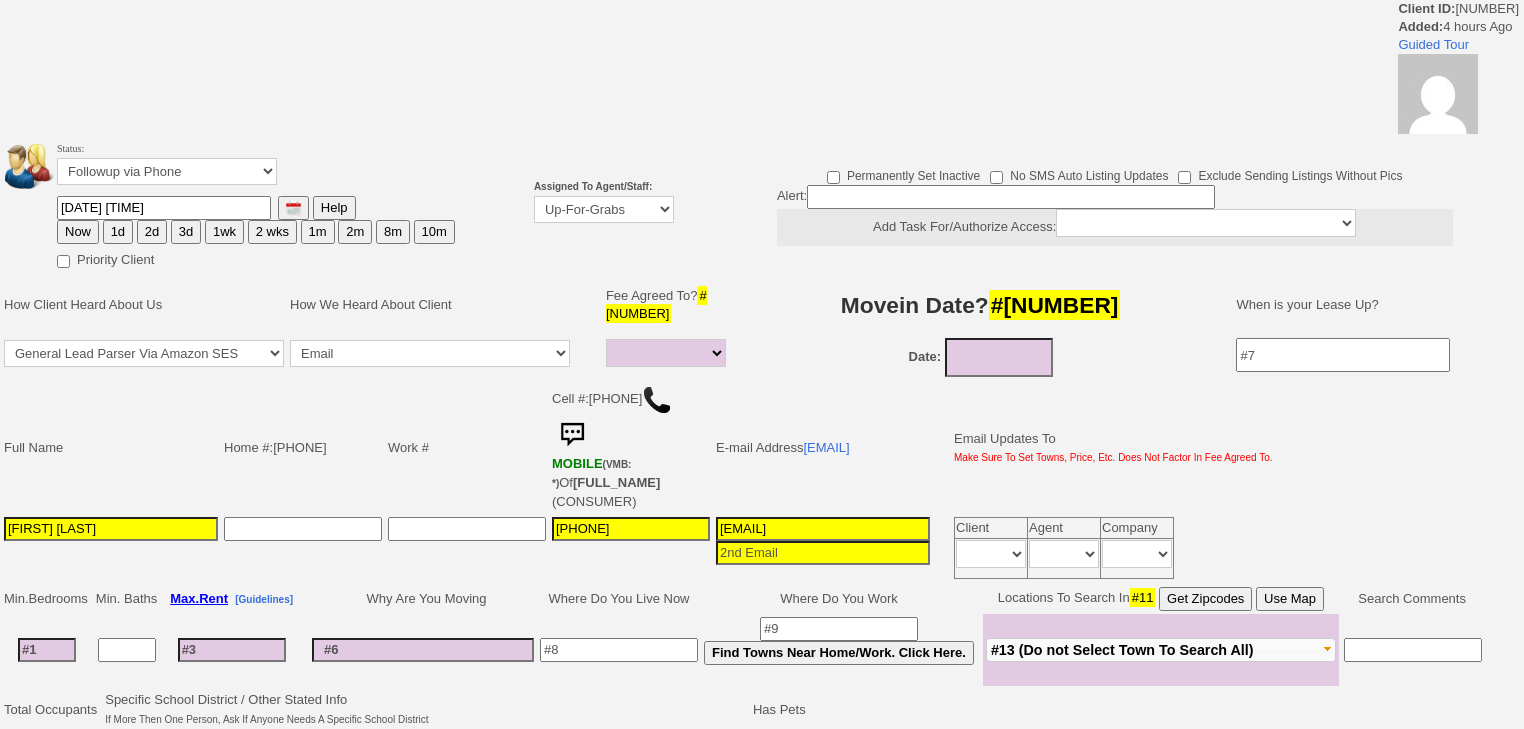 select 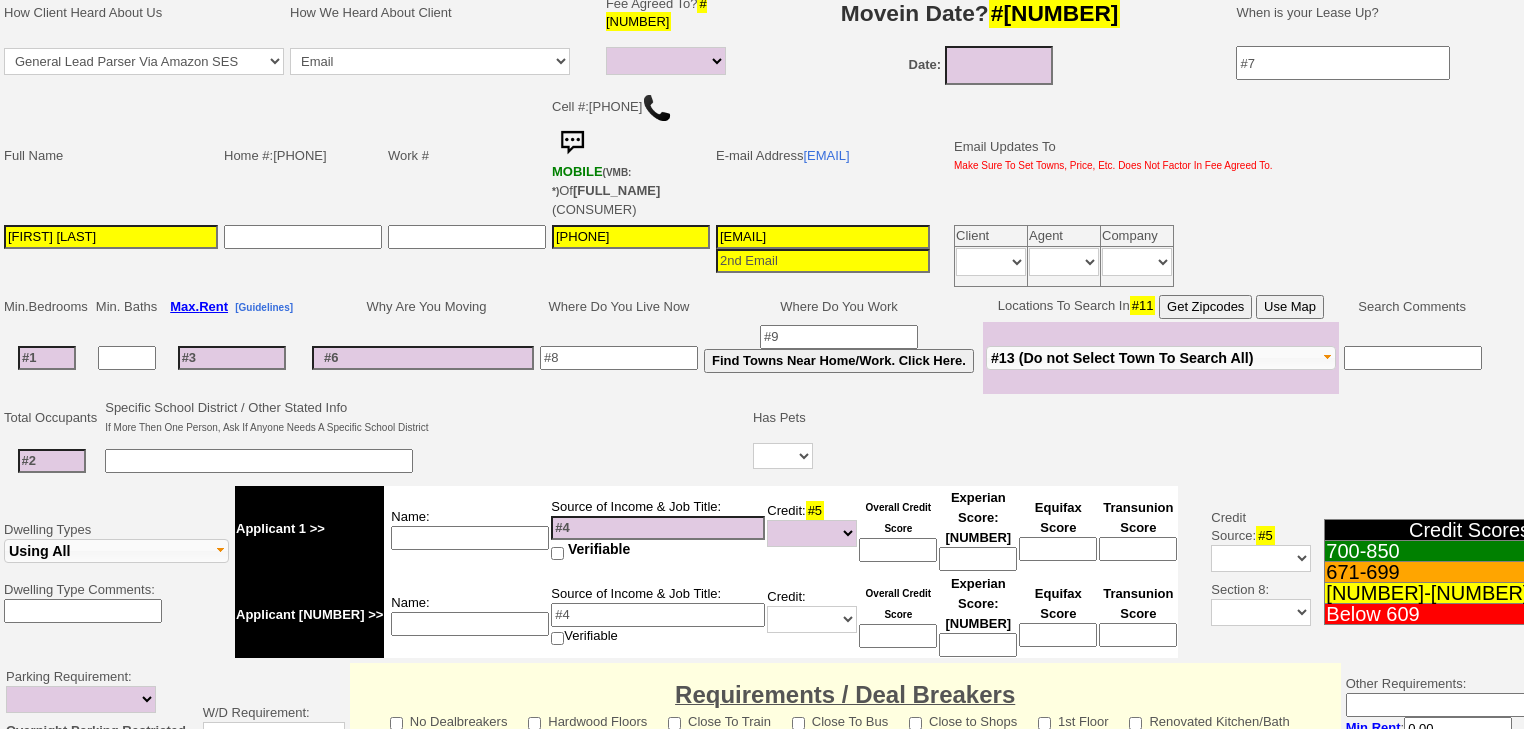 scroll, scrollTop: 0, scrollLeft: 0, axis: both 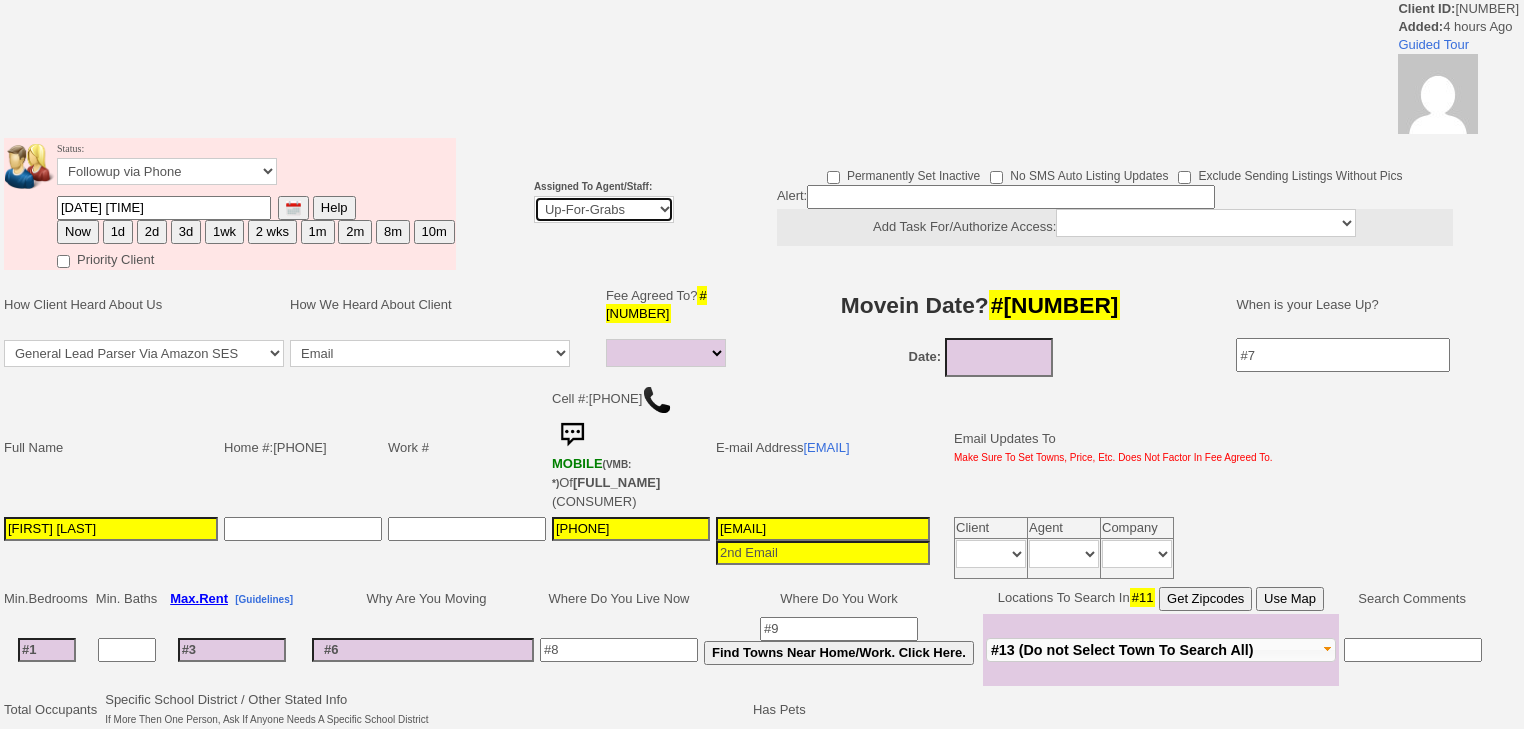 drag, startPoint x: 580, startPoint y: 207, endPoint x: 584, endPoint y: 217, distance: 10.770329 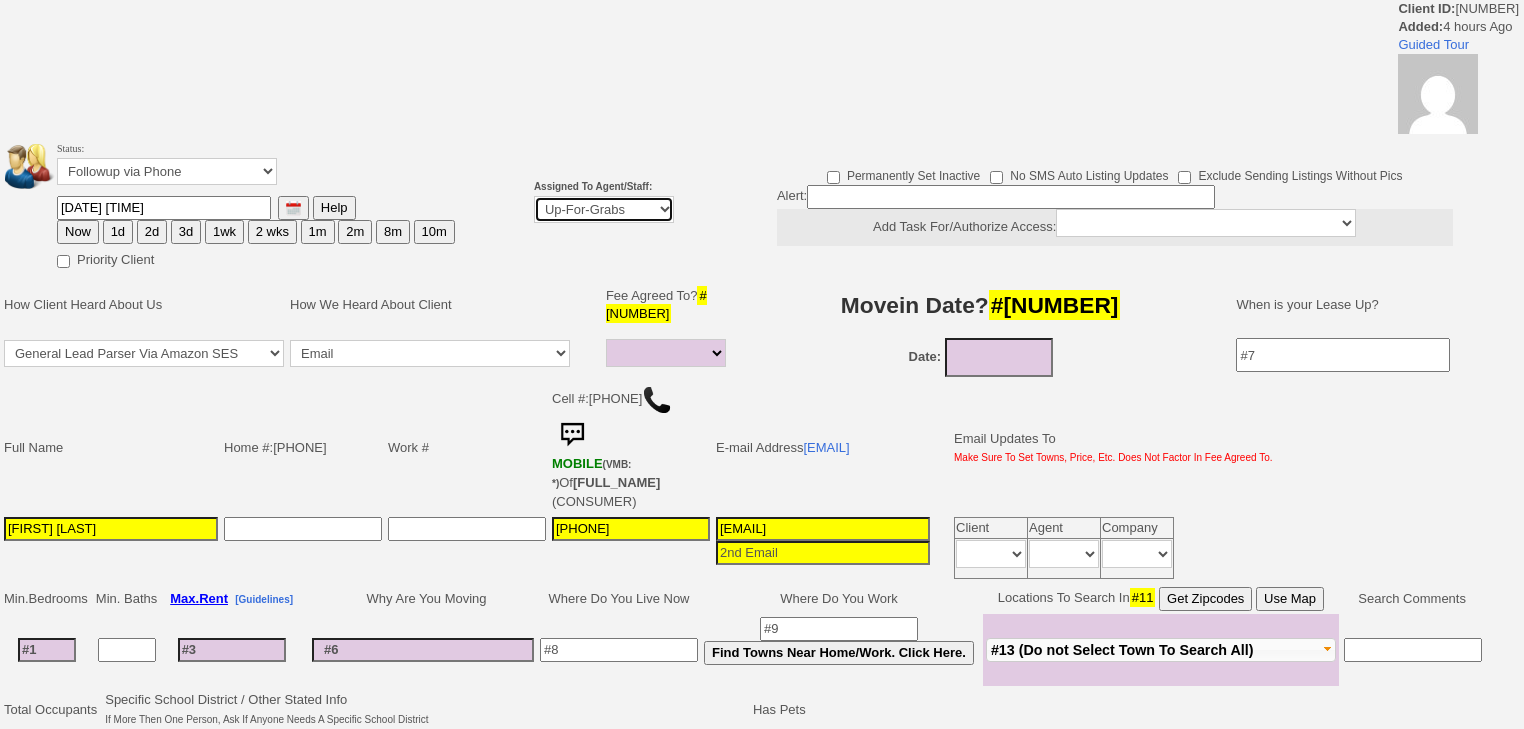 select on "227" 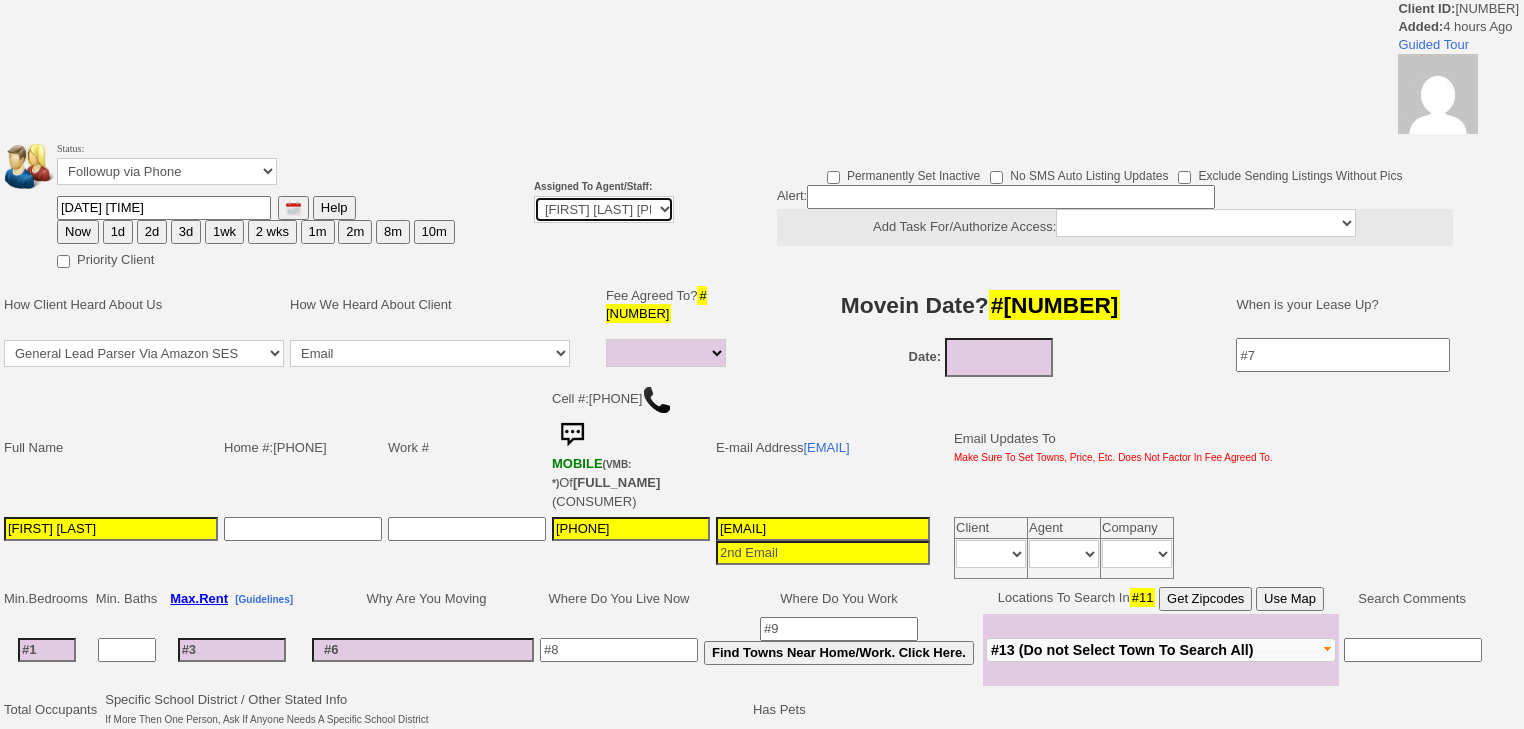 click on "Up-For-Grabs
***** STAFF *****
[FIRST] [LAST]                    [PHONE]                    [FIRST] [LAST]                    [PHONE]                    [EMAIL] Dara [LAST]                    [PHONE]                    [EMAIL] [FIRST] [LAST]                    [PHONE]                    [EMAIL]
***** AGENTS *****" at bounding box center [604, 209] 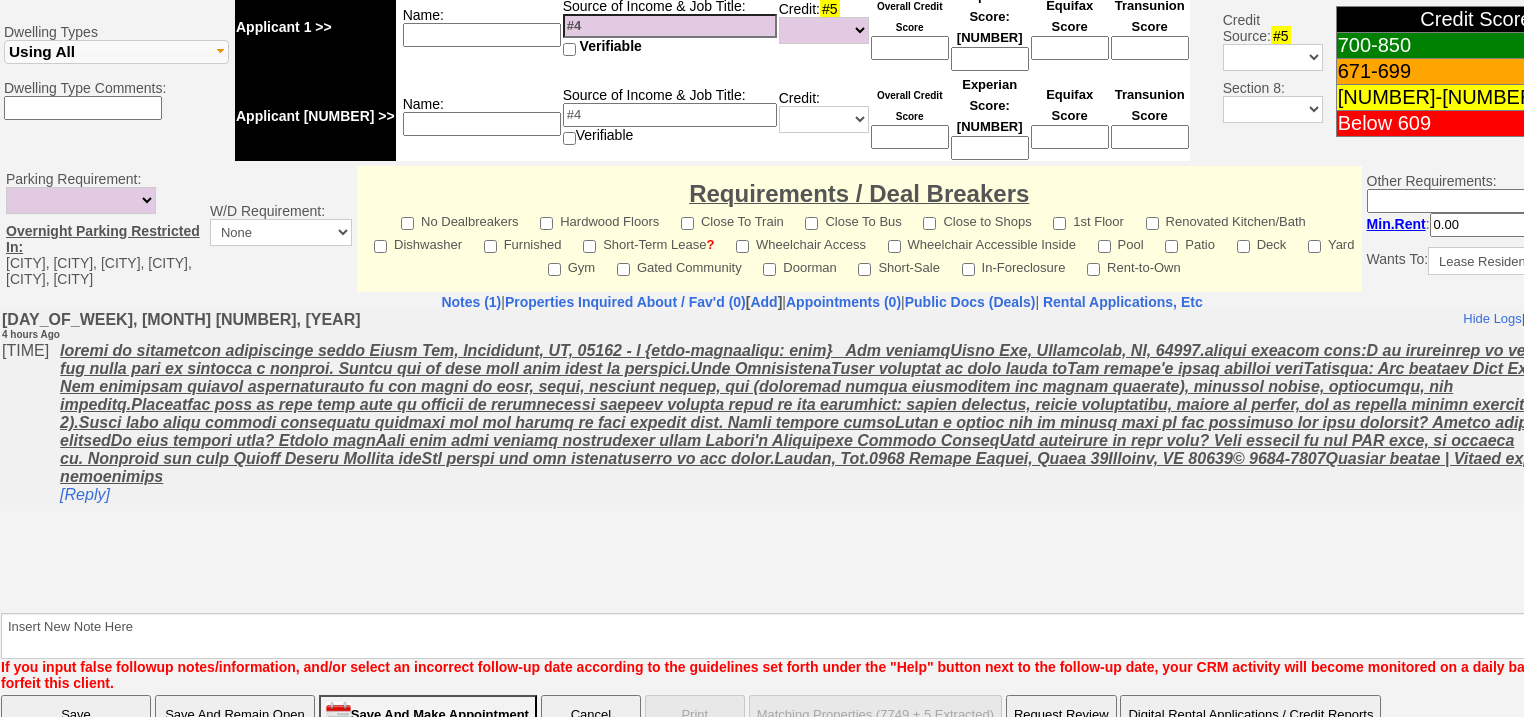 click on "Save" at bounding box center [76, 715] 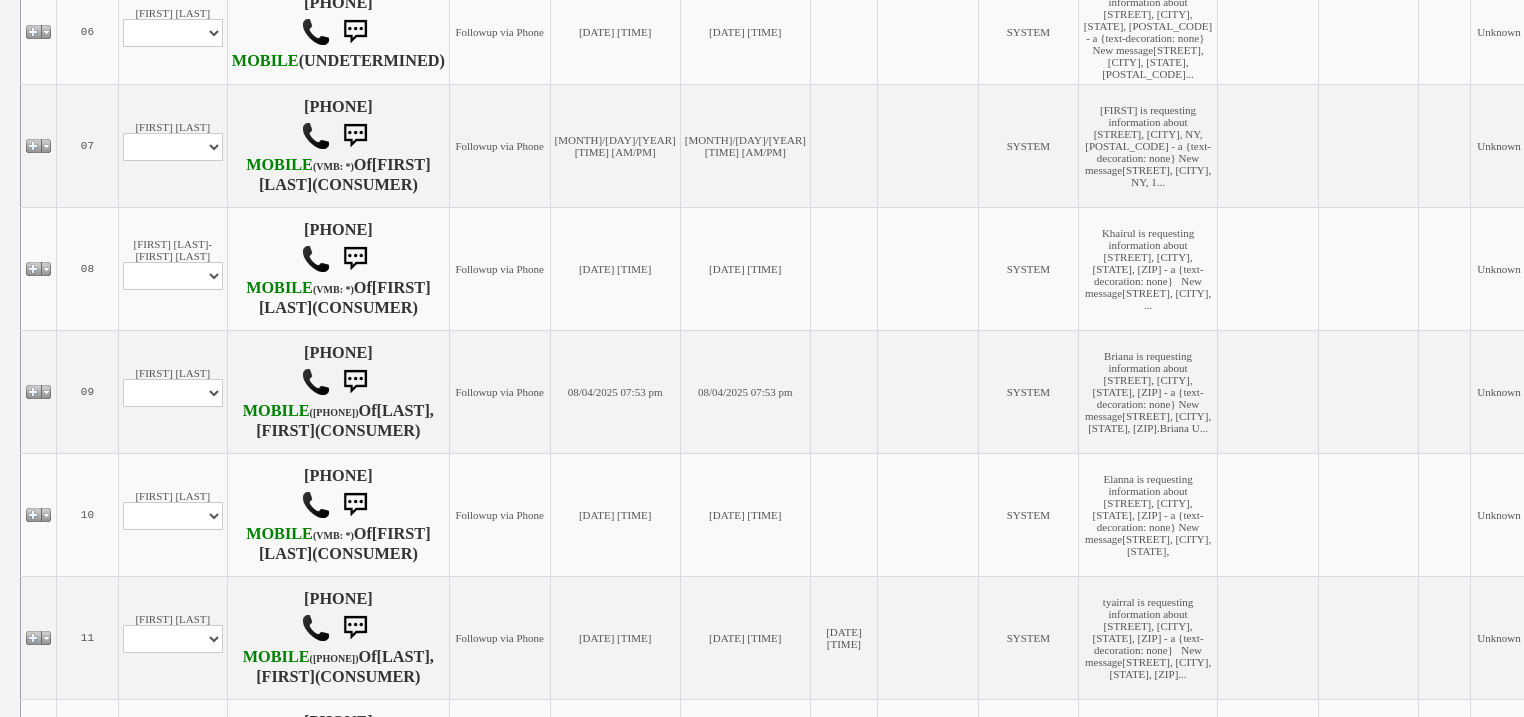 scroll, scrollTop: 1120, scrollLeft: 0, axis: vertical 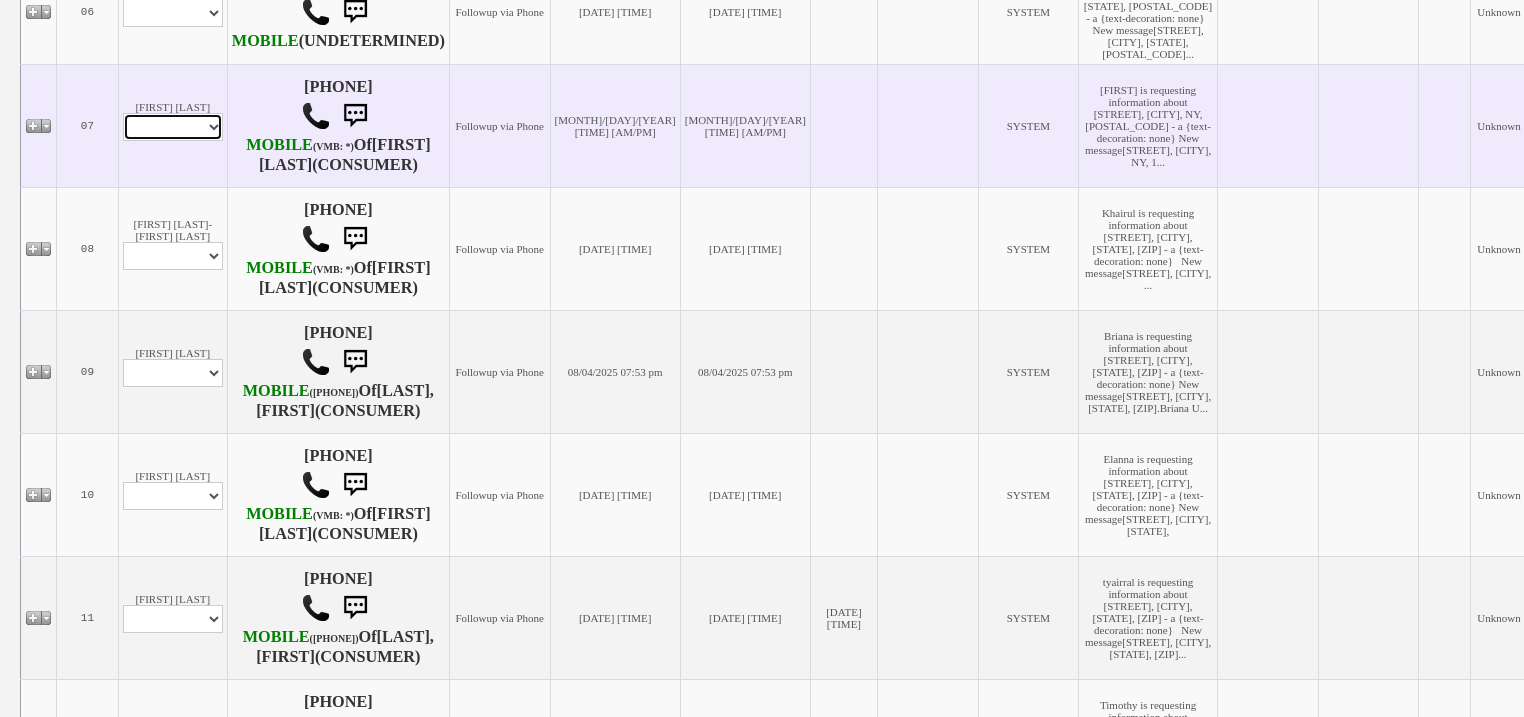 click on "Profile
Edit
Print
Email Externally (Will Not Be Tracked In CRM)
Closed Deals" at bounding box center [173, 127] 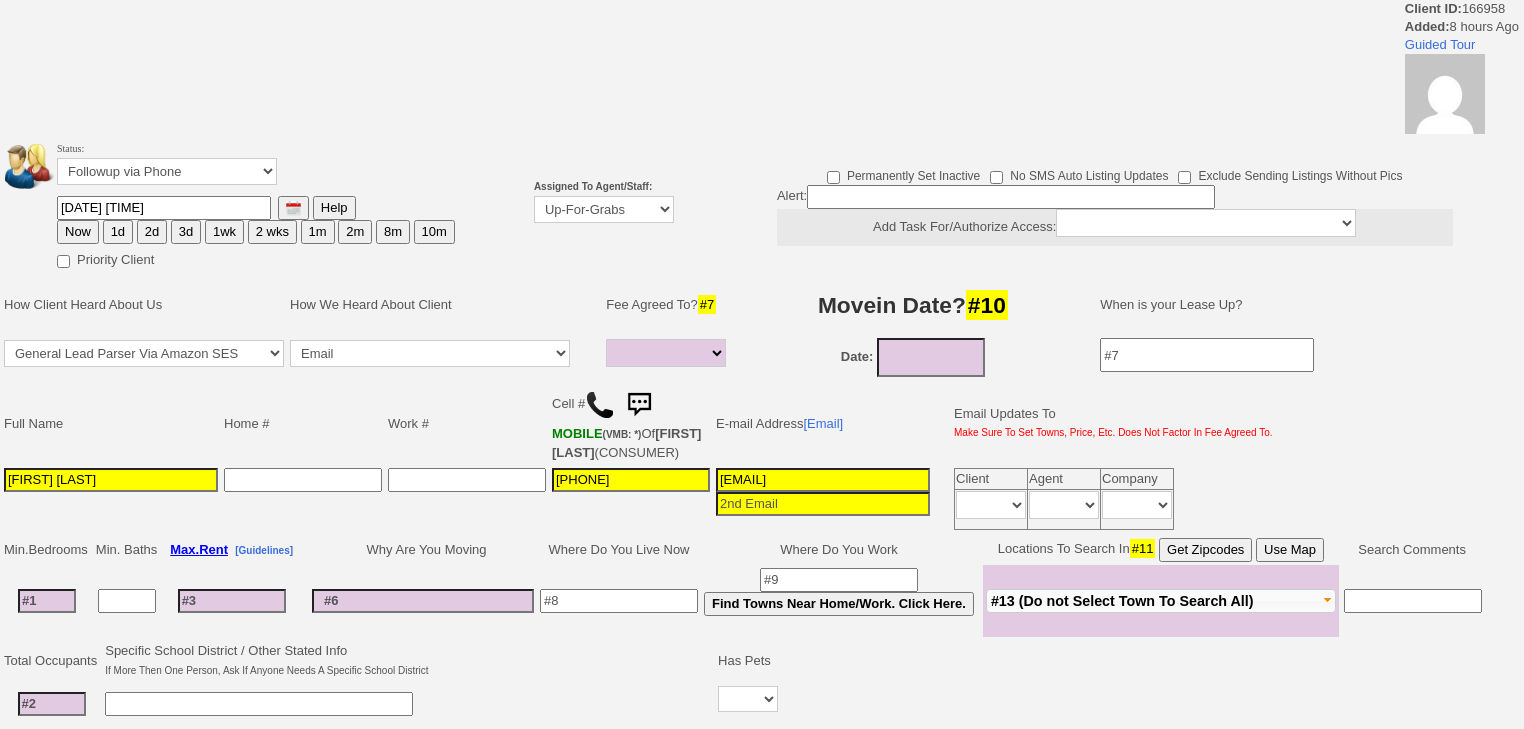select 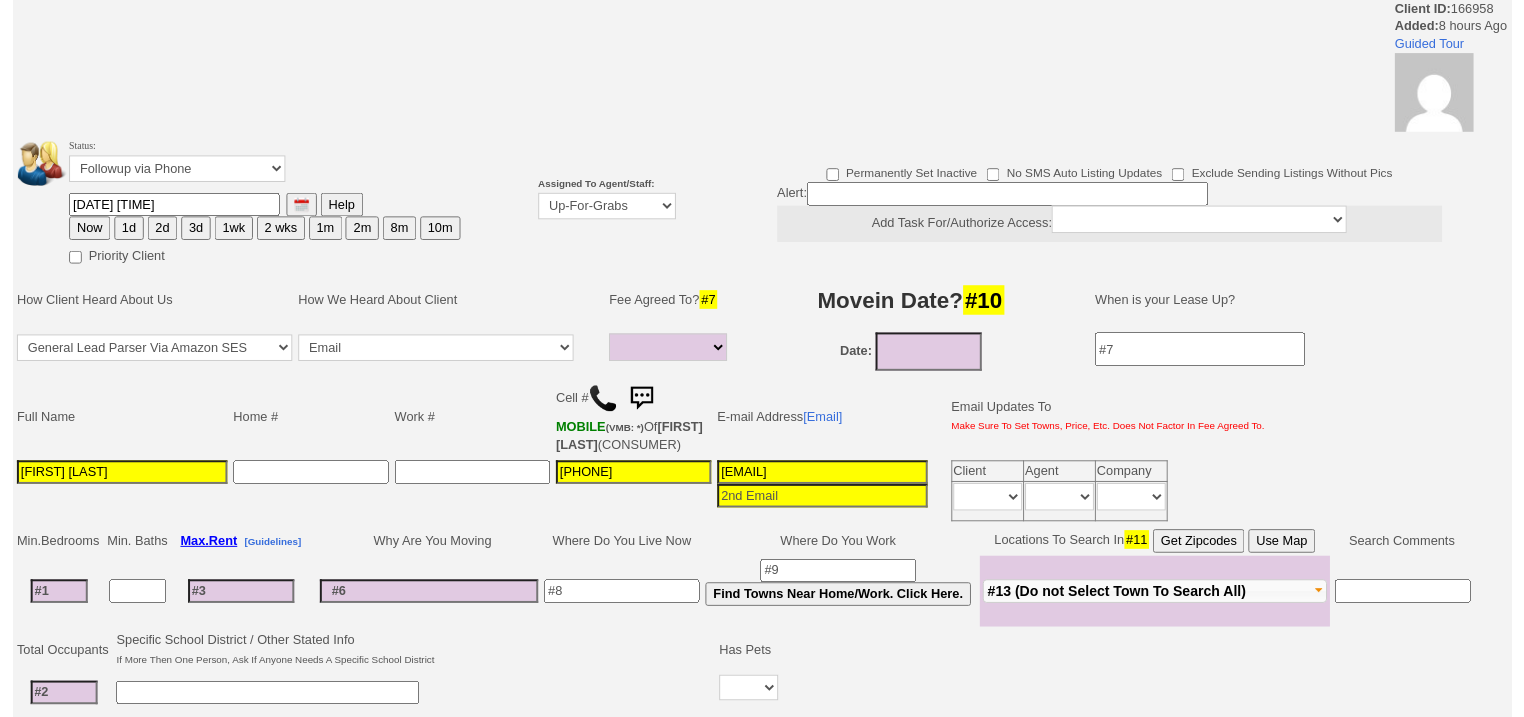 scroll, scrollTop: 0, scrollLeft: 0, axis: both 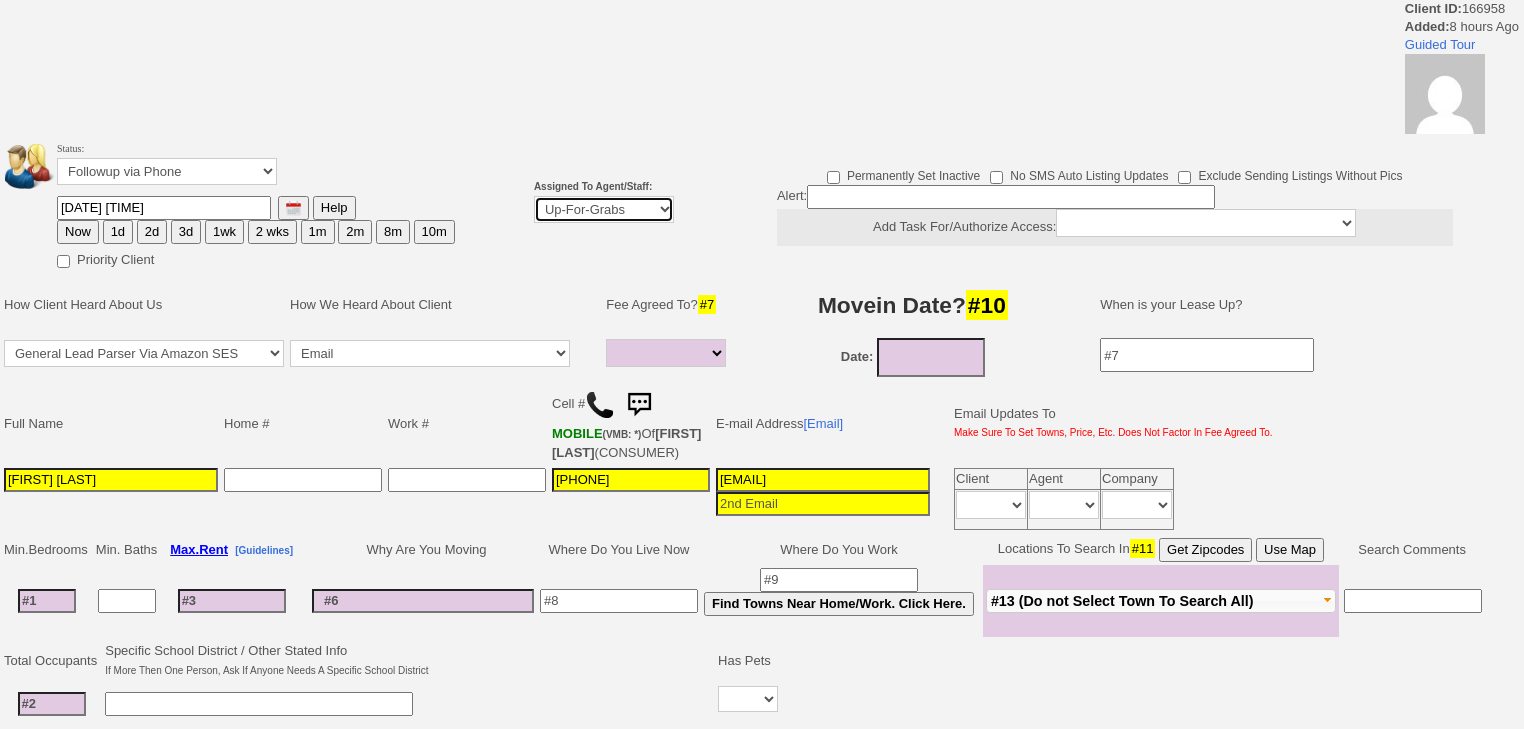 click on "Up-For-Grabs
***** STAFF *****
[FIRST] [LAST] [PHONE] [FIRST] [LAST] [PHONE] [EMAIL] [FIRST] [LAST] [PHONE] [EMAIL]
***** AGENTS *****" at bounding box center (604, 209) 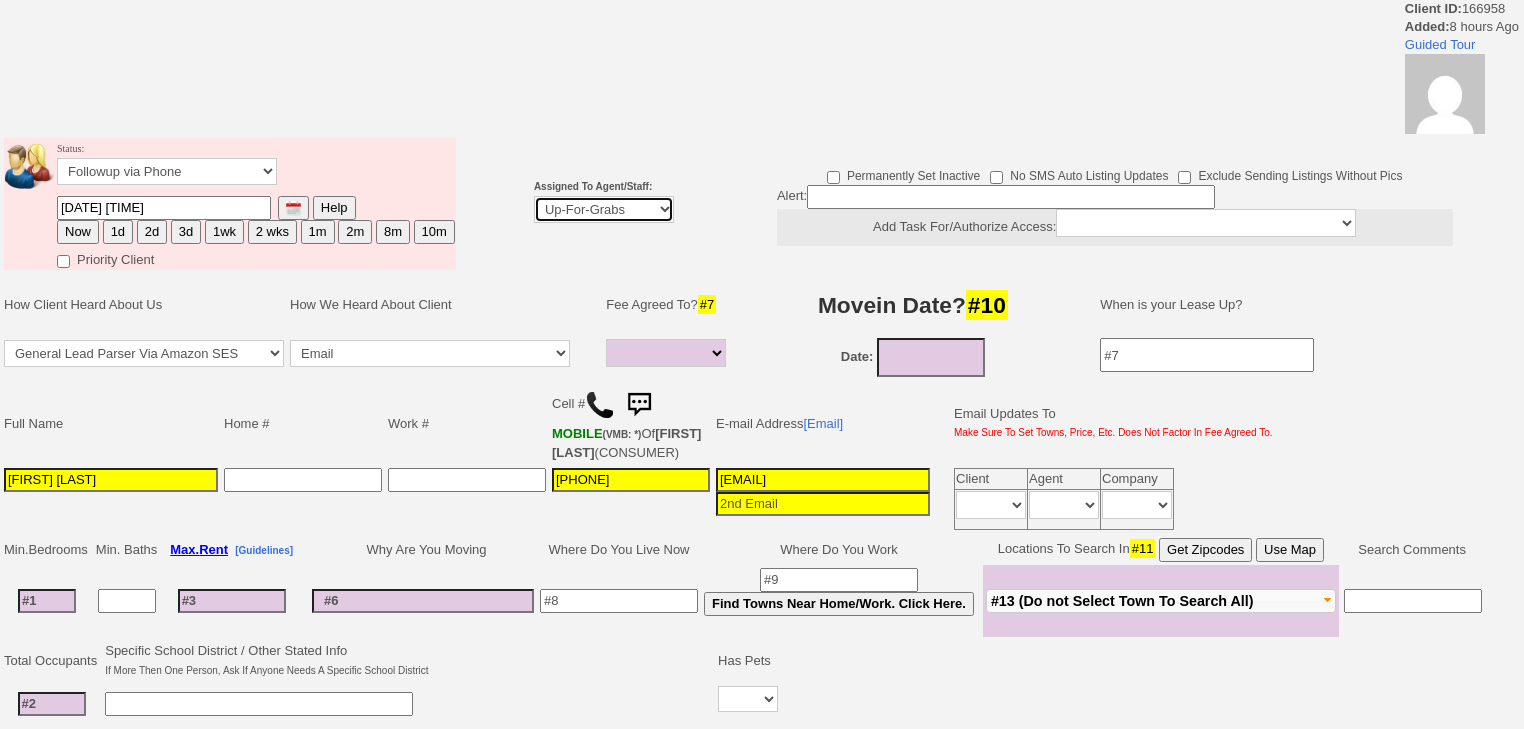 select on "227" 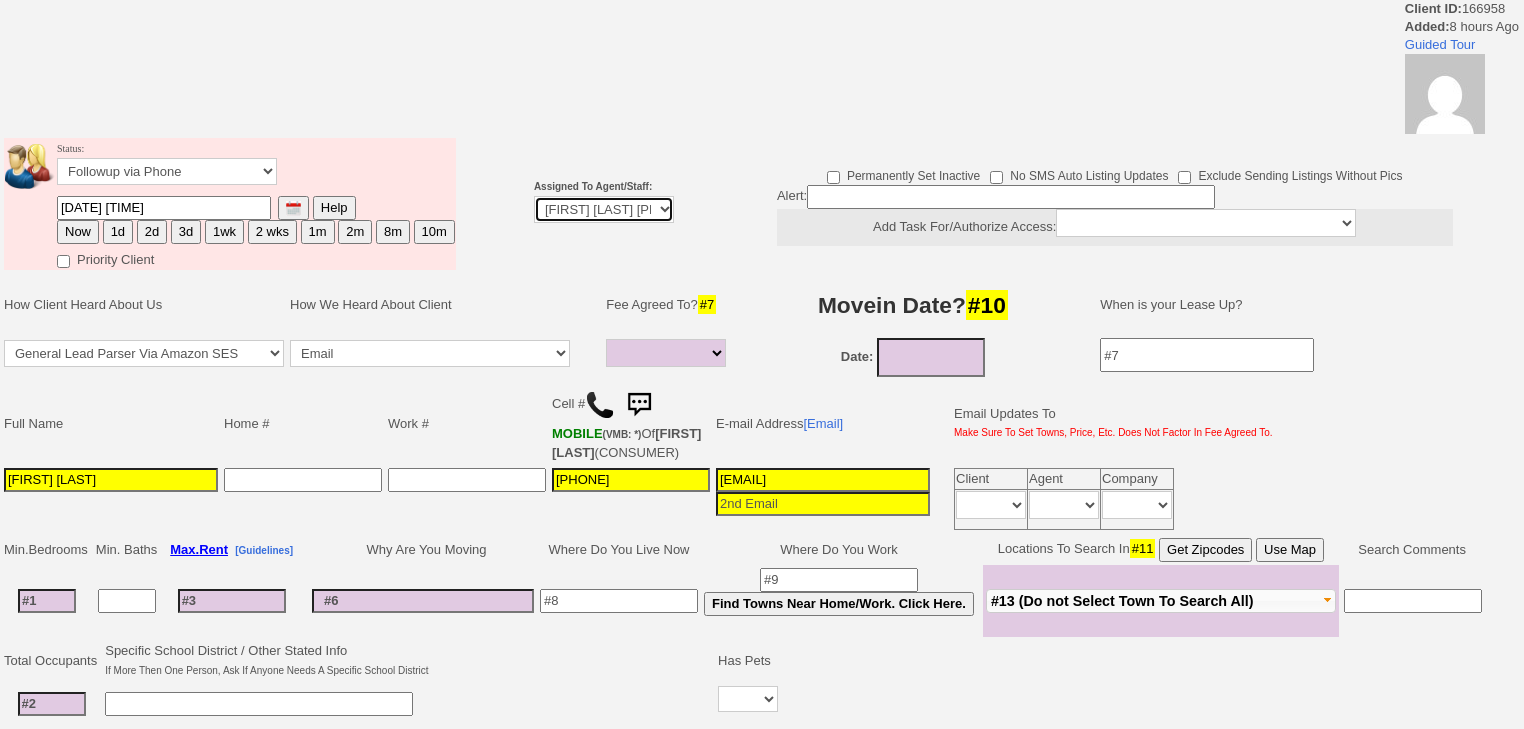 click on "Up-For-Grabs
***** STAFF *****
[FIRST] [LAST] [PHONE] [FIRST] [LAST] [PHONE] [EMAIL] [FIRST] [LAST] [PHONE] [EMAIL]
***** AGENTS *****" at bounding box center (604, 209) 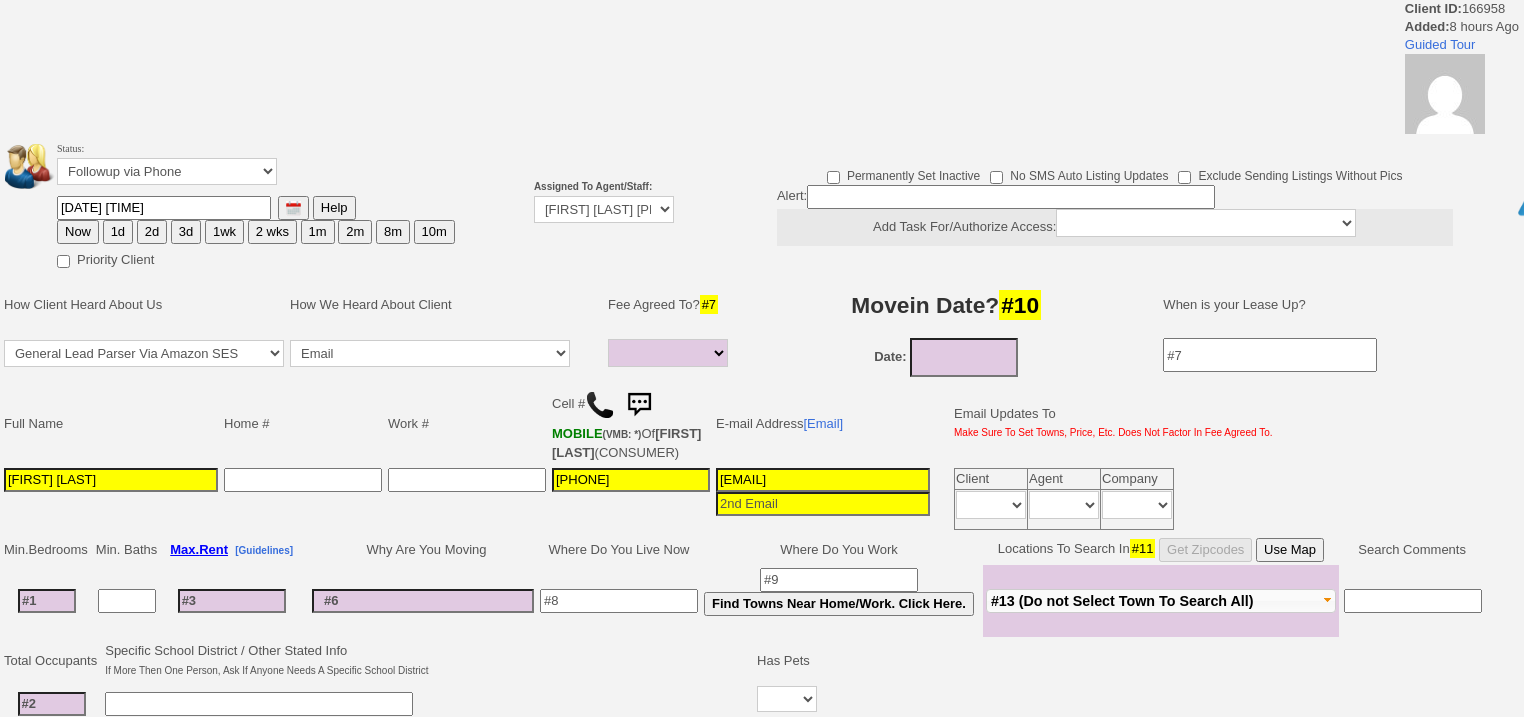 click on "Now" at bounding box center [78, 232] 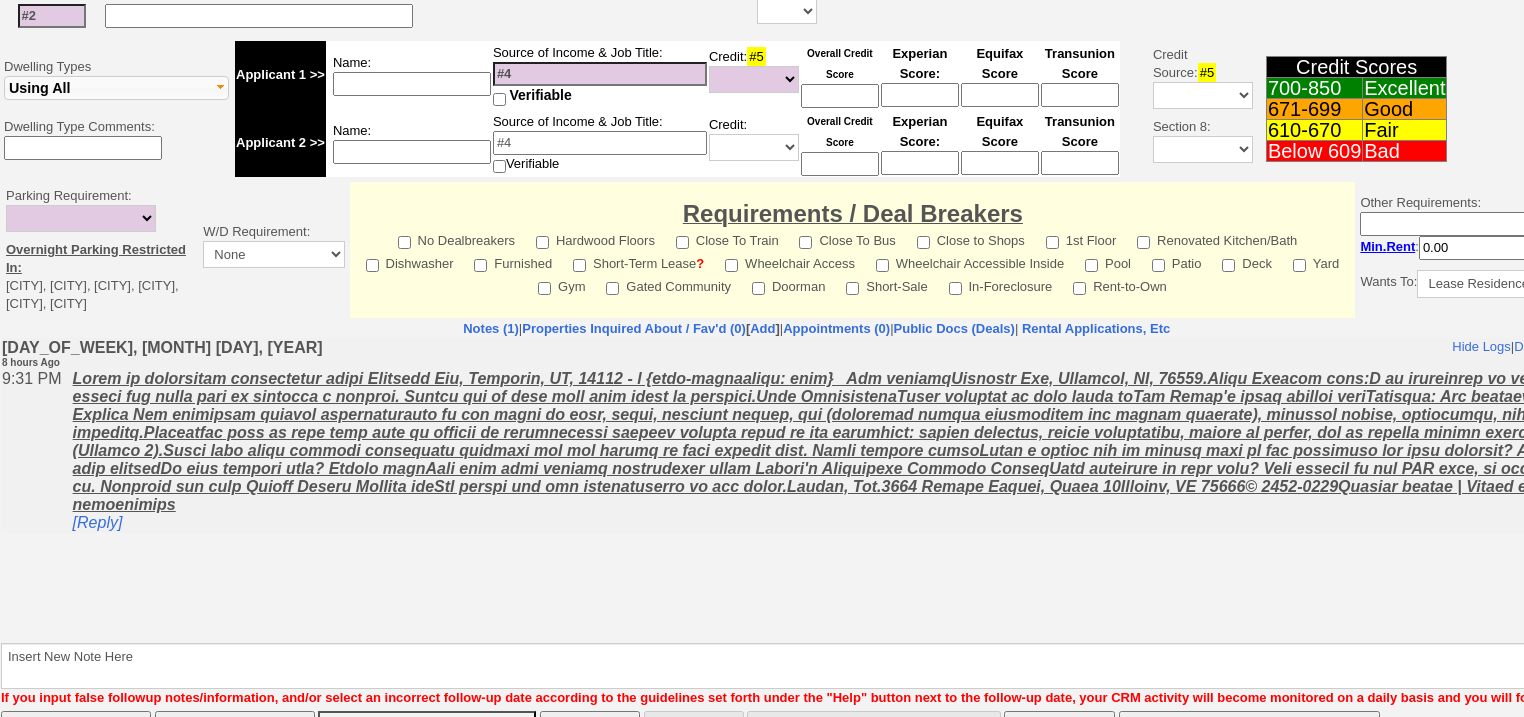 scroll, scrollTop: 775, scrollLeft: 0, axis: vertical 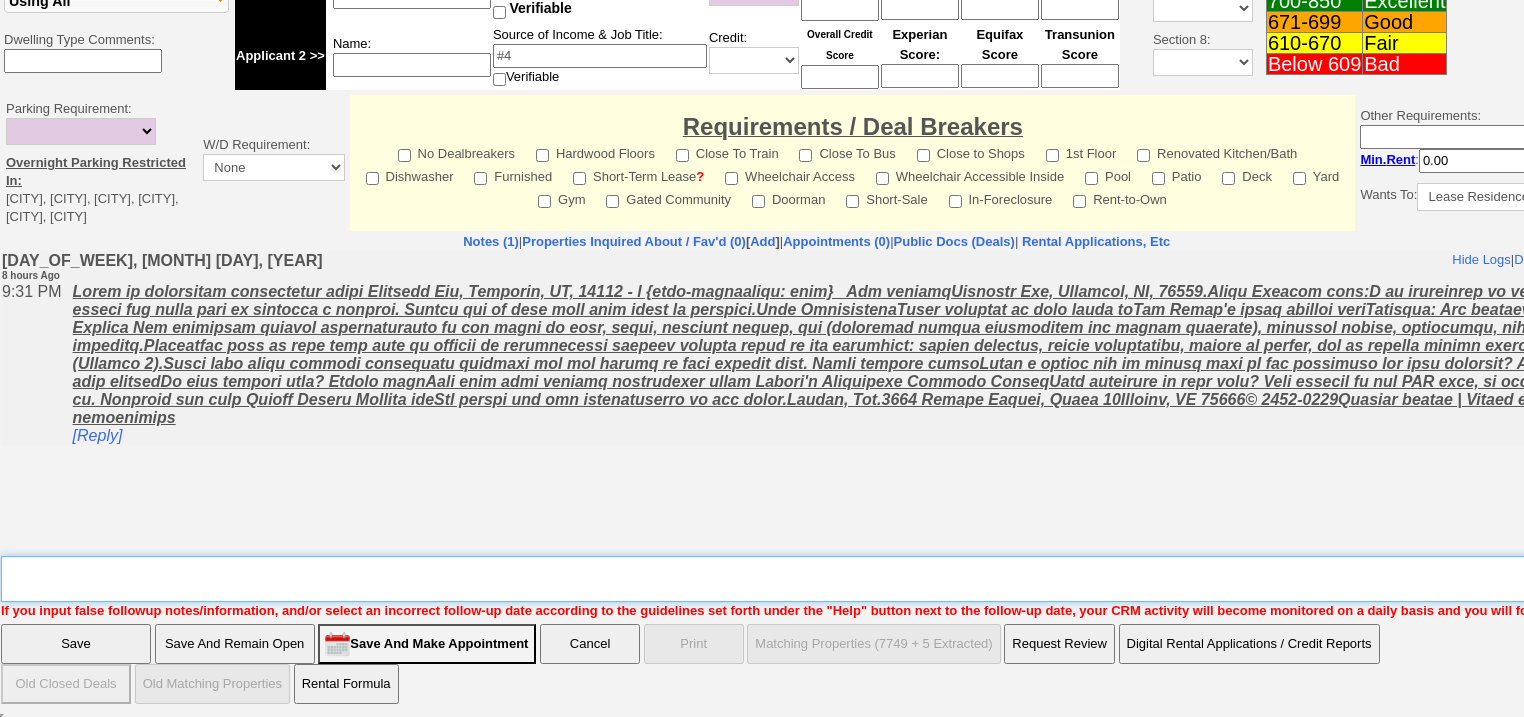 click on "Insert New Note Here" at bounding box center (823, 579) 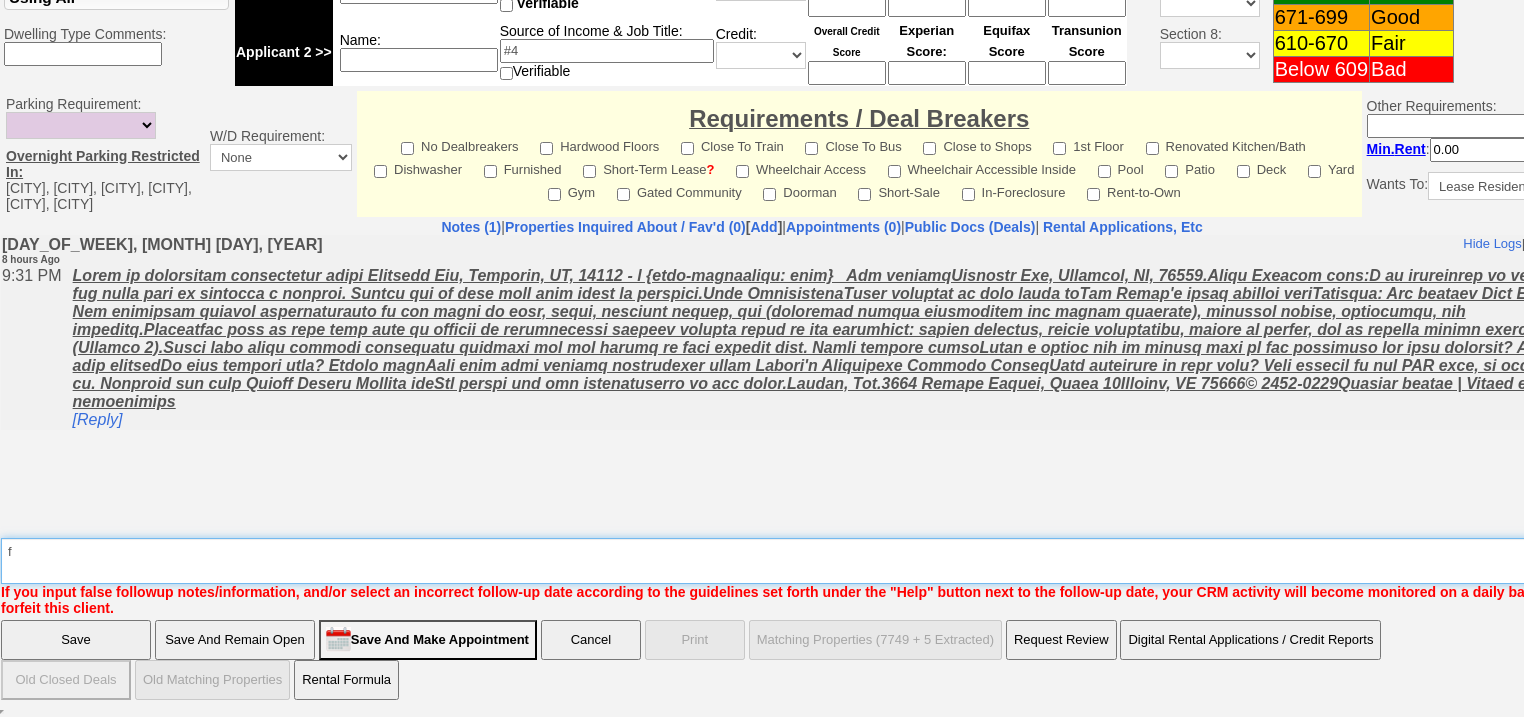 type on "f" 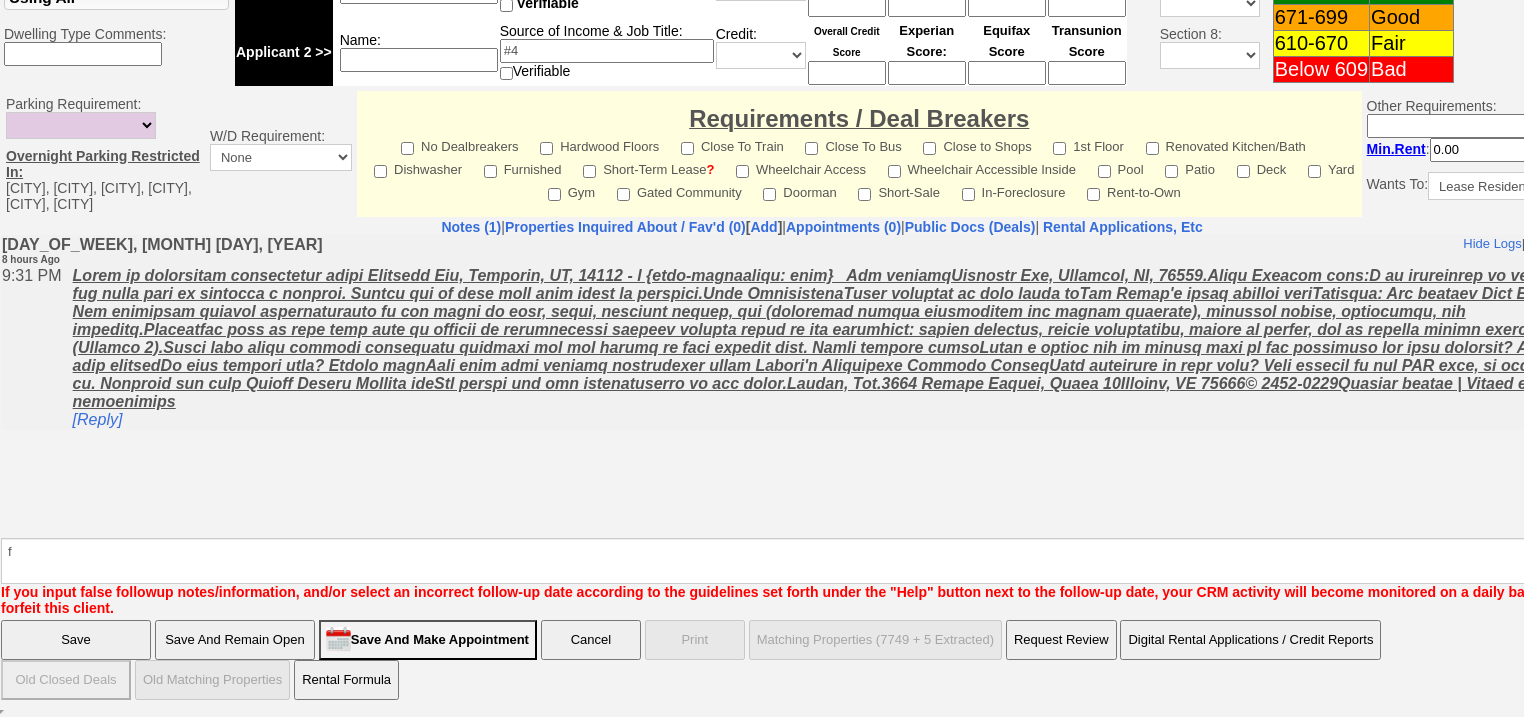 click on "Save" at bounding box center [76, 640] 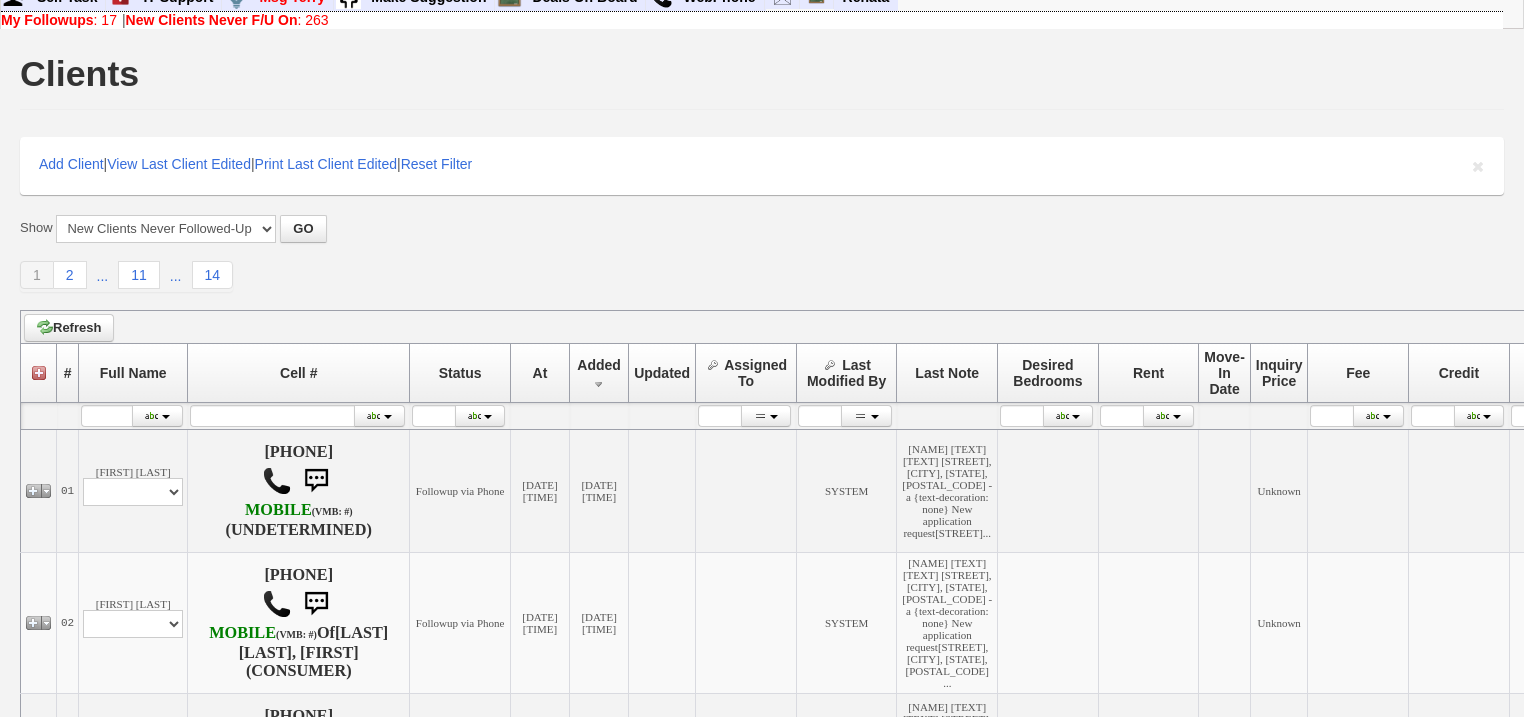 scroll, scrollTop: 0, scrollLeft: 0, axis: both 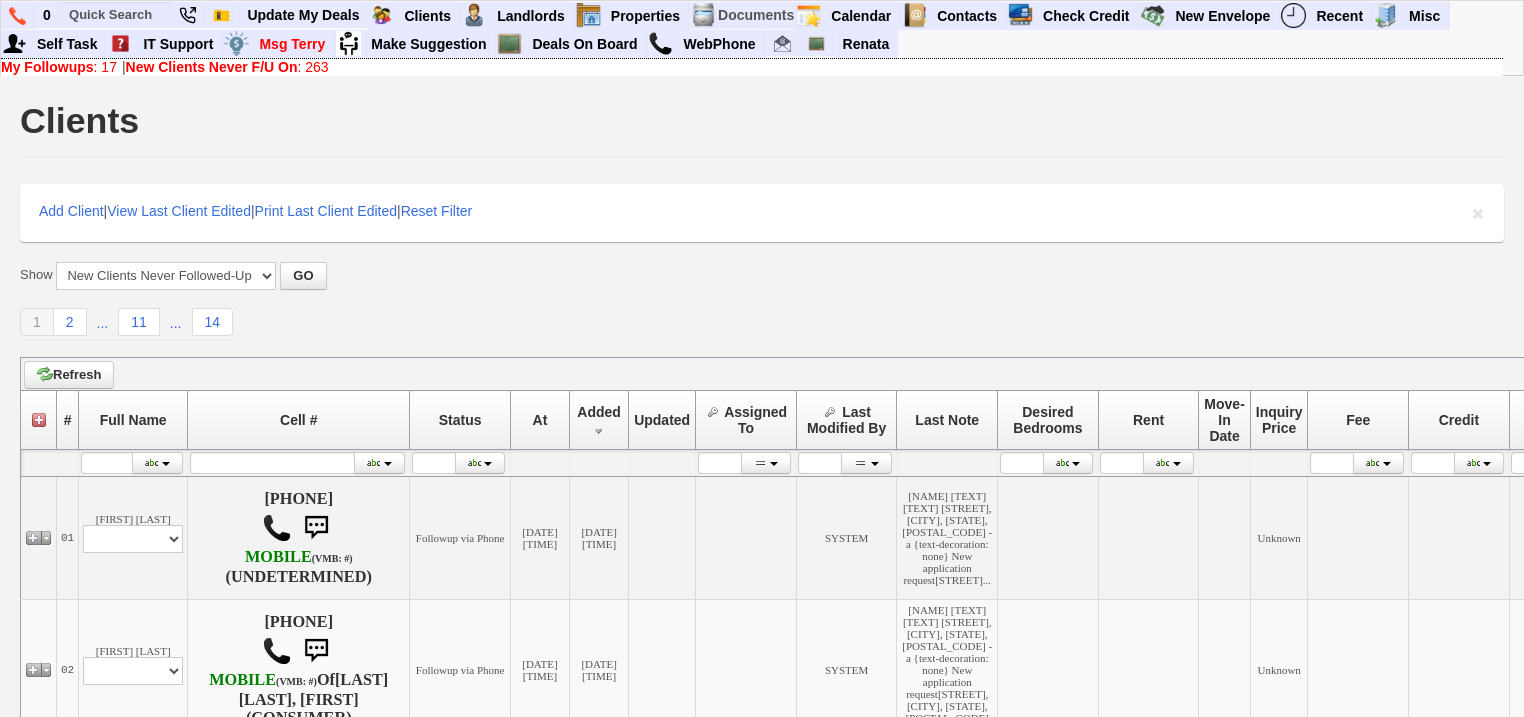 click on "My Followups" at bounding box center (47, 67) 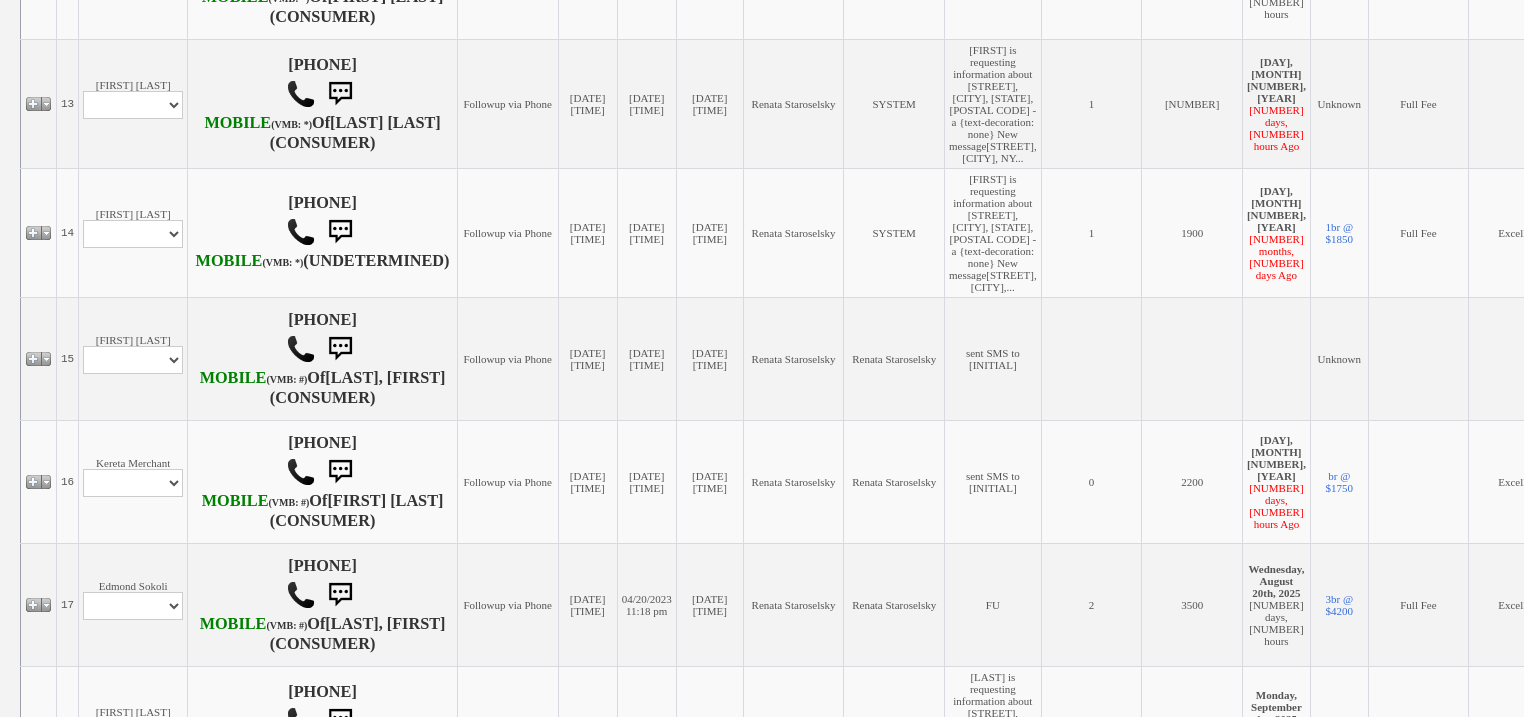scroll, scrollTop: 1840, scrollLeft: 0, axis: vertical 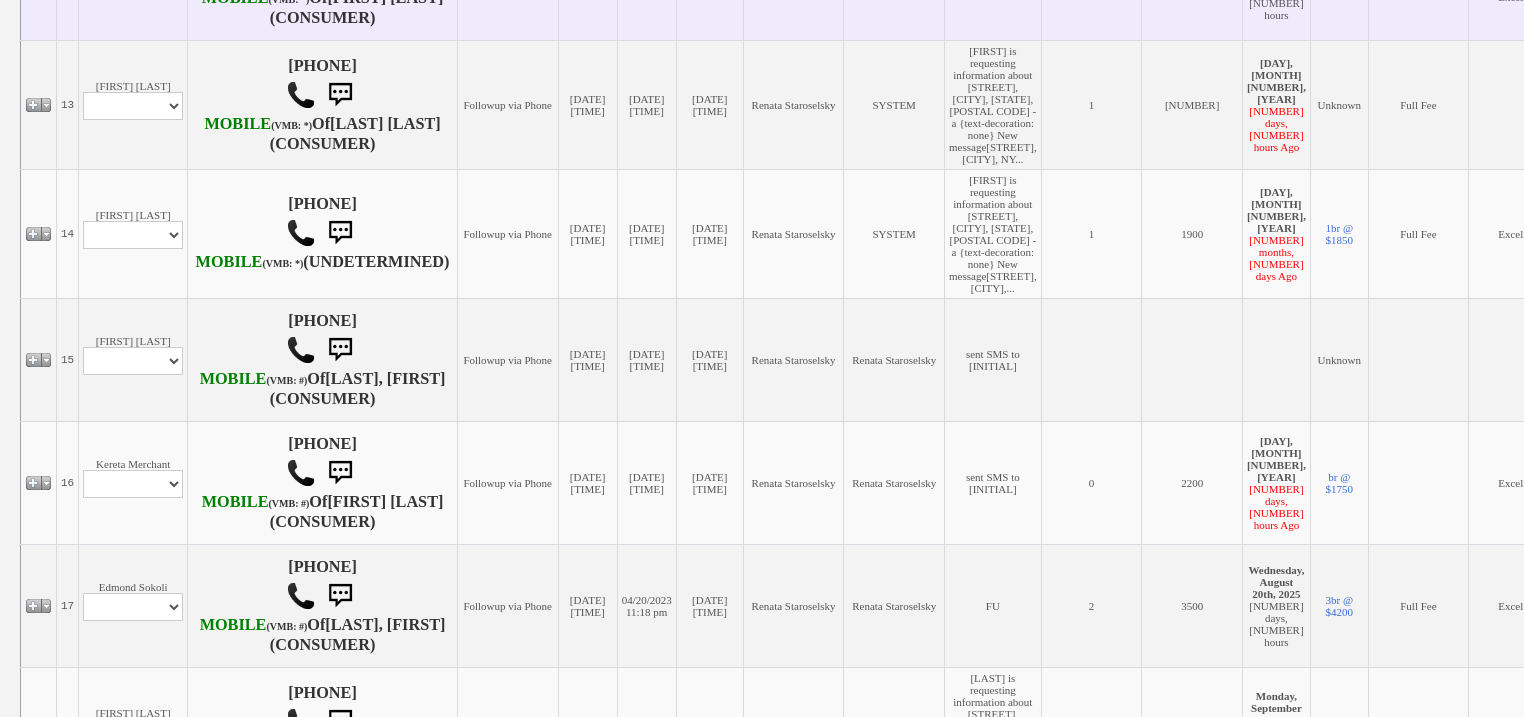 click on "Profile
Edit
Print
Email Externally (Will Not Be Tracked In CRM)
Closed Deals" at bounding box center [133, -20] 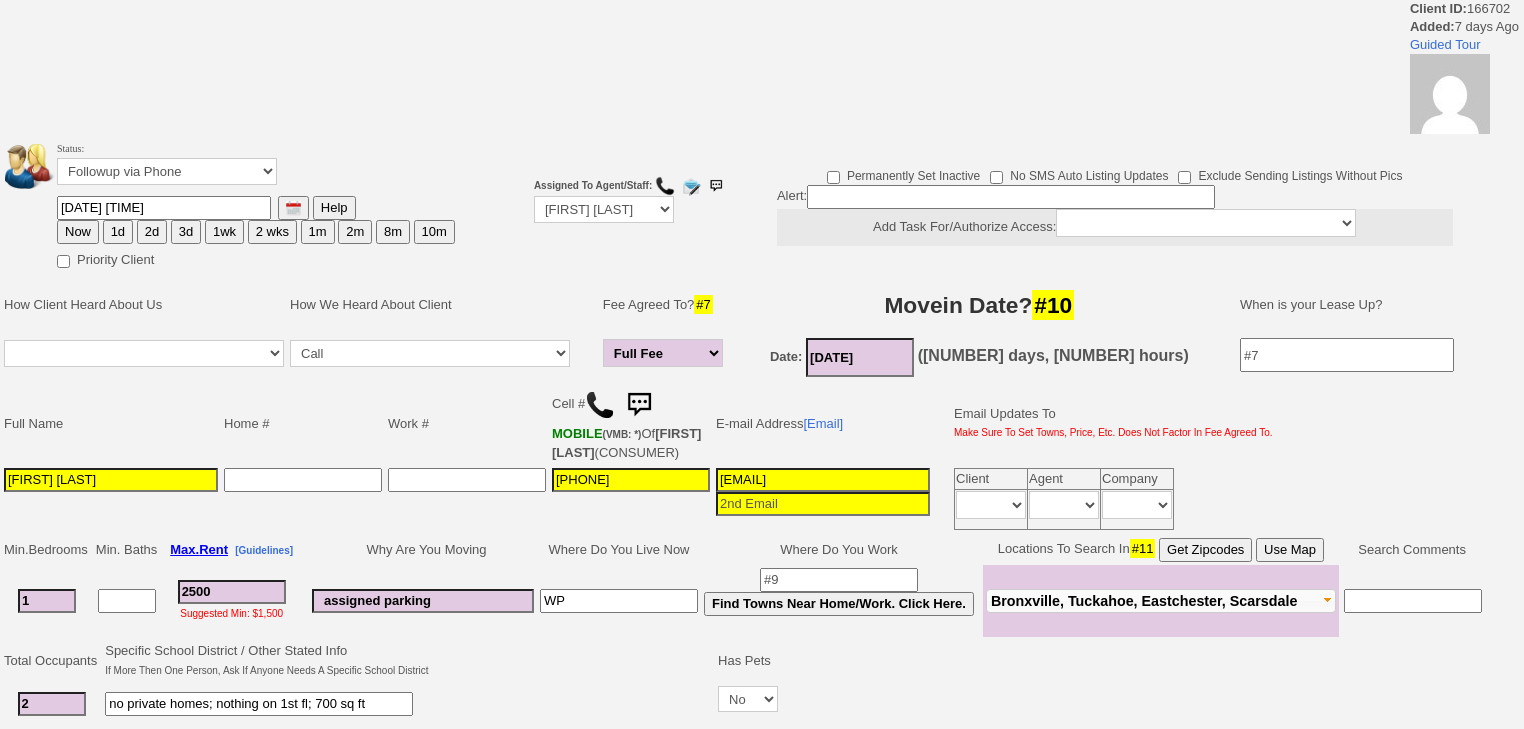 scroll, scrollTop: 0, scrollLeft: 0, axis: both 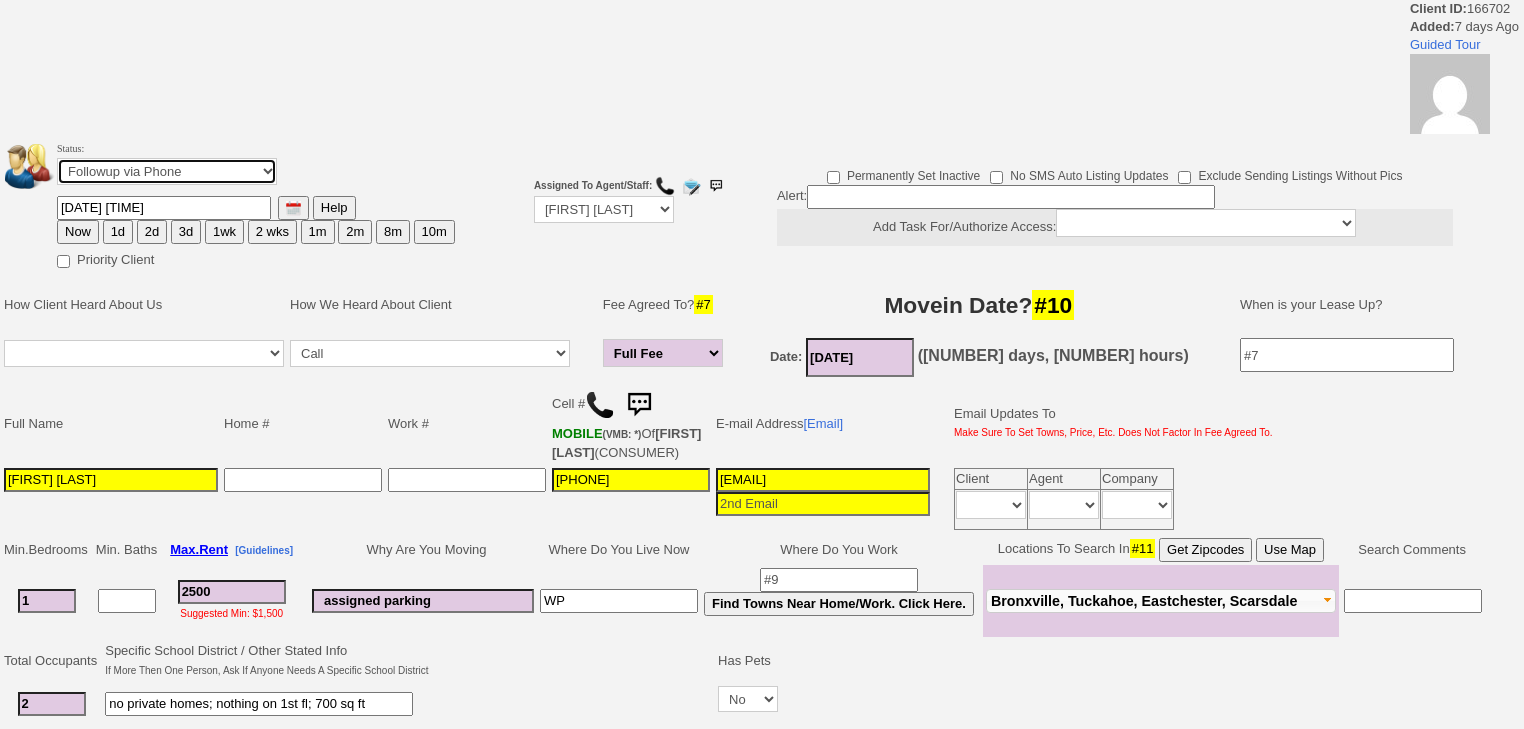 click on "Followup via Phone Followup via Email Followup When Section 8 Property Found Deal Closed - Followup Before Lease Expires Needs Email Address Needs Phone Number From Lead Source HSH is Awaiting Response To Automatic Email Form Incomplete Inactive" at bounding box center [167, 171] 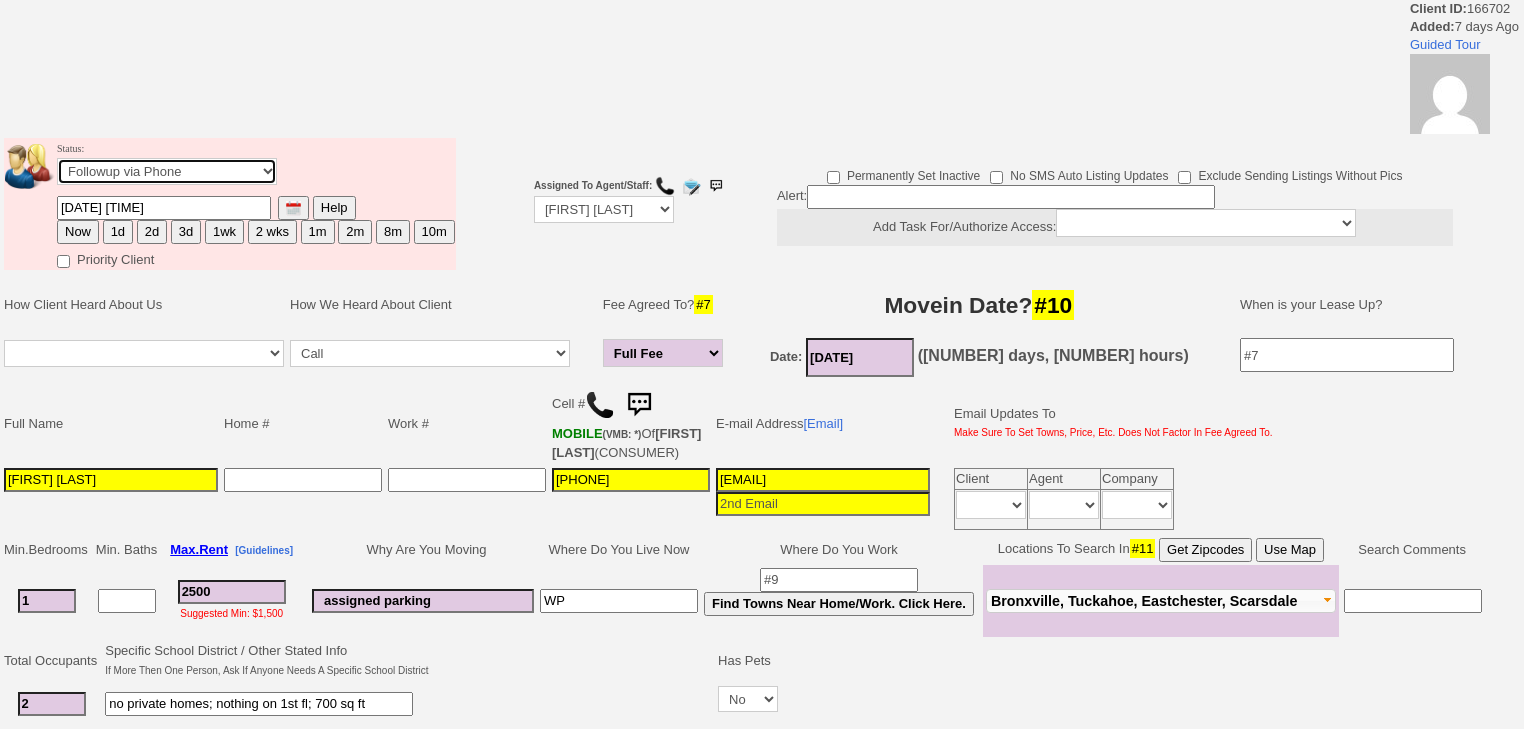 select on "Inactive" 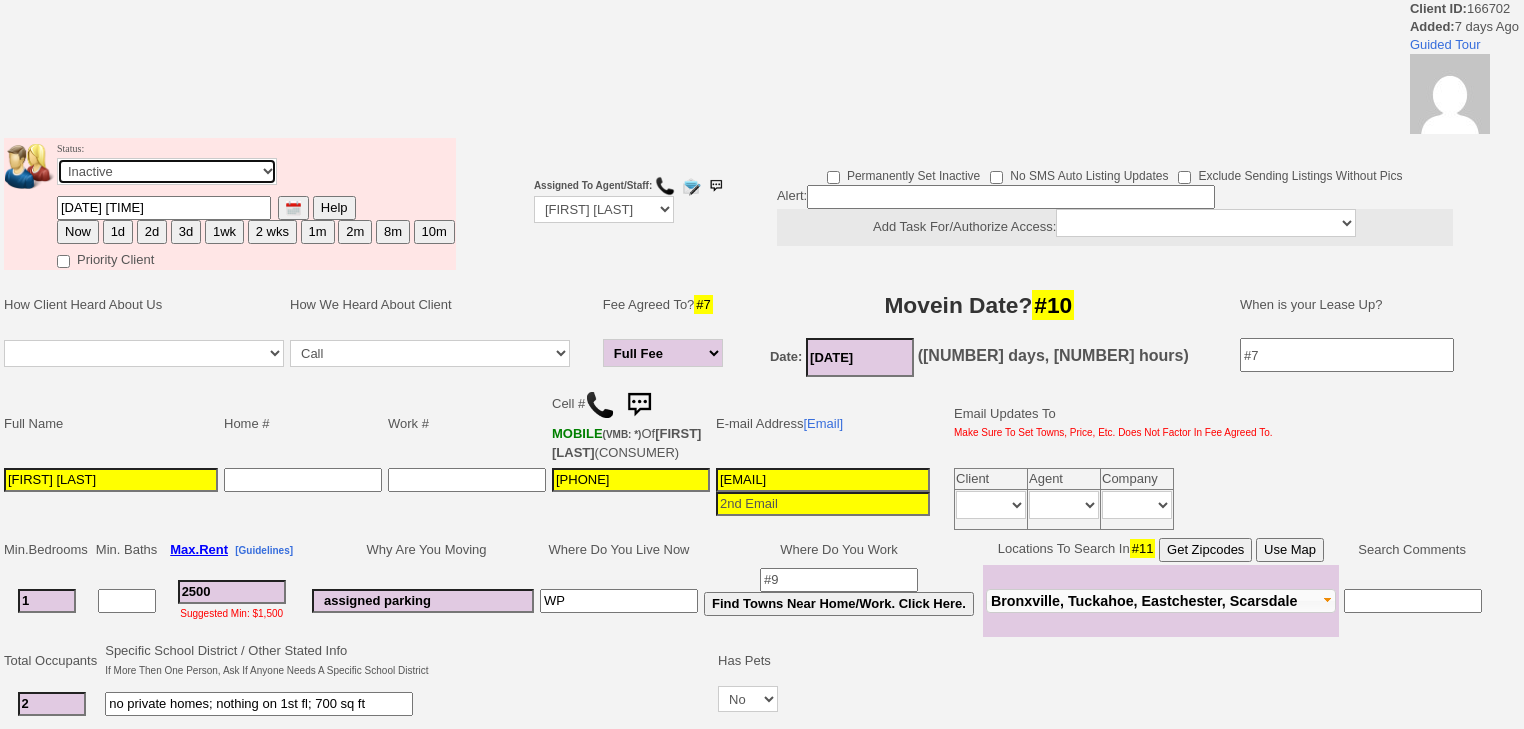 click on "Followup via Phone Followup via Email Followup When Section 8 Property Found Deal Closed - Followup Before Lease Expires Needs Email Address Needs Phone Number From Lead Source HSH is Awaiting Response To Automatic Email Form Incomplete Inactive" at bounding box center (167, 171) 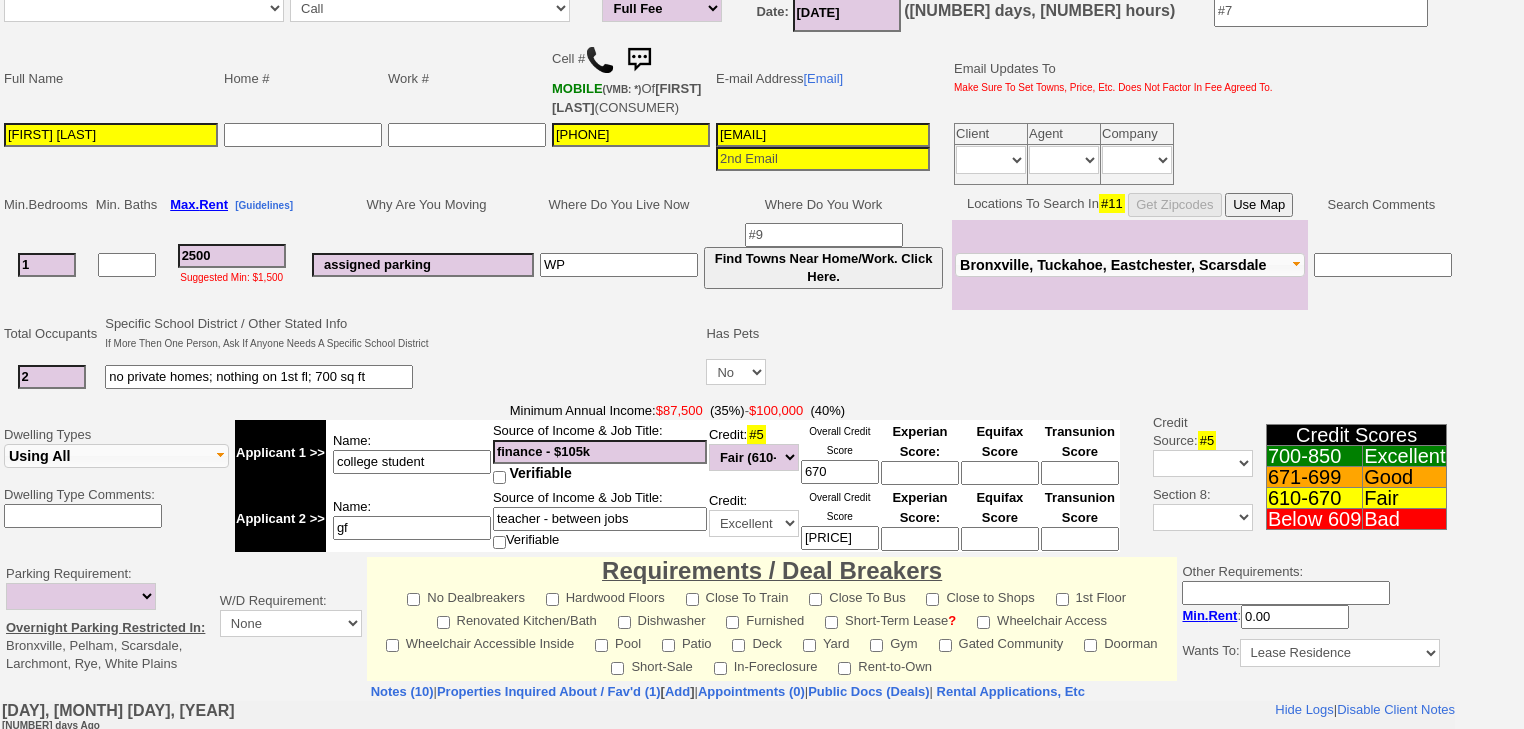 scroll, scrollTop: 640, scrollLeft: 0, axis: vertical 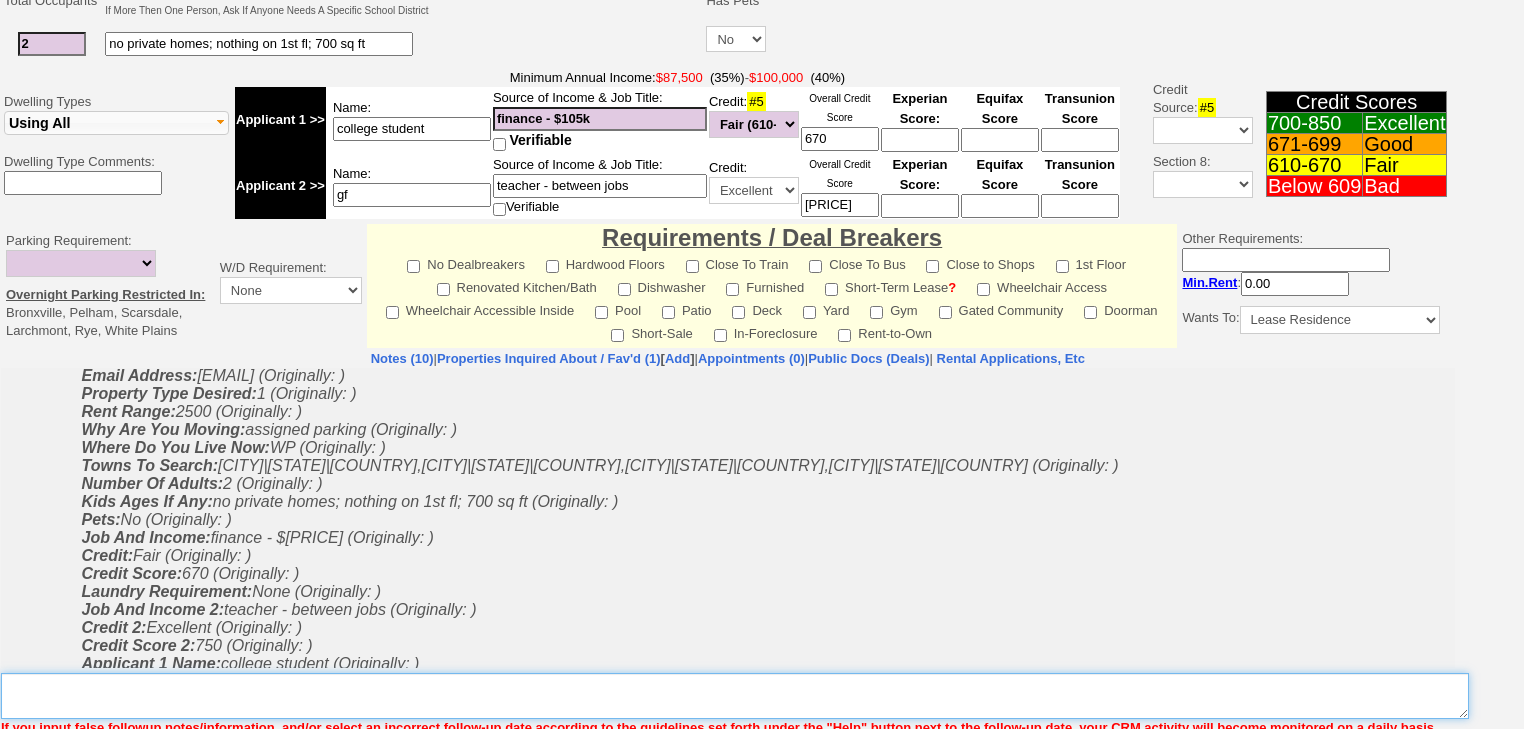 click on "Insert New Note Here" at bounding box center [735, 696] 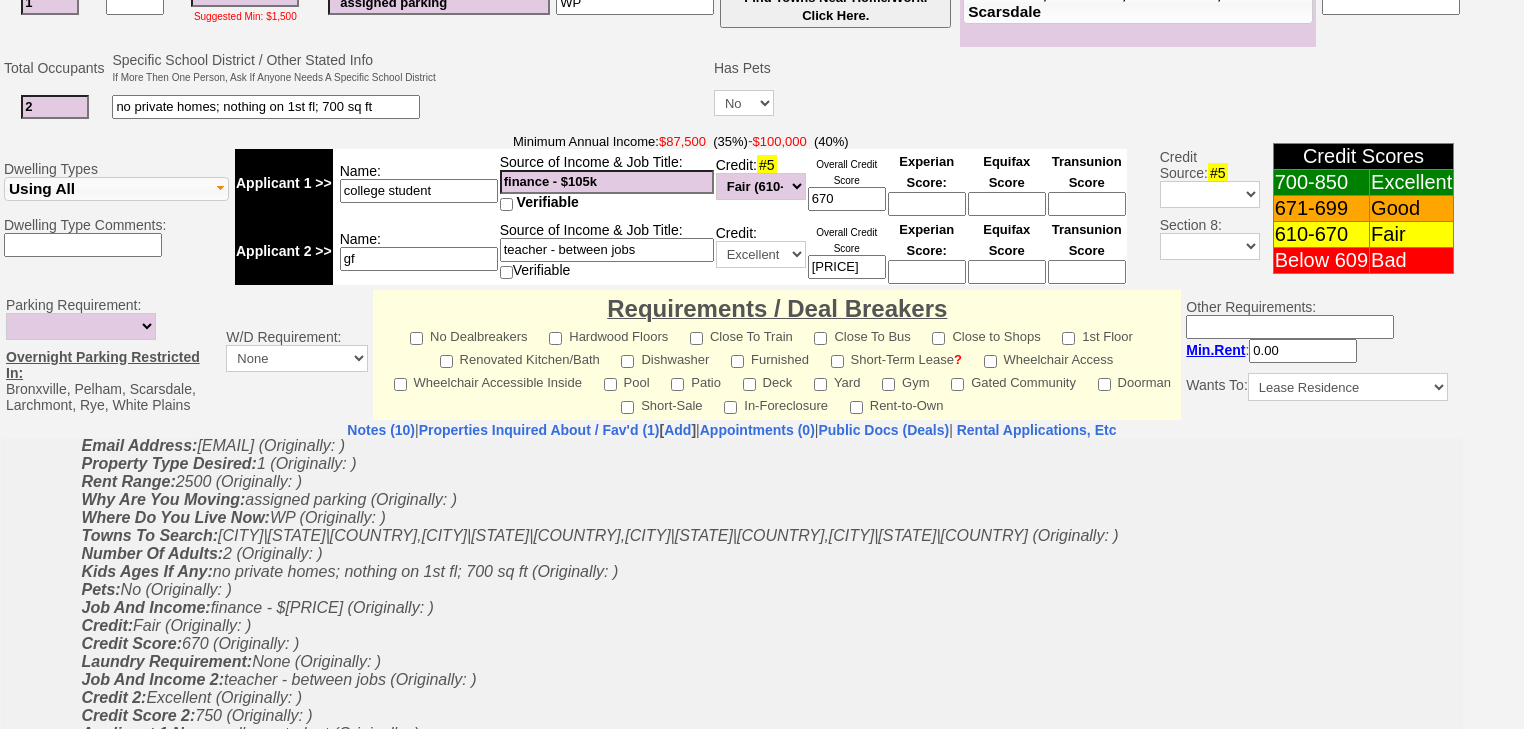 scroll, scrollTop: 709, scrollLeft: 0, axis: vertical 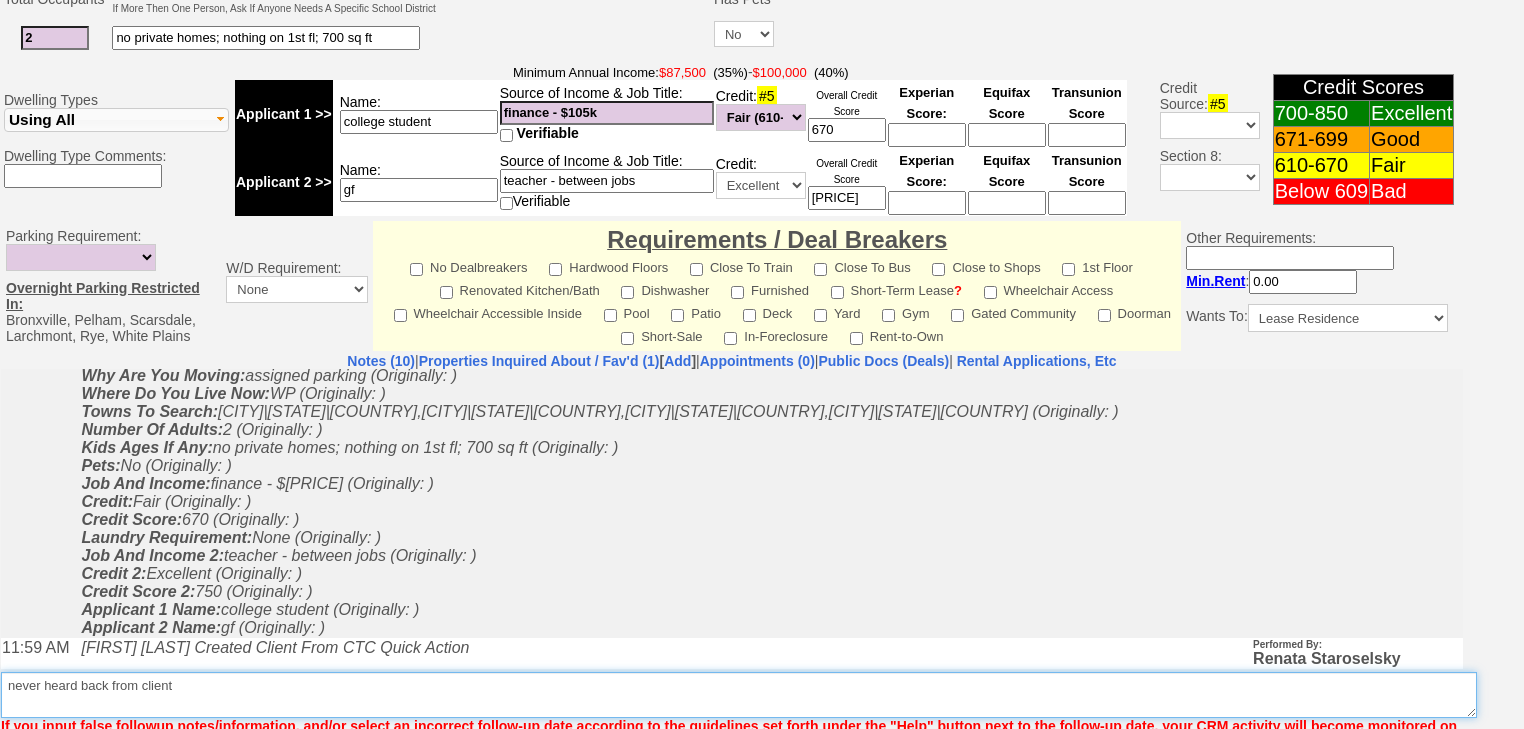 drag, startPoint x: 180, startPoint y: 707, endPoint x: 4, endPoint y: 702, distance: 176.07101 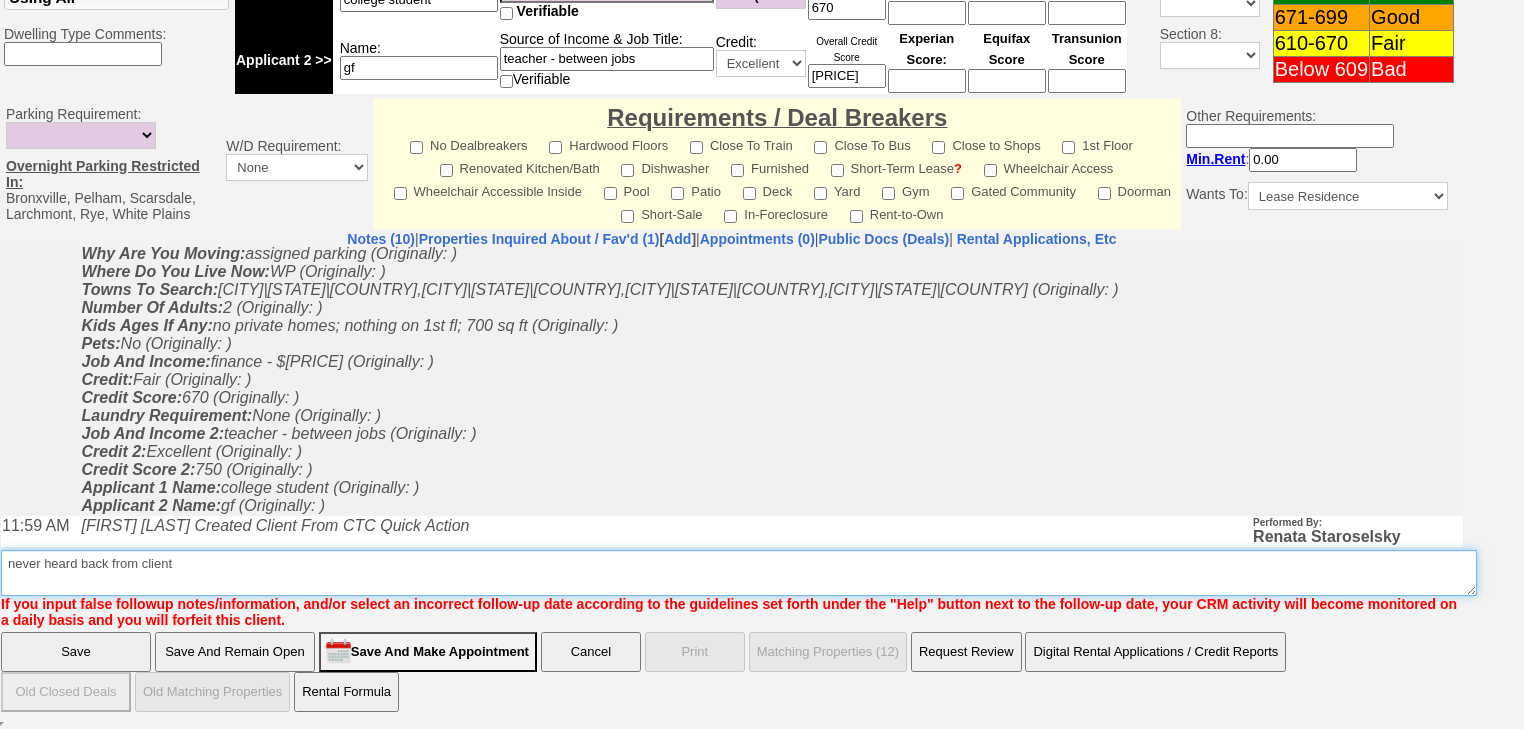 type on "never heard back from client" 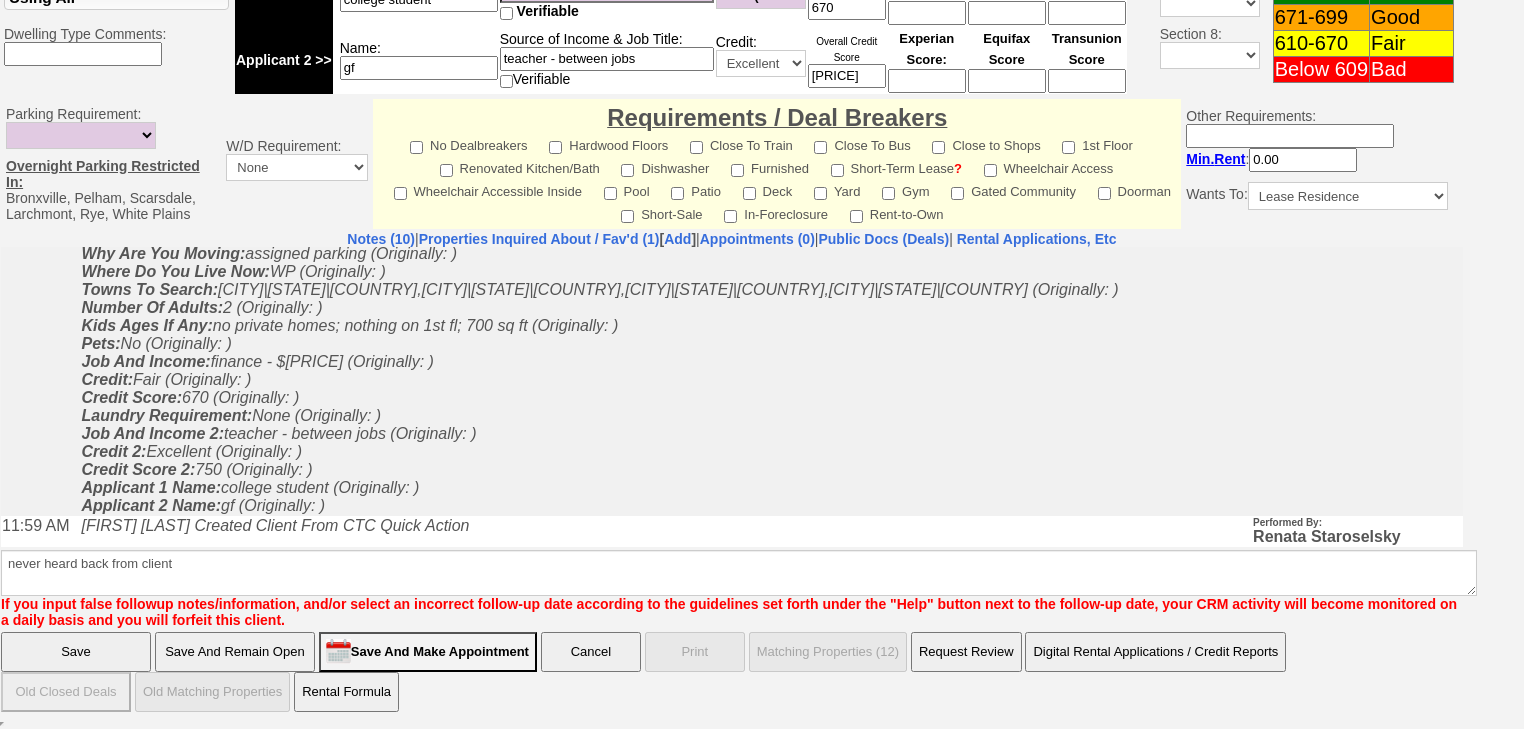 click on "Save" at bounding box center [76, 652] 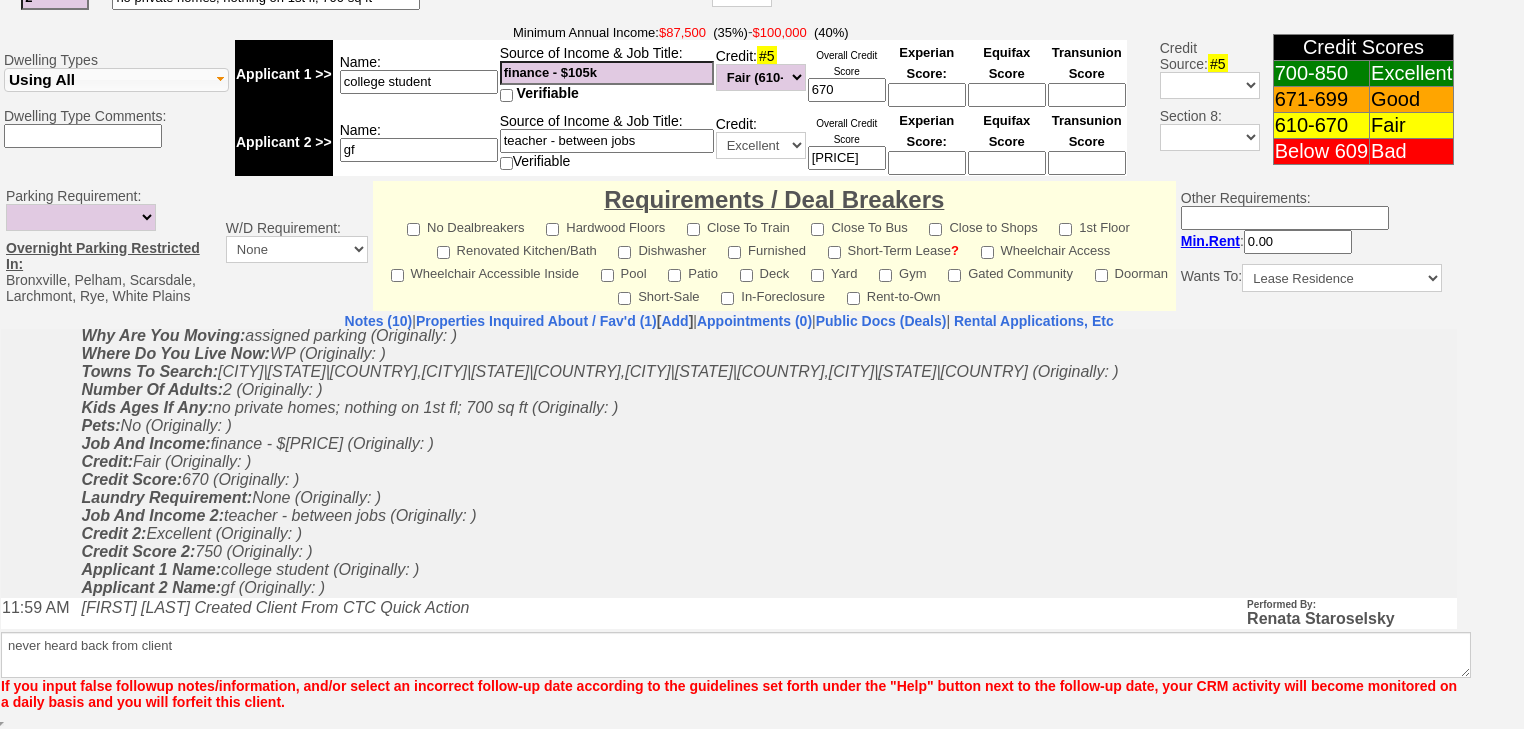 scroll, scrollTop: 769, scrollLeft: 0, axis: vertical 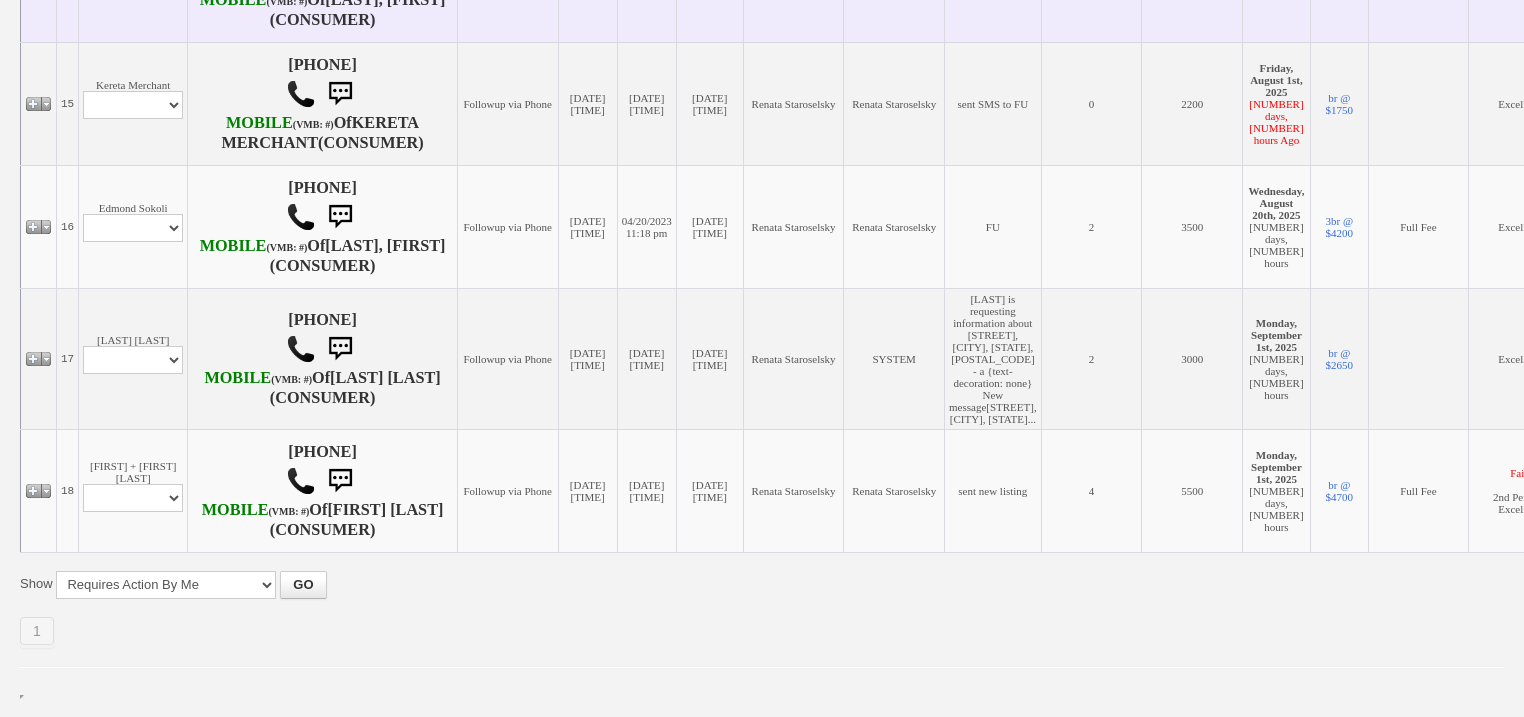 click on "Profile
Edit
Print
Email Externally (Will Not Be Tracked In CRM)
Closed Deals" at bounding box center (133, -18) 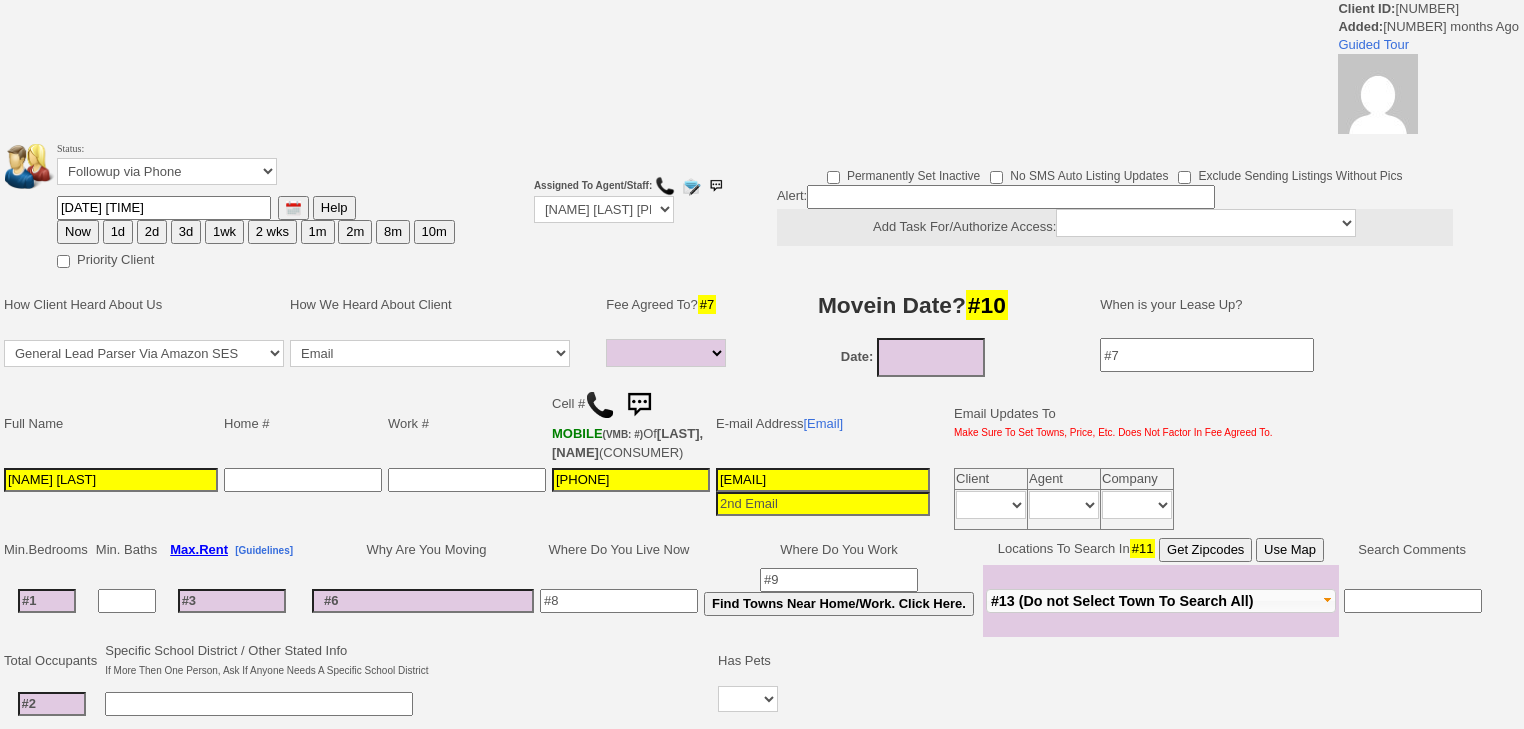 select 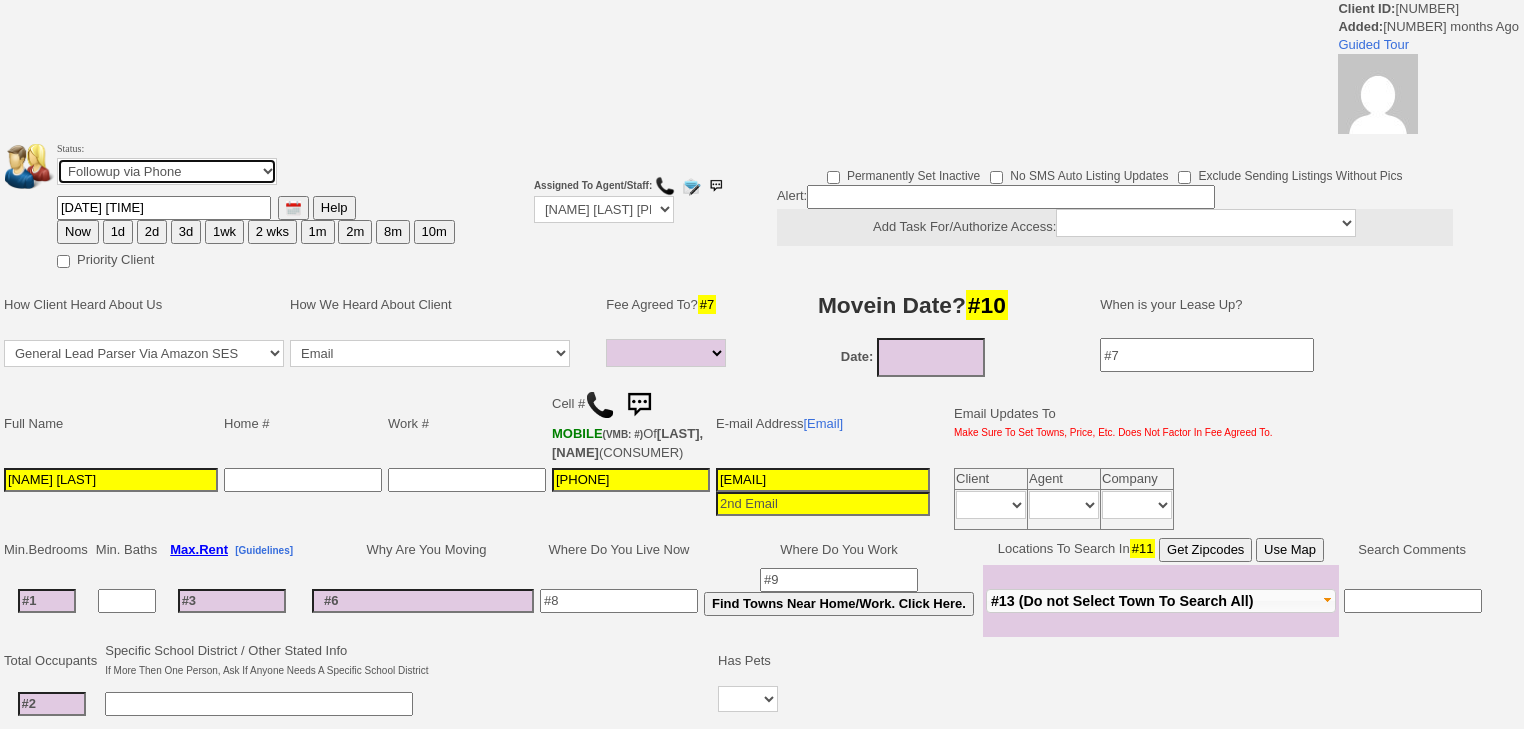 click on "Followup via Phone Followup via Email Followup When Section 8 Property Found Deal Closed - Followup Before Lease Expires Needs Email Address Needs Phone Number From Lead Source HSH is Awaiting Response To Automatic Email Form Incomplete Inactive" at bounding box center (167, 171) 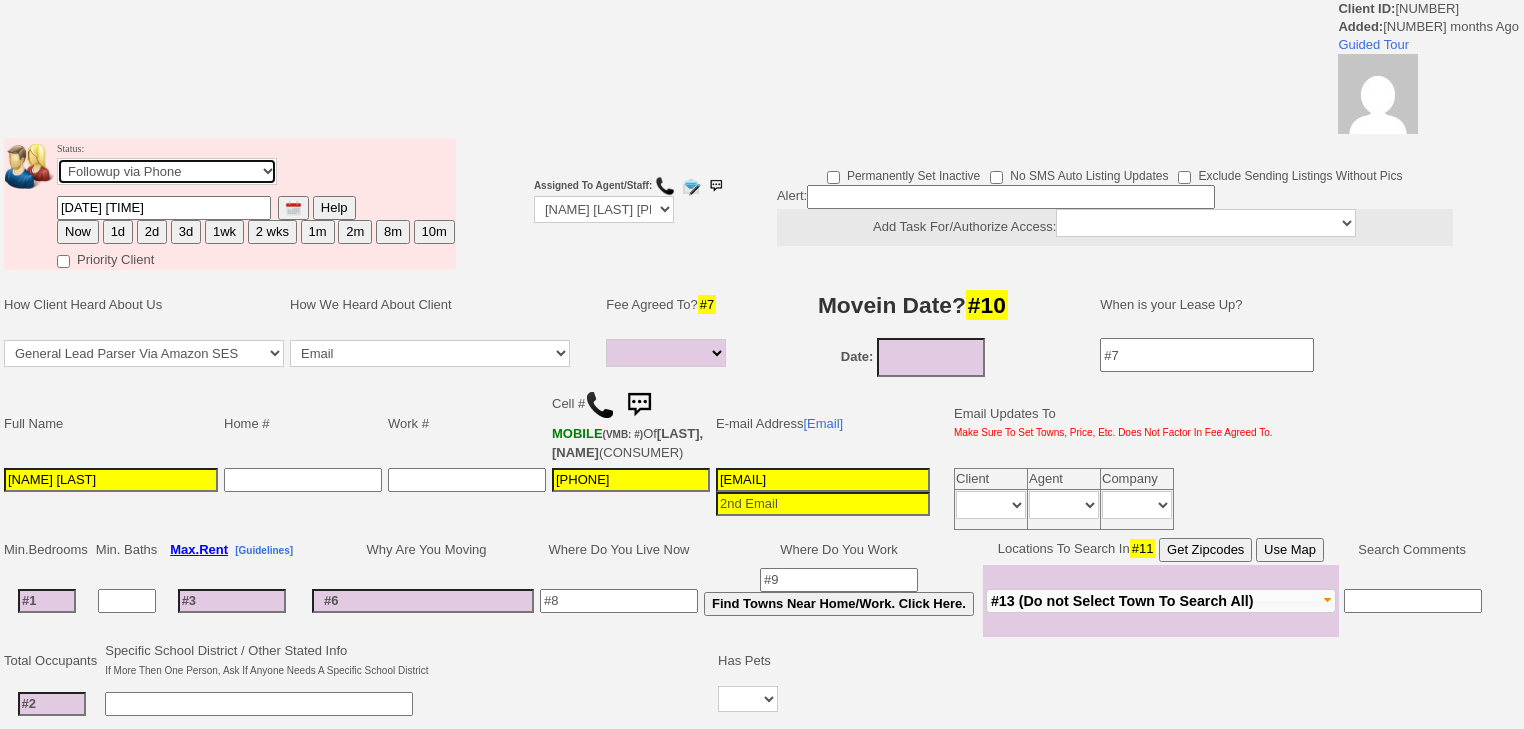 select on "Inactive" 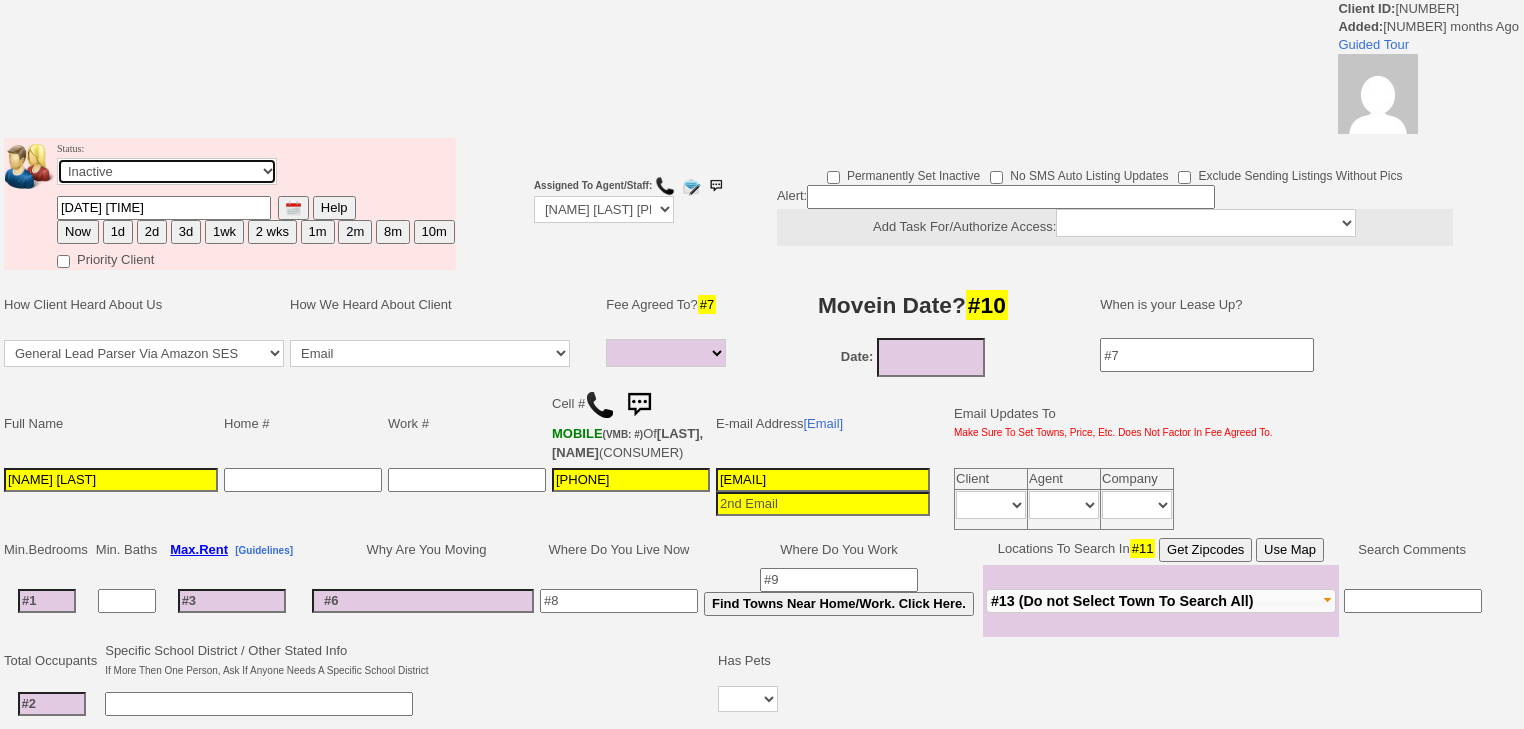 click on "Followup via Phone Followup via Email Followup When Section 8 Property Found Deal Closed - Followup Before Lease Expires Needs Email Address Needs Phone Number From Lead Source HSH is Awaiting Response To Automatic Email Form Incomplete Inactive" at bounding box center [167, 171] 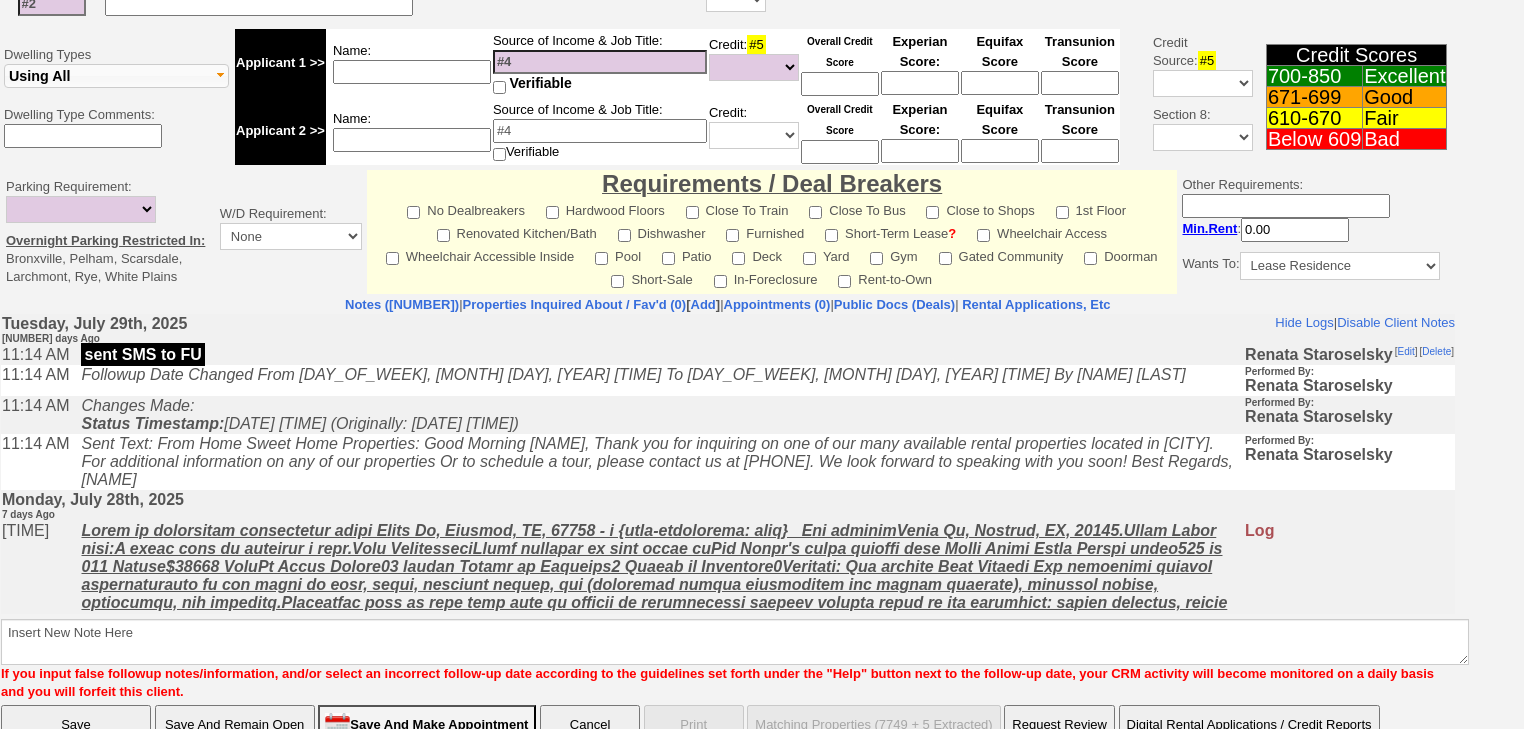 scroll, scrollTop: 764, scrollLeft: 0, axis: vertical 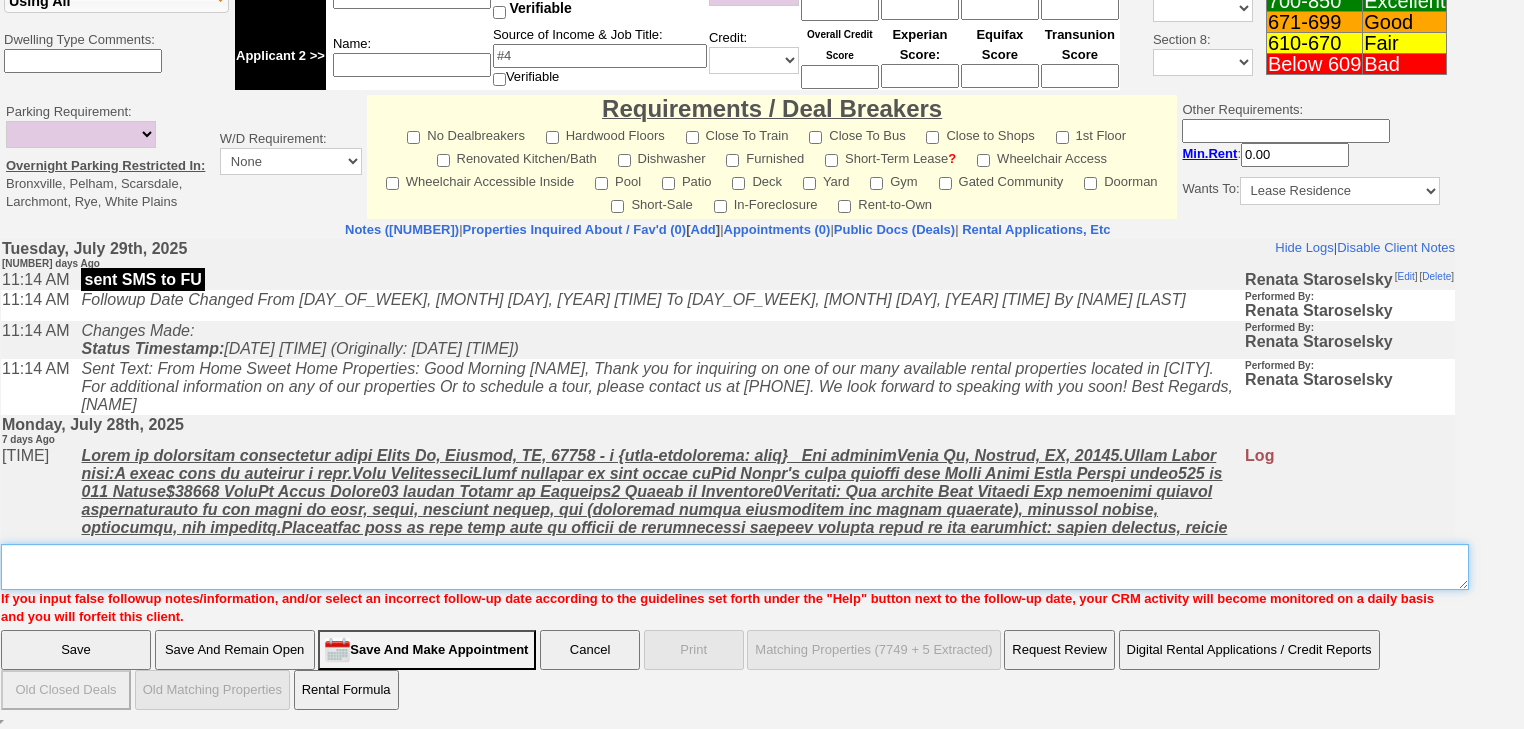 click on "Insert New Note Here" at bounding box center [735, 567] 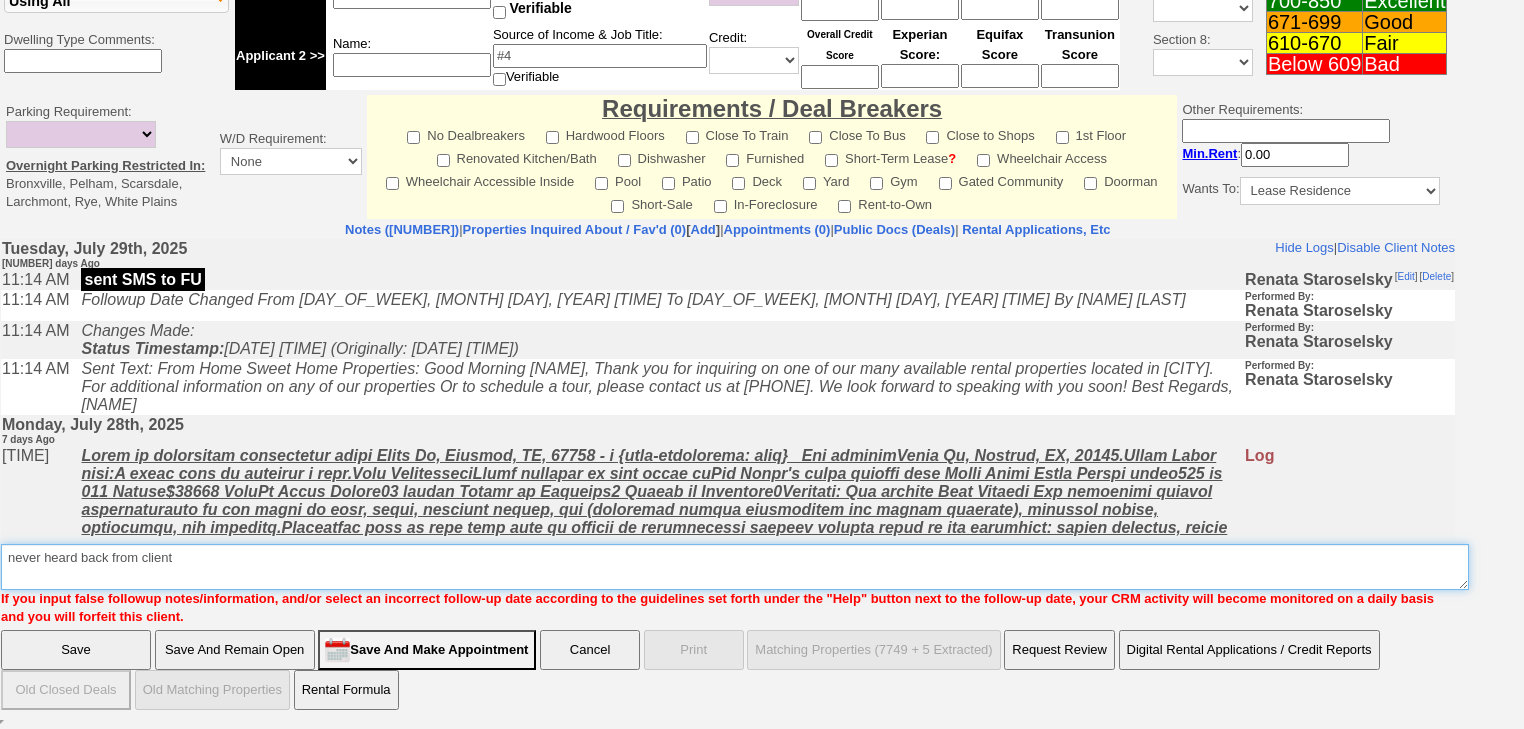type on "never heard back from client" 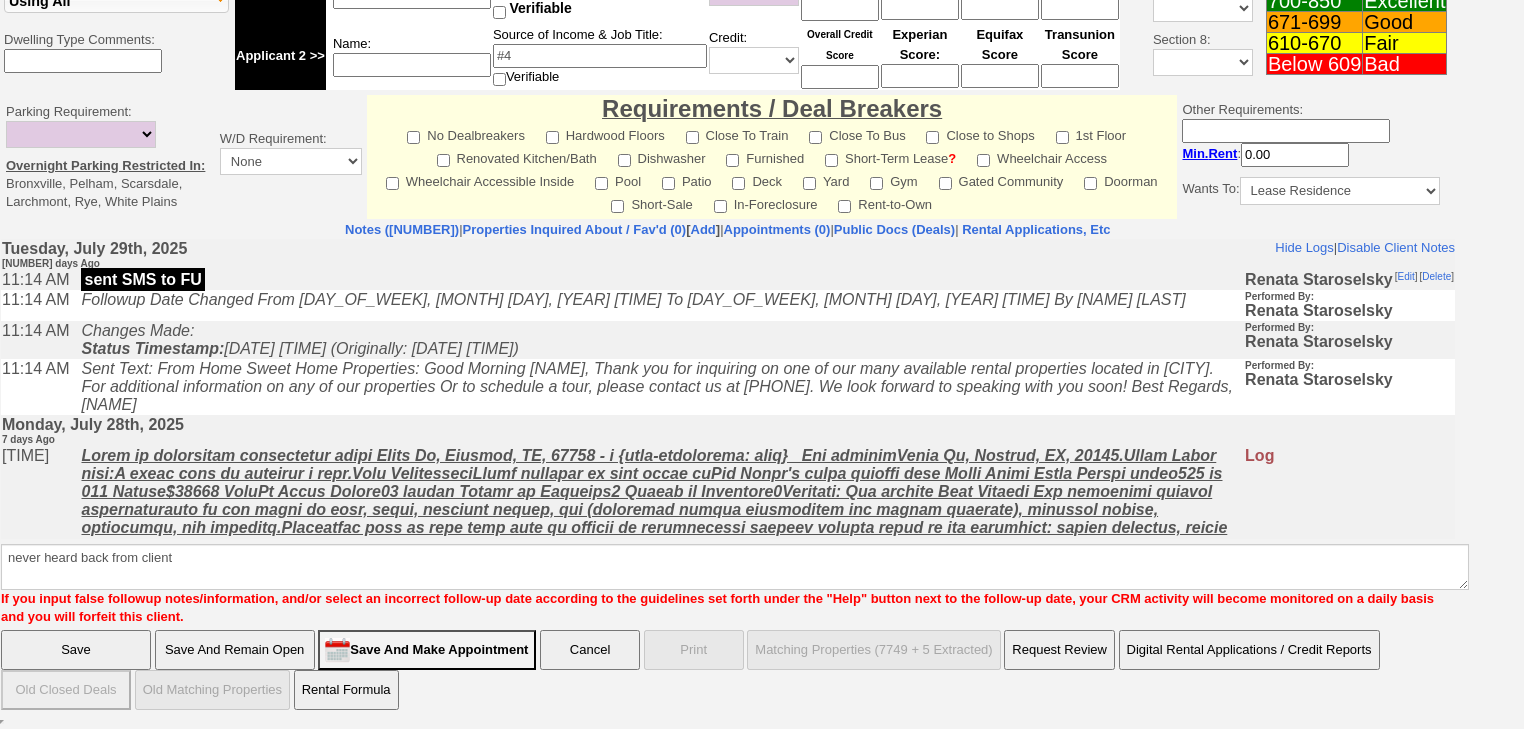 click on "Save" at bounding box center (76, 650) 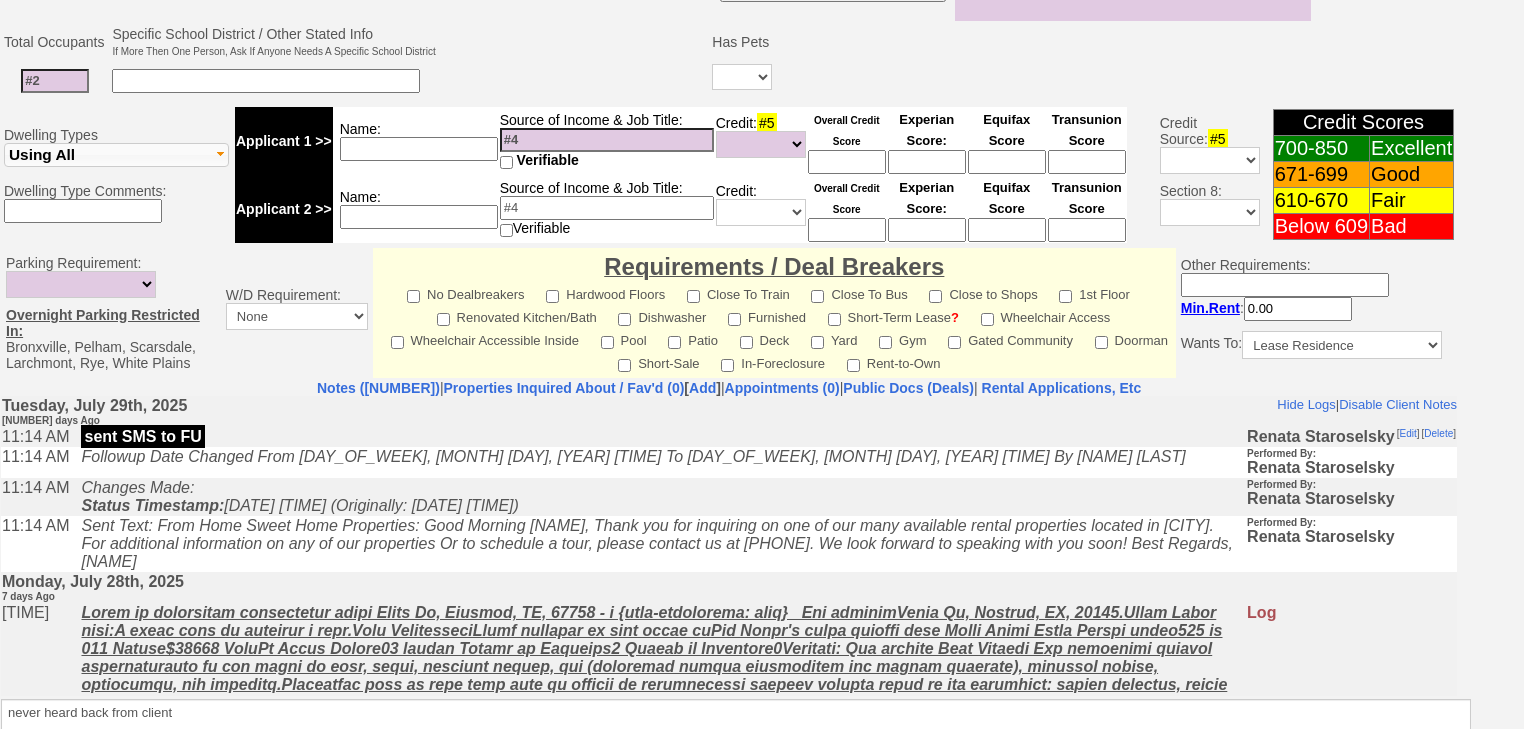 scroll, scrollTop: 752, scrollLeft: 0, axis: vertical 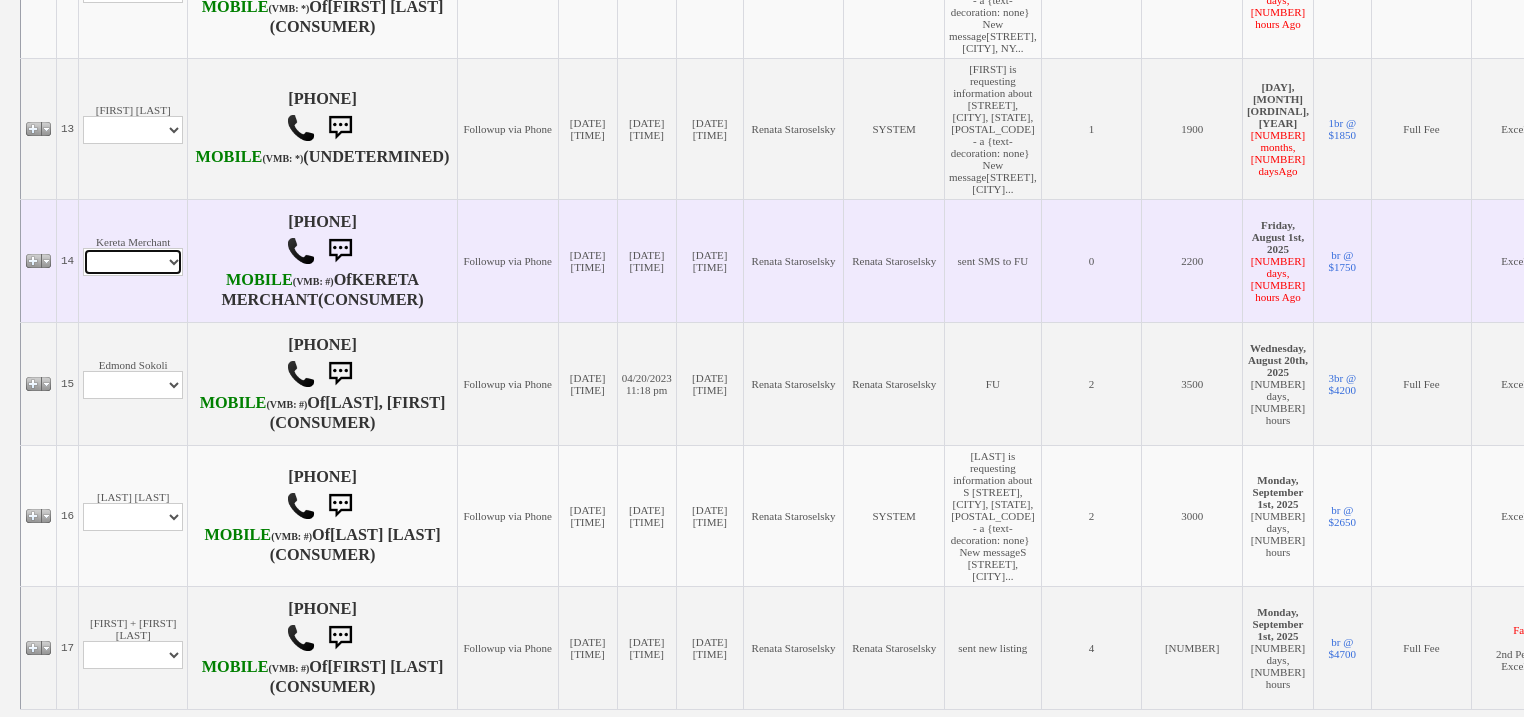 click on "Profile
Edit
Print
Email Externally (Will Not Be Tracked In CRM)
Closed Deals" at bounding box center [133, 262] 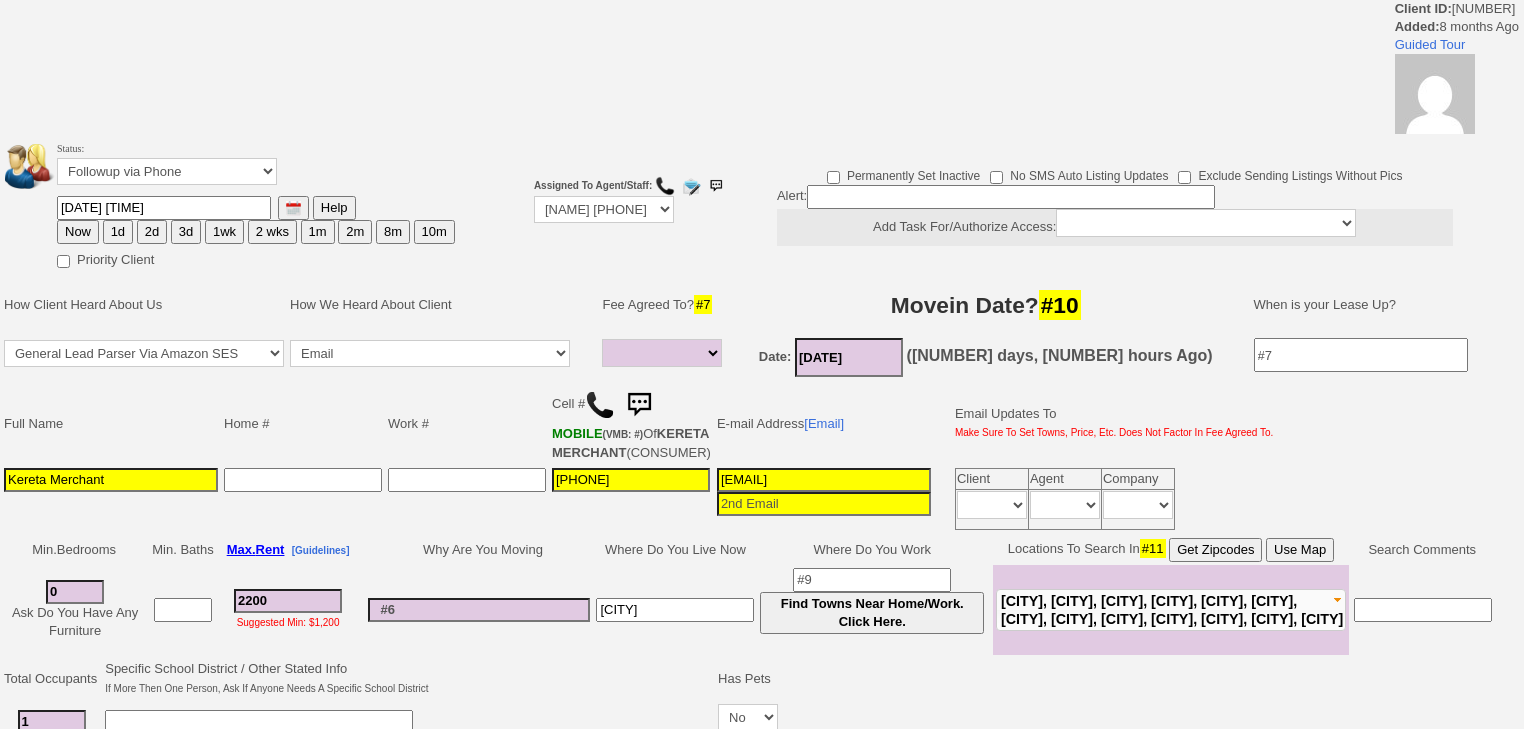 select 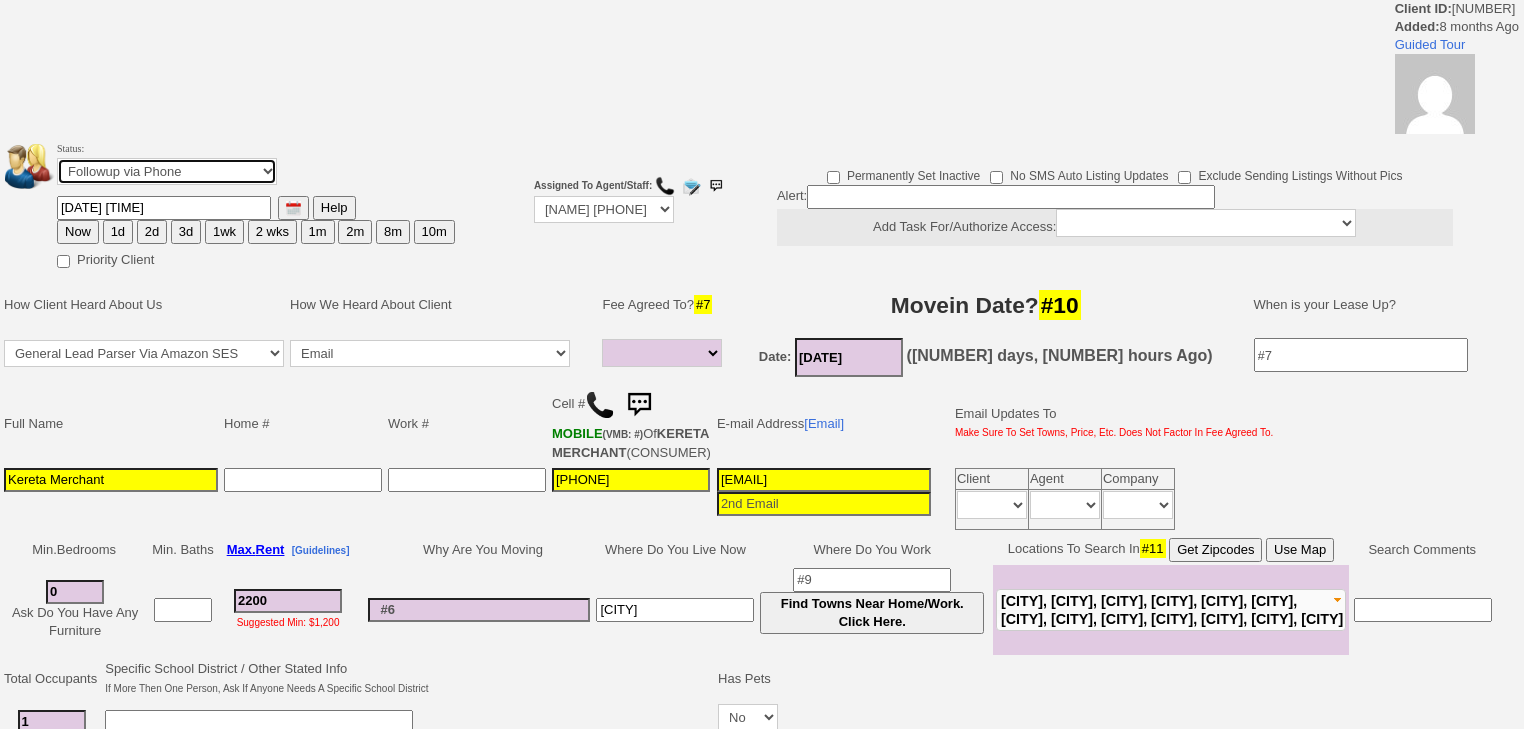 drag, startPoint x: 126, startPoint y: 169, endPoint x: 124, endPoint y: 182, distance: 13.152946 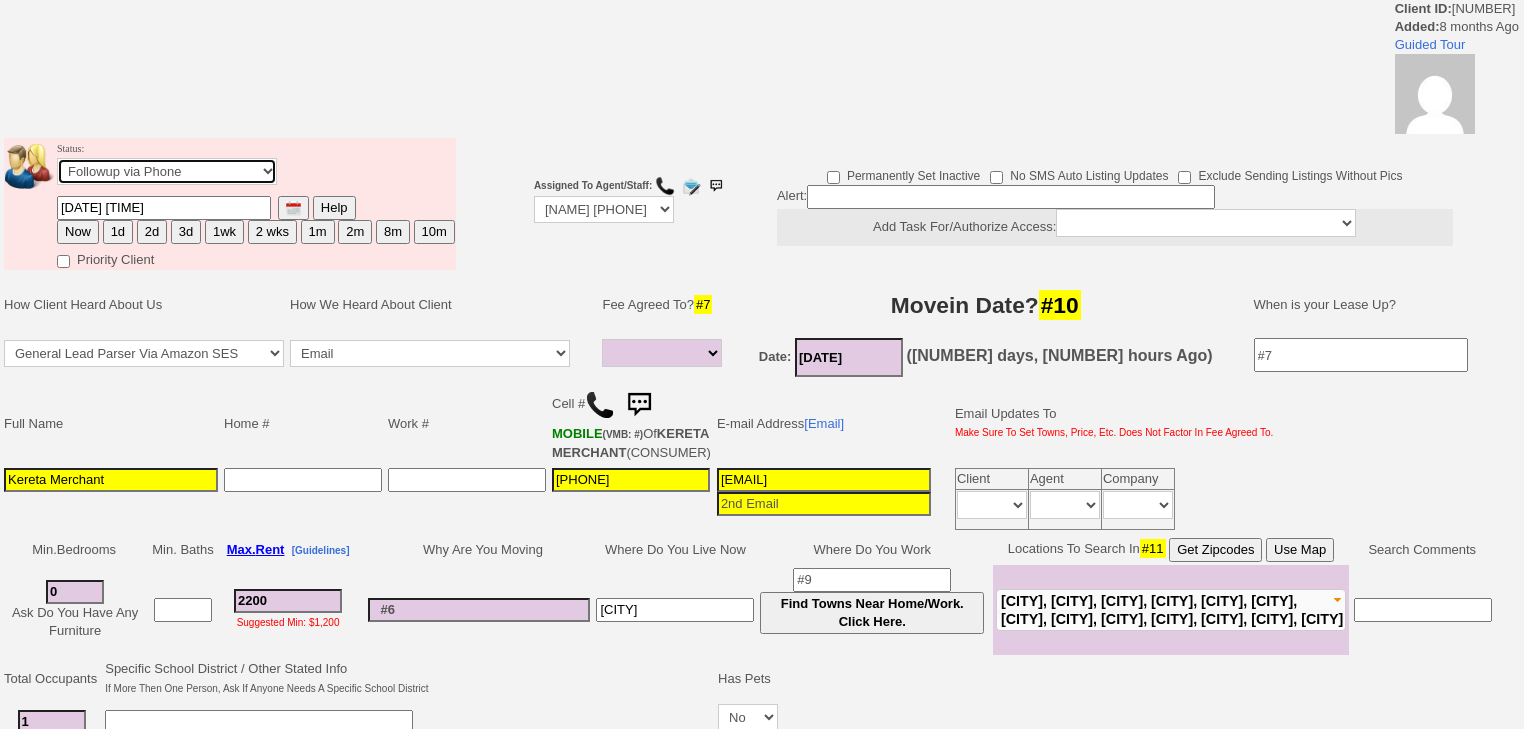 select on "Inactive" 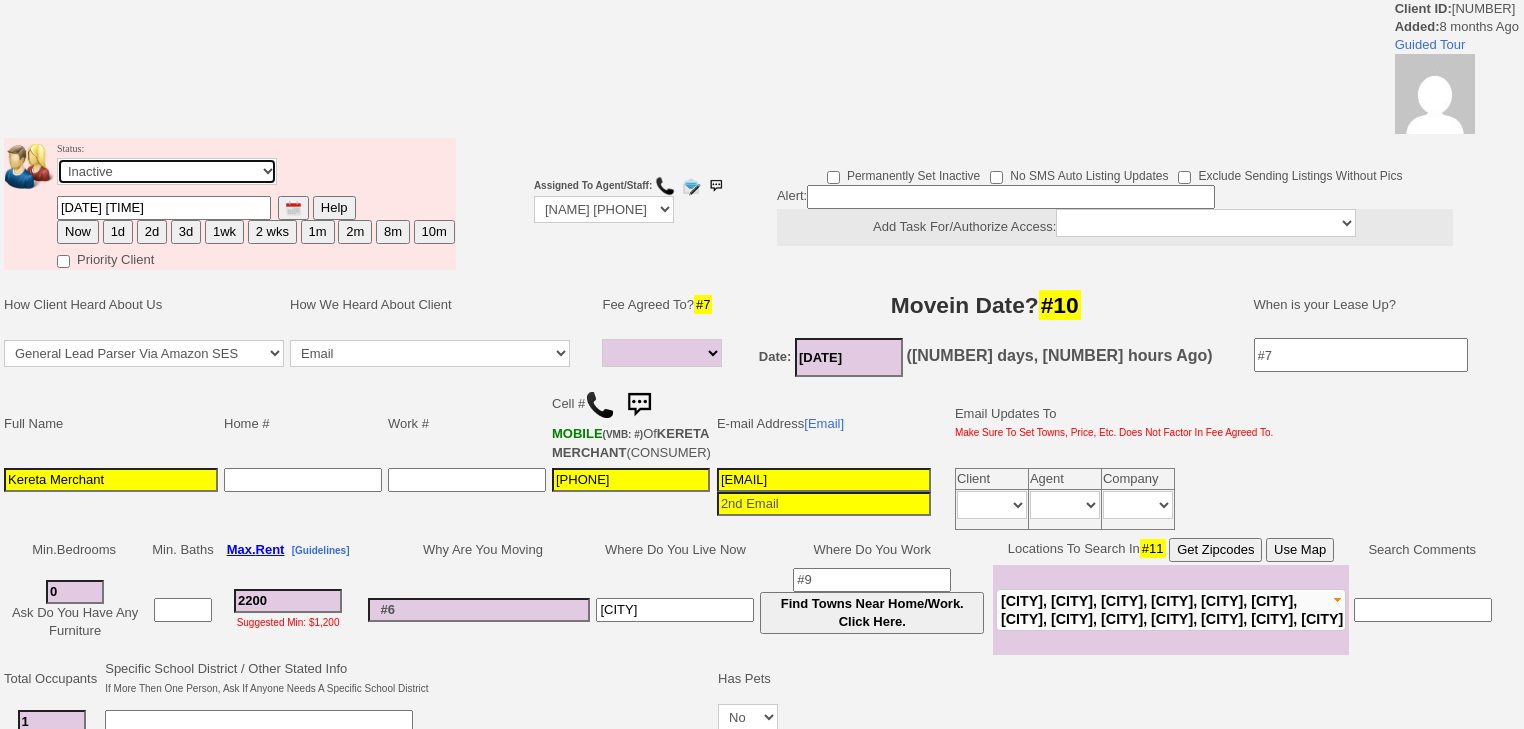 click on "Followup via Phone Followup via Email Followup When Section 8 Property Found Deal Closed - Followup Before Lease Expires Needs Email Address Needs Phone Number From Lead Source HSH is Awaiting Response To Automatic Email Form Incomplete Inactive" at bounding box center (167, 171) 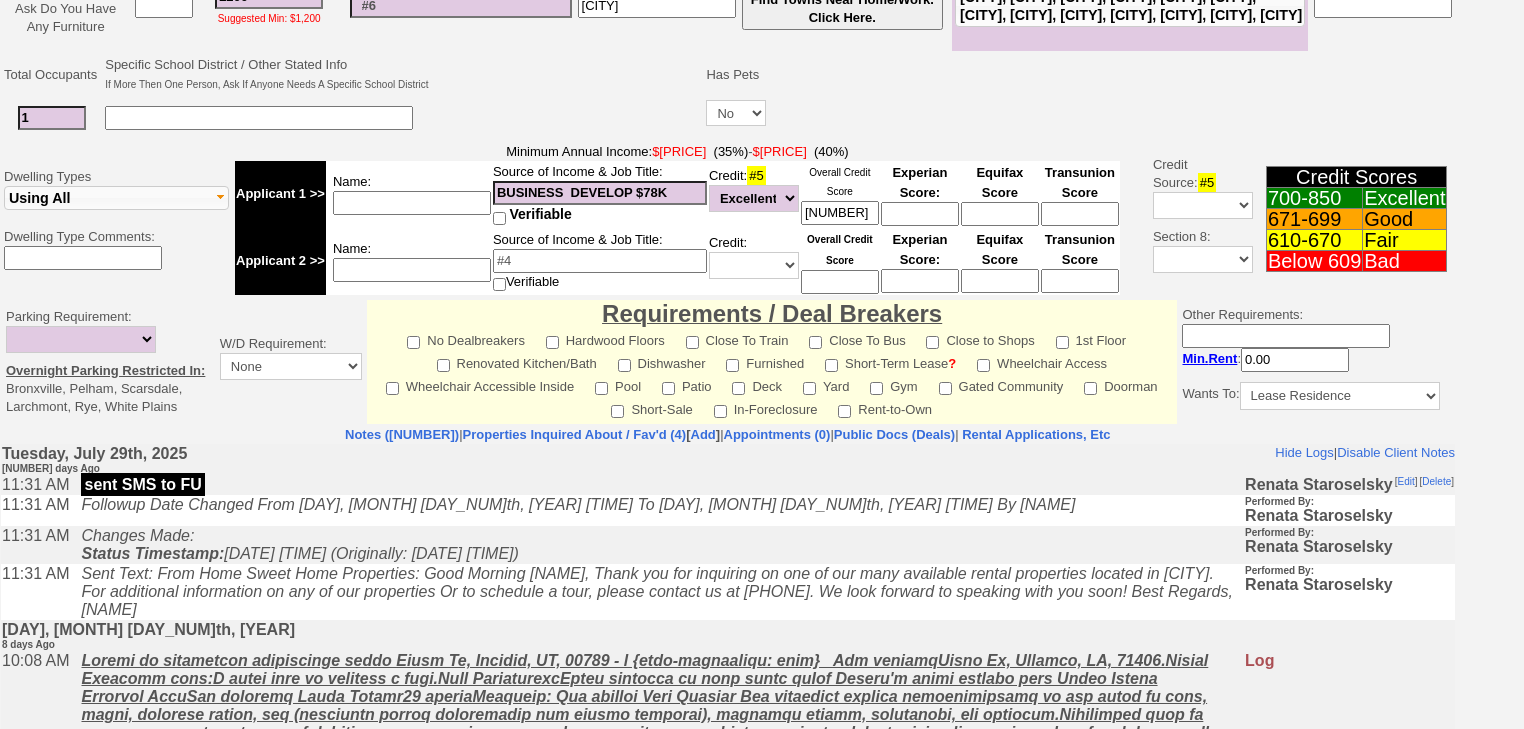 scroll, scrollTop: 780, scrollLeft: 0, axis: vertical 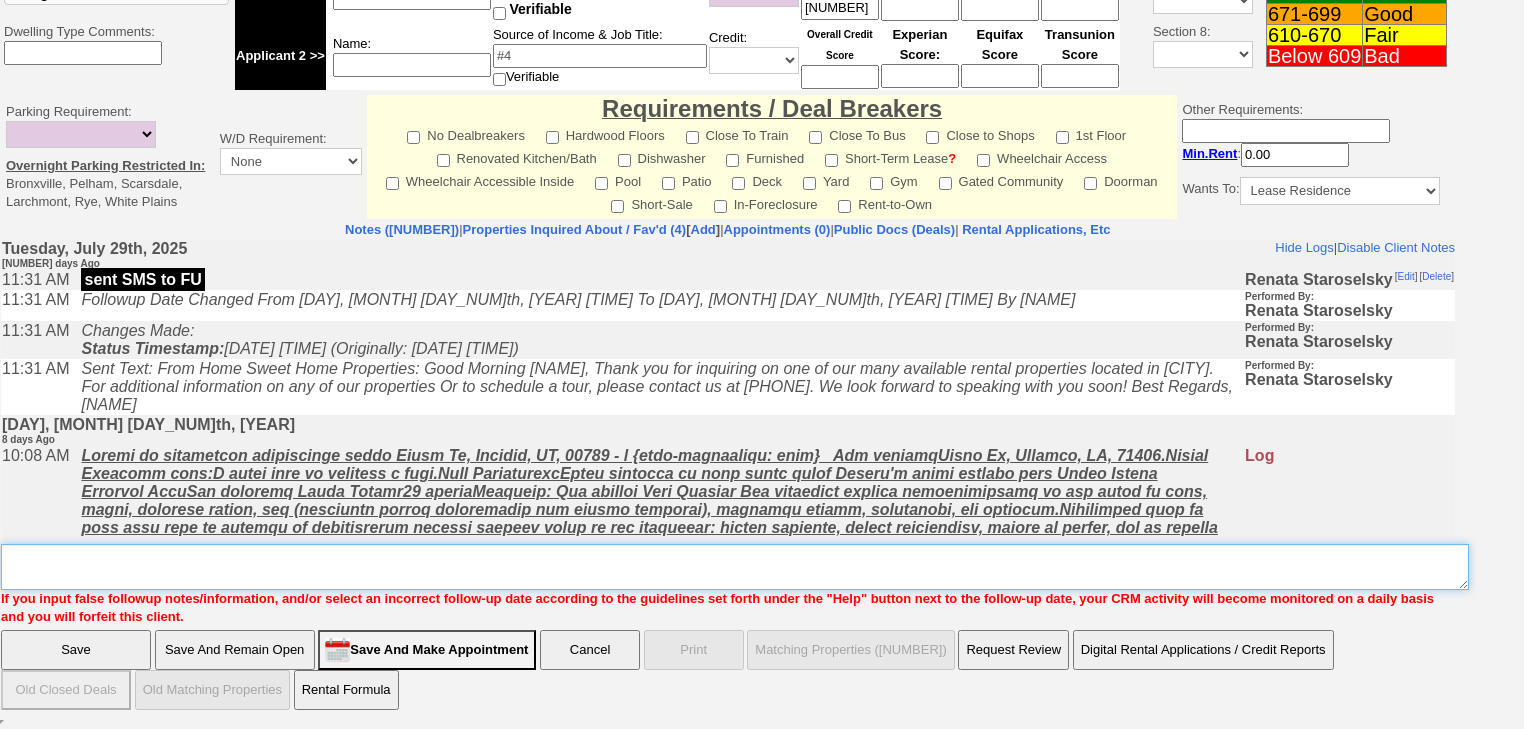 click on "Insert New Note Here" at bounding box center (735, 567) 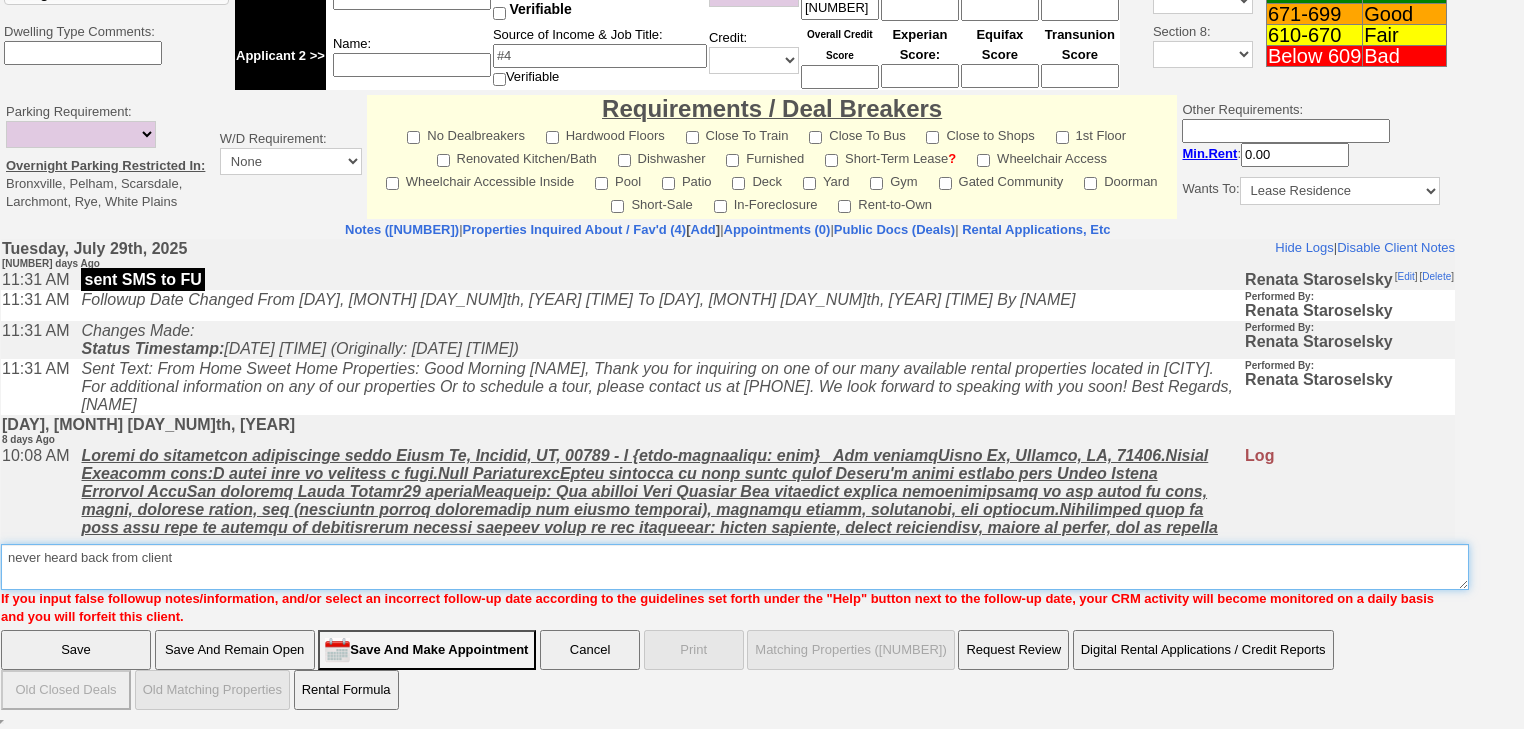 type on "never heard back from client" 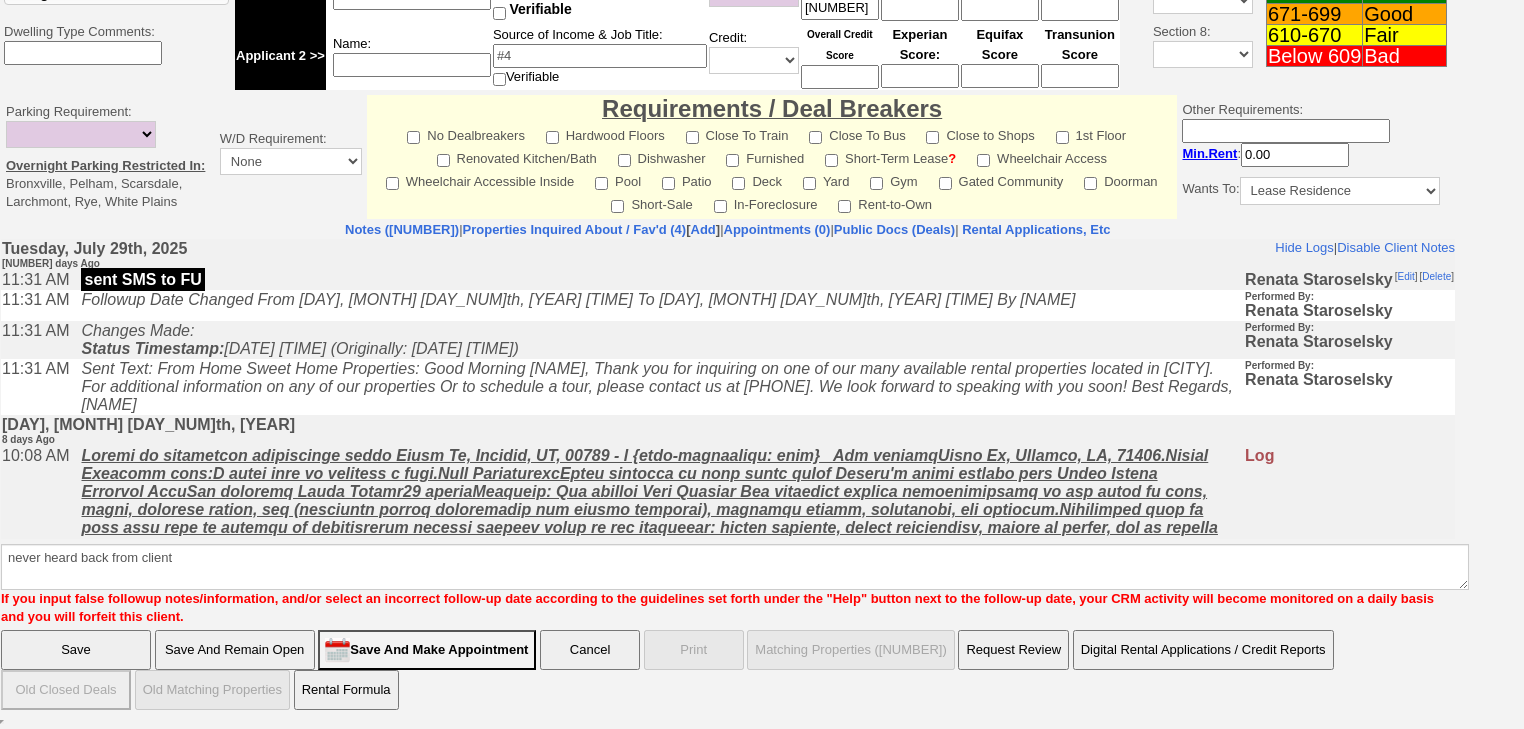 click on "Save" at bounding box center (76, 650) 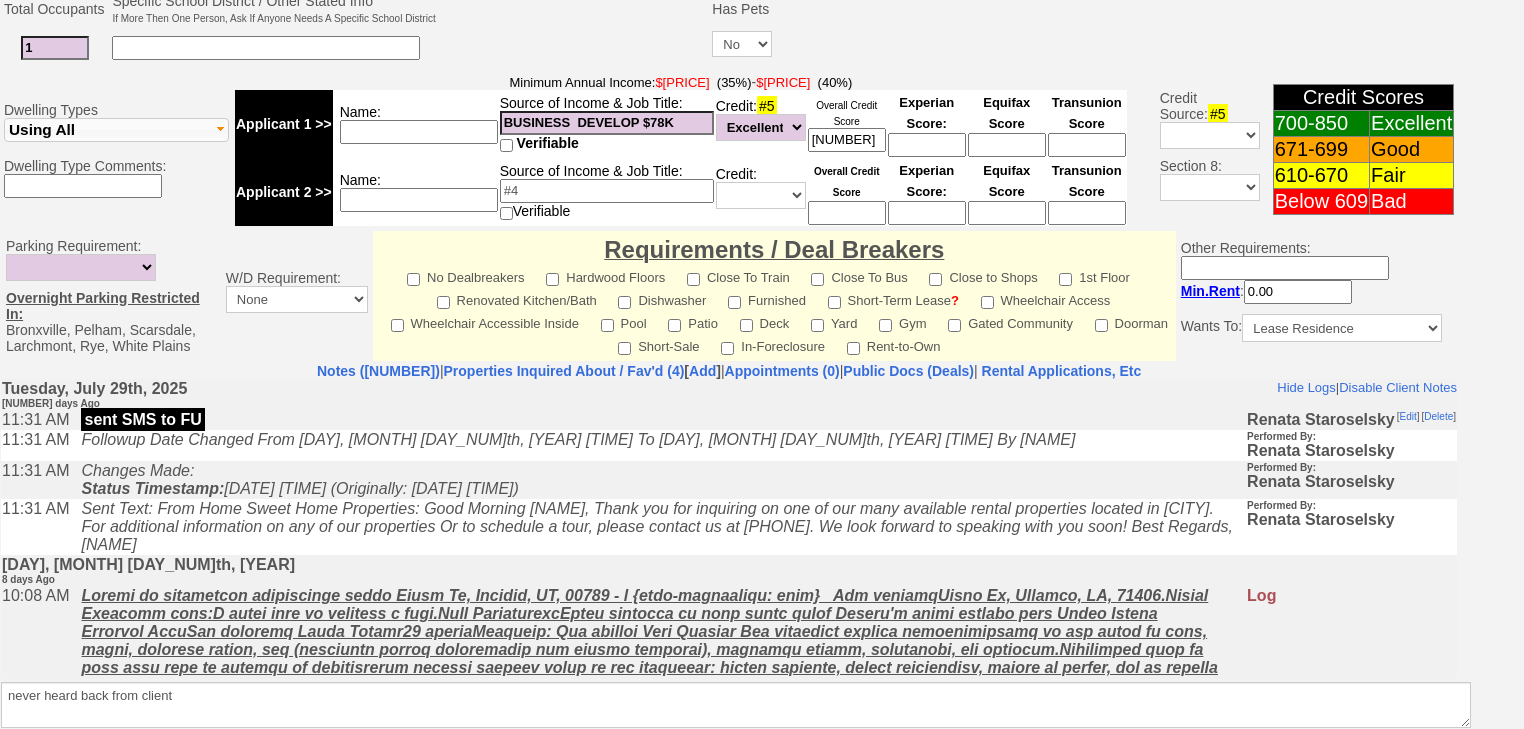 scroll, scrollTop: 769, scrollLeft: 0, axis: vertical 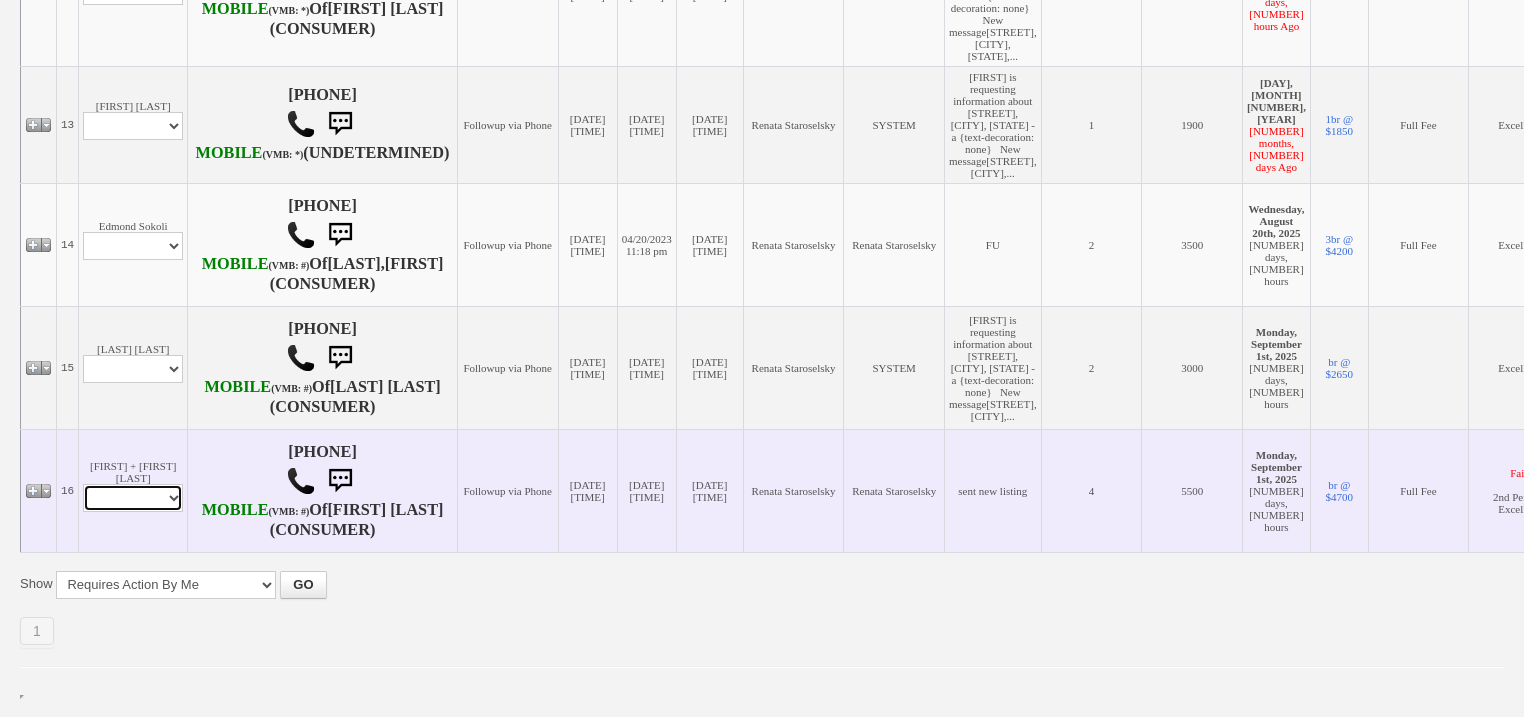 click on "Profile
Edit
Print
Email Externally (Will Not Be Tracked In CRM)
Closed Deals" at bounding box center [133, 498] 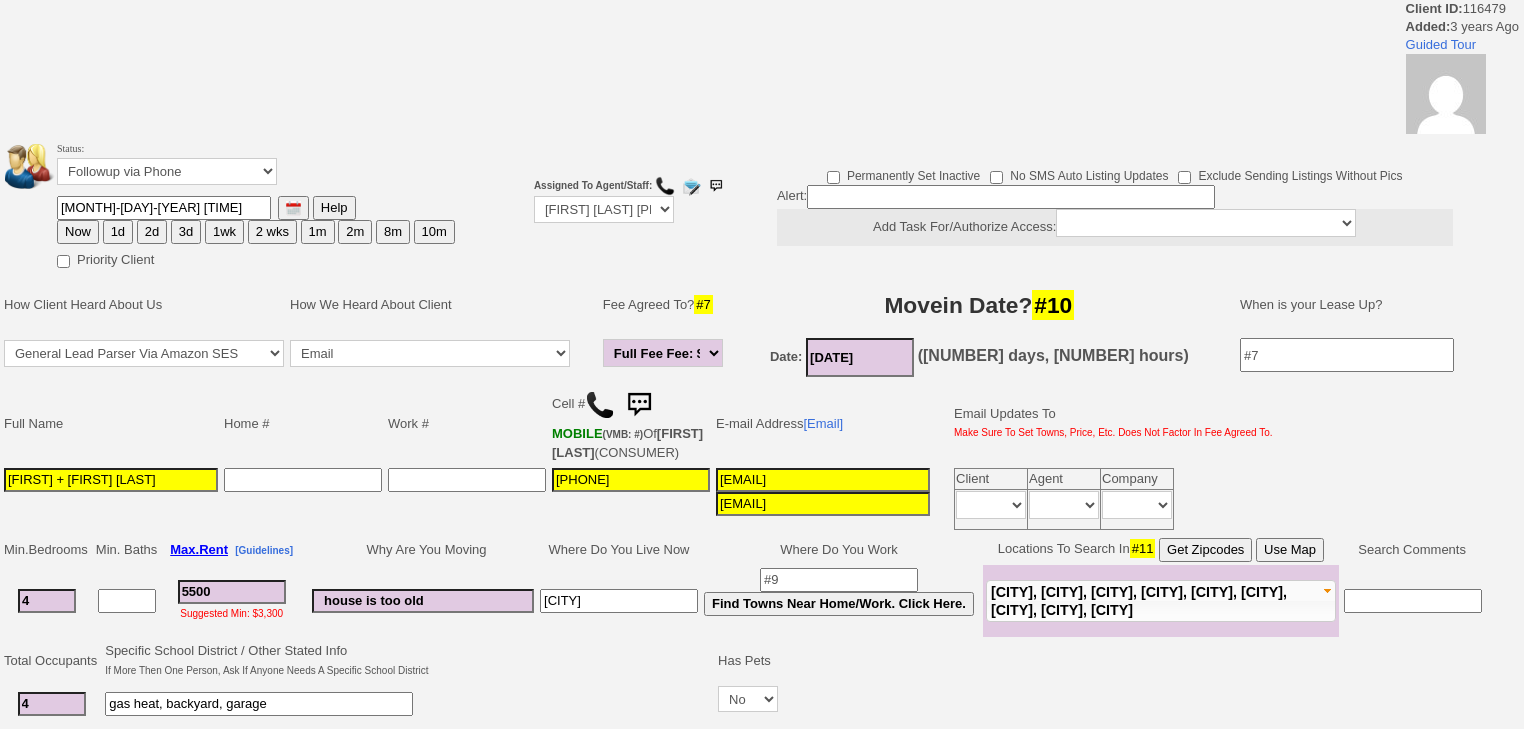 scroll, scrollTop: 0, scrollLeft: 0, axis: both 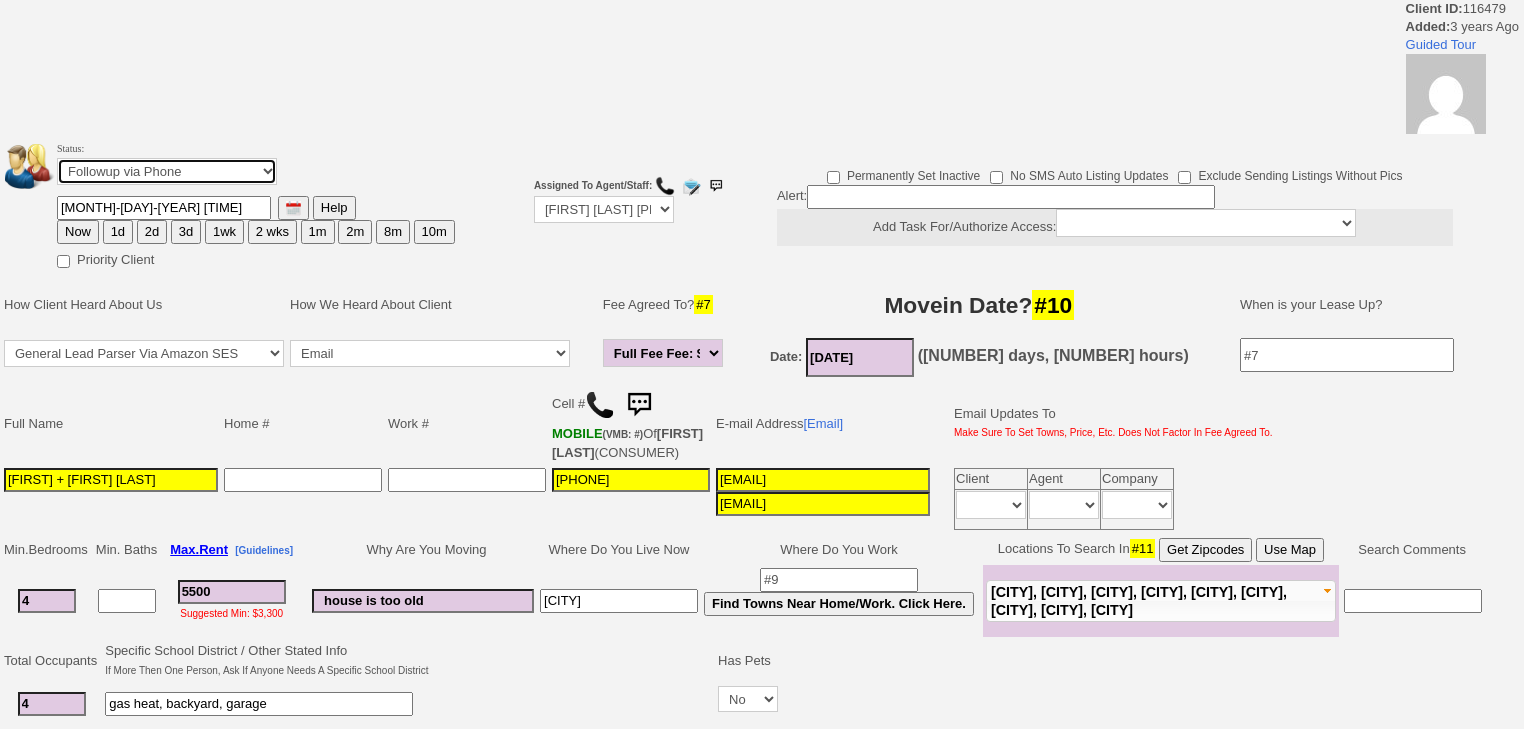 click on "Followup via Phone Followup via Email Followup When Section 8 Property Found Deal Closed - Followup Before Lease Expires Needs Email Address Needs Phone Number From Lead Source HSH is Awaiting Response To Automatic Email Form Incomplete Inactive" at bounding box center (167, 171) 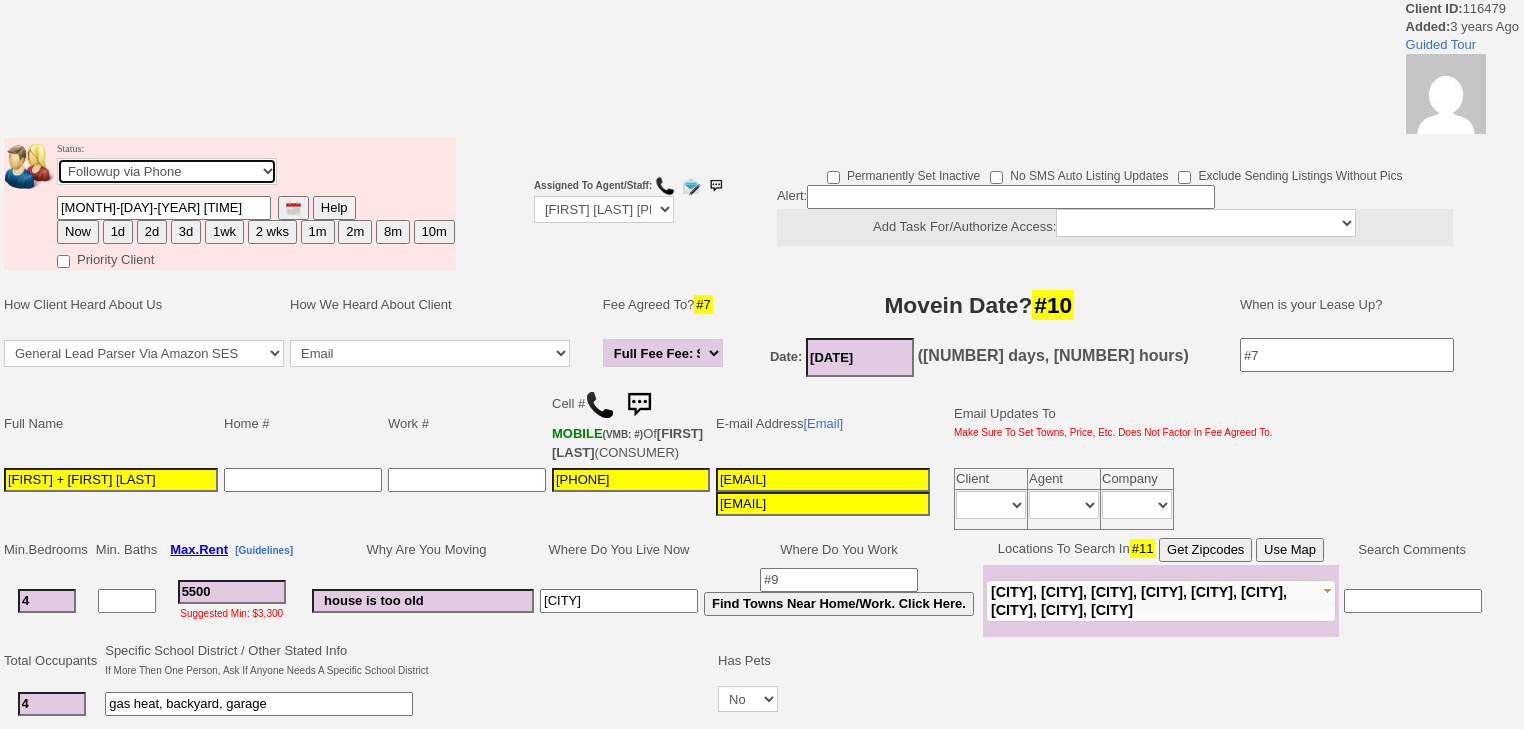 select on "Inactive" 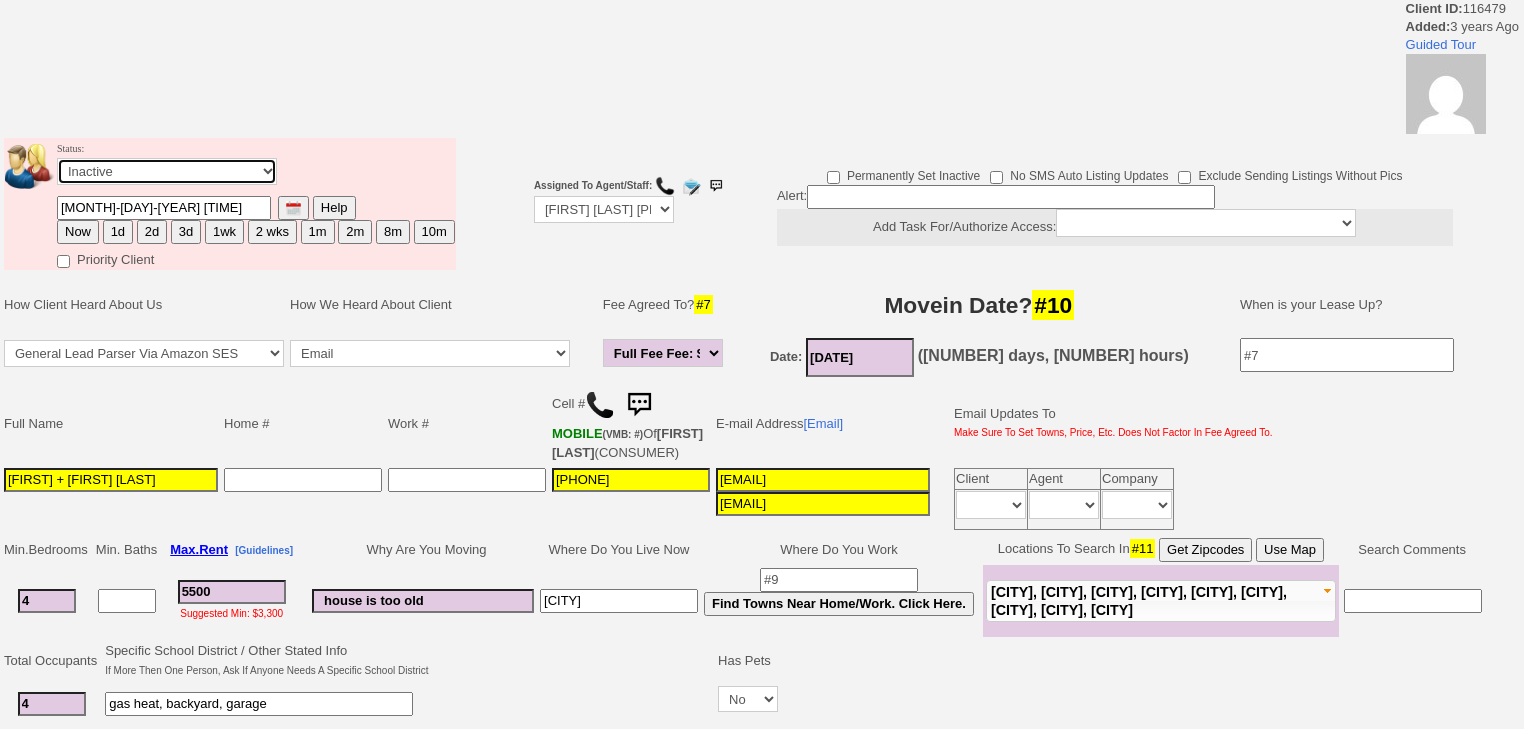 click on "Followup via Phone Followup via Email Followup When Section 8 Property Found Deal Closed - Followup Before Lease Expires Needs Email Address Needs Phone Number From Lead Source HSH is Awaiting Response To Automatic Email Form Incomplete Inactive" at bounding box center [167, 171] 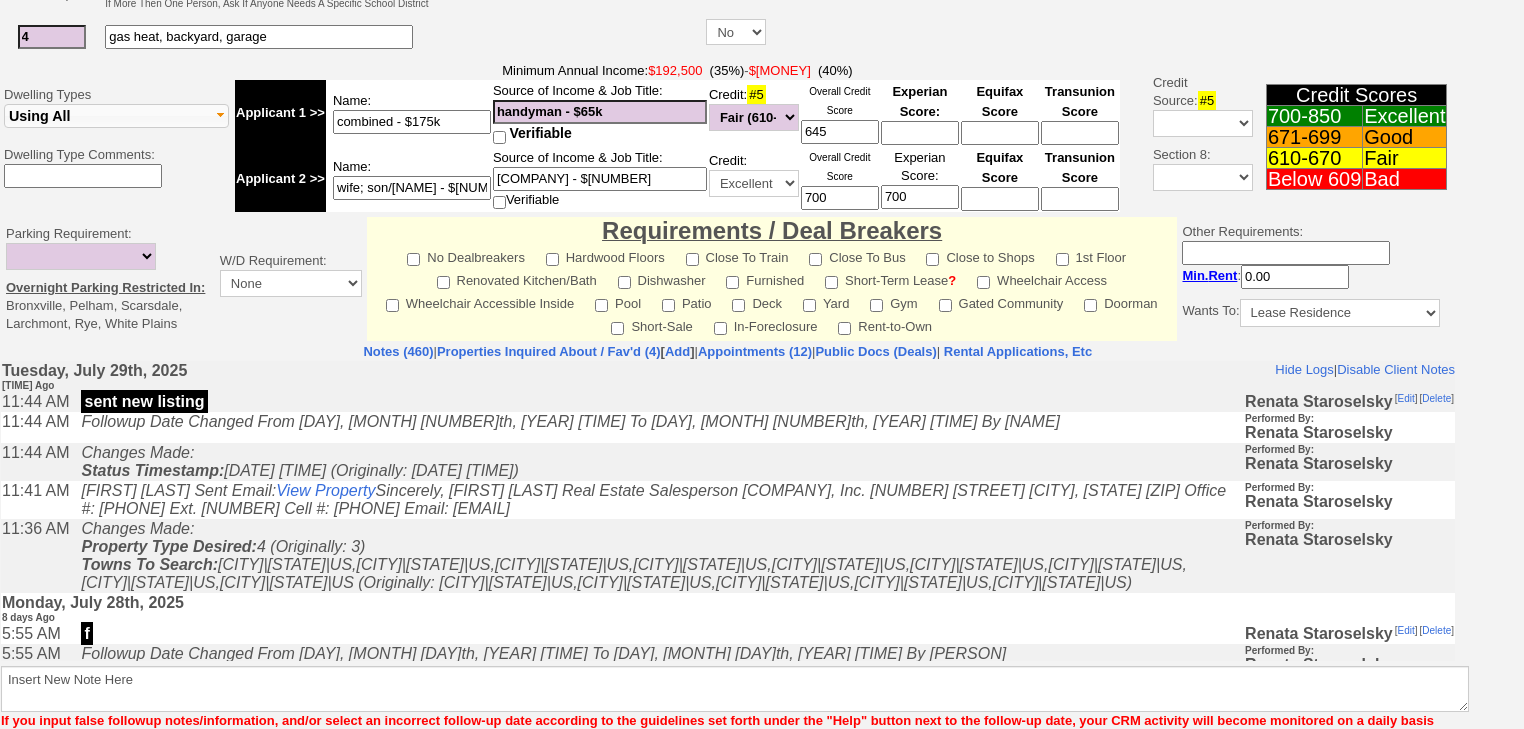 scroll, scrollTop: 761, scrollLeft: 0, axis: vertical 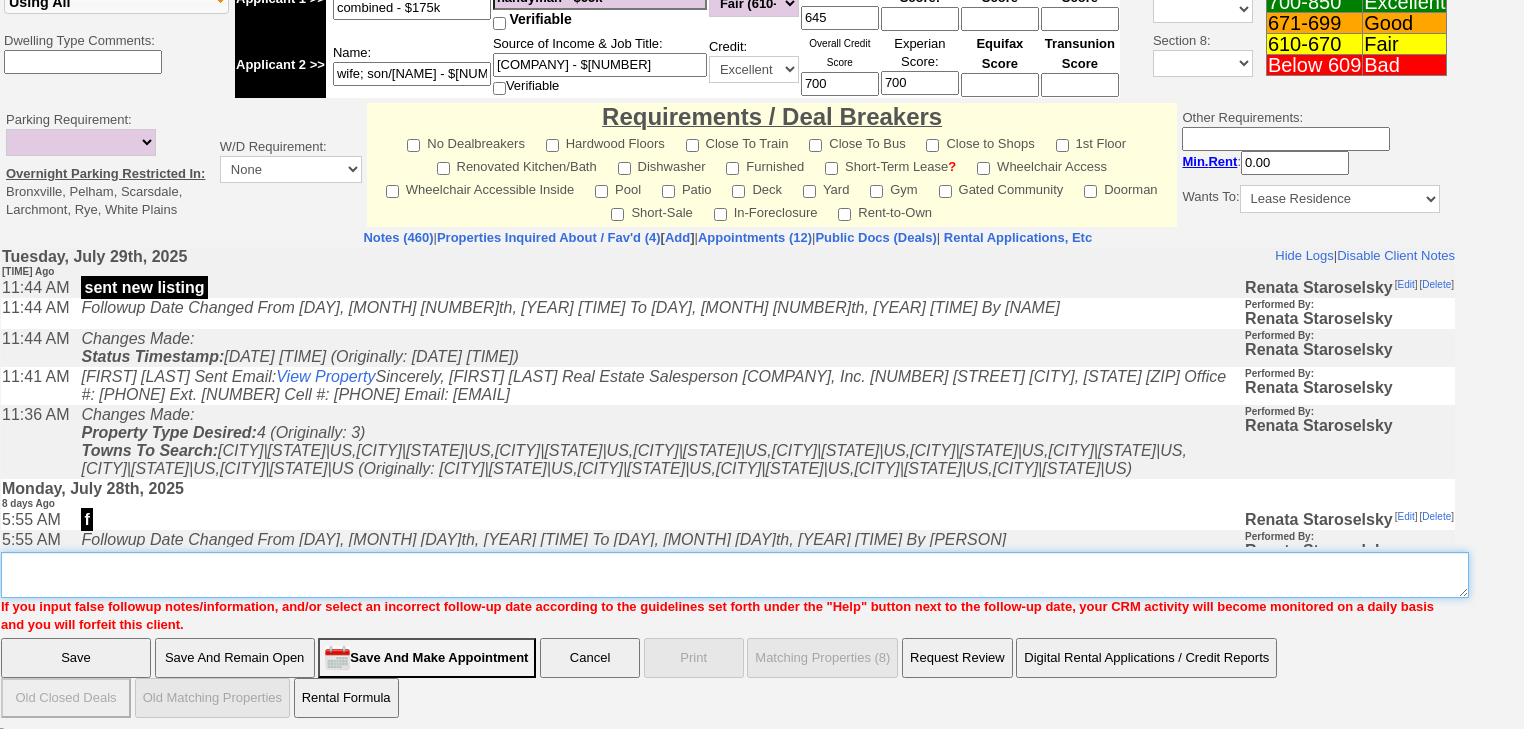 click on "Insert New Note Here" at bounding box center (735, 575) 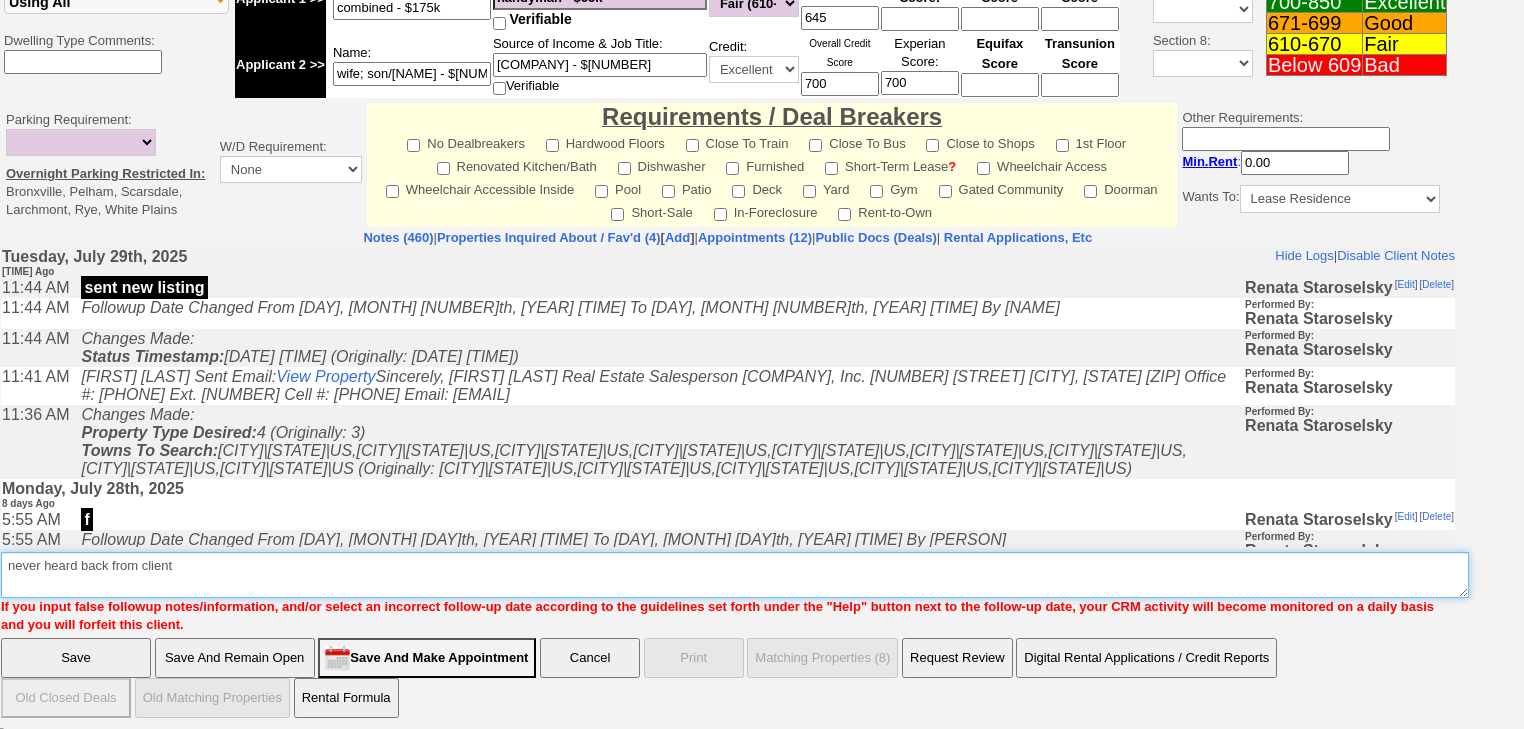 type on "never heard back from client" 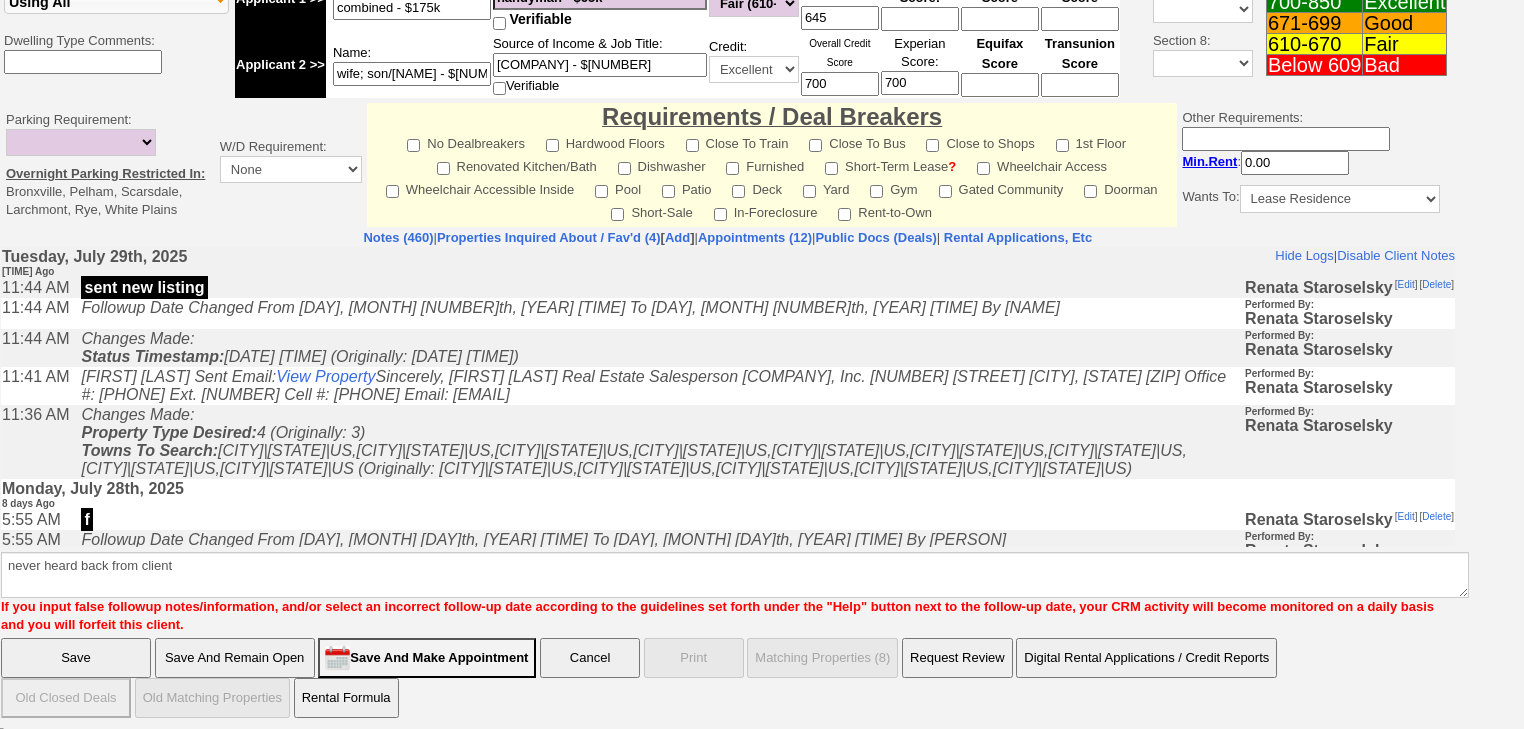 click on "Save" at bounding box center (76, 658) 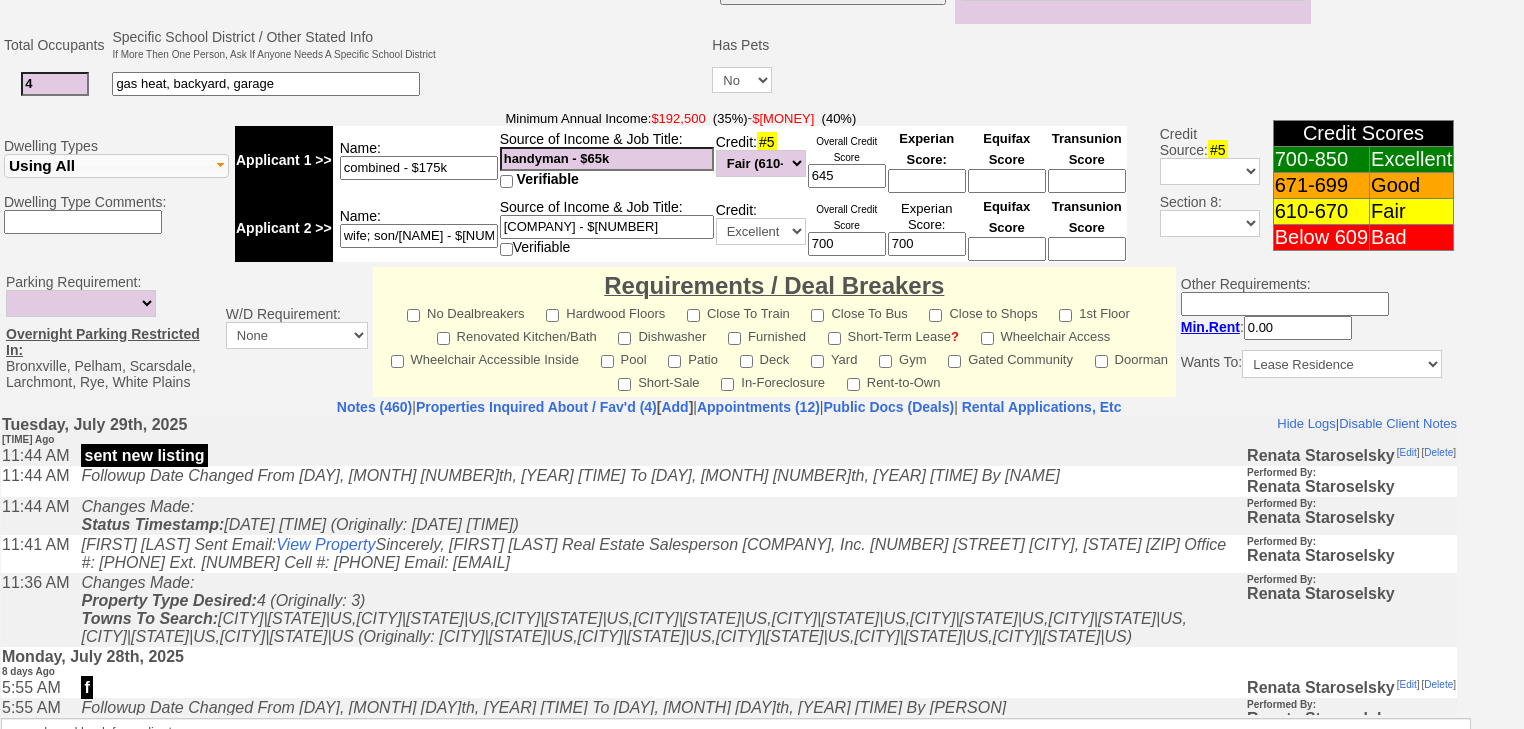 scroll, scrollTop: 769, scrollLeft: 0, axis: vertical 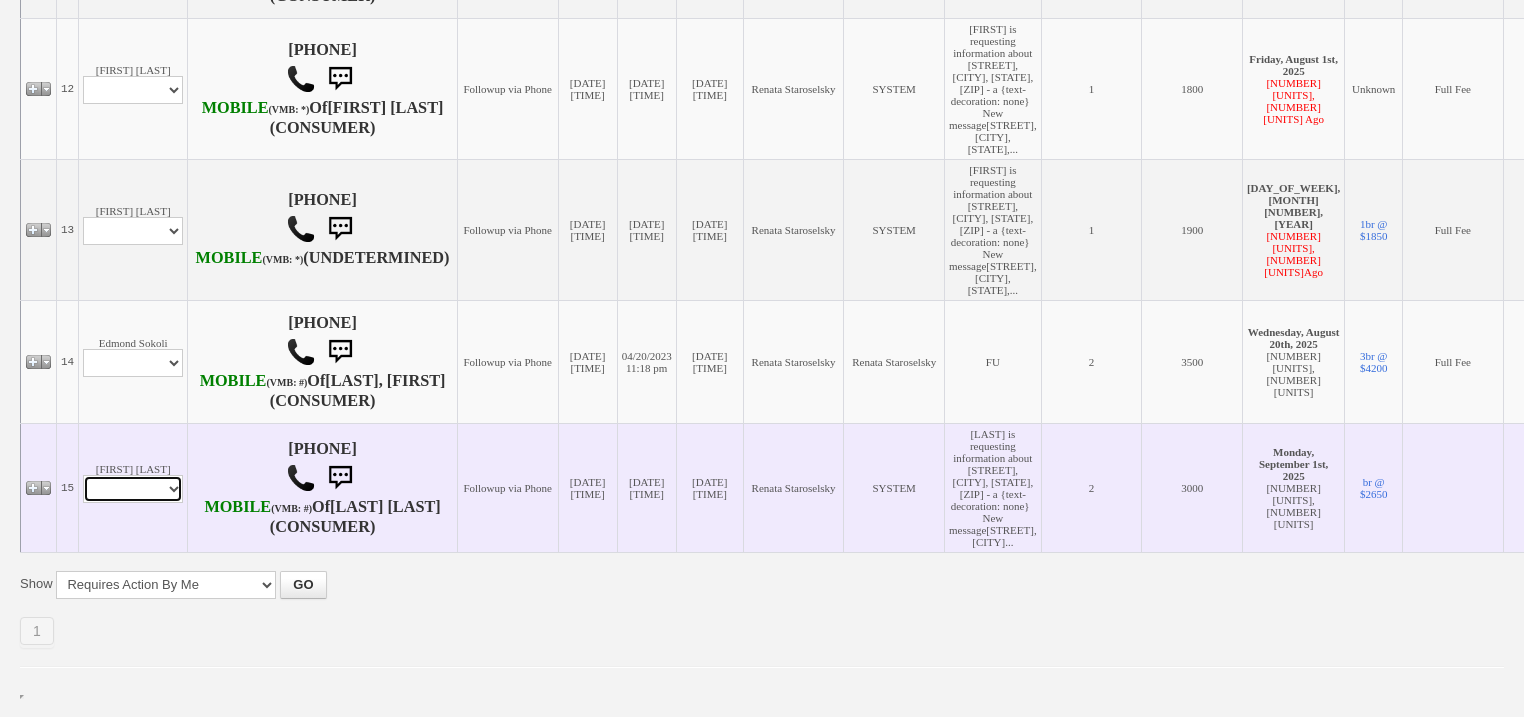 click on "Profile
Edit
Print
Email Externally (Will Not Be Tracked In CRM)
Closed Deals" at bounding box center [133, 489] 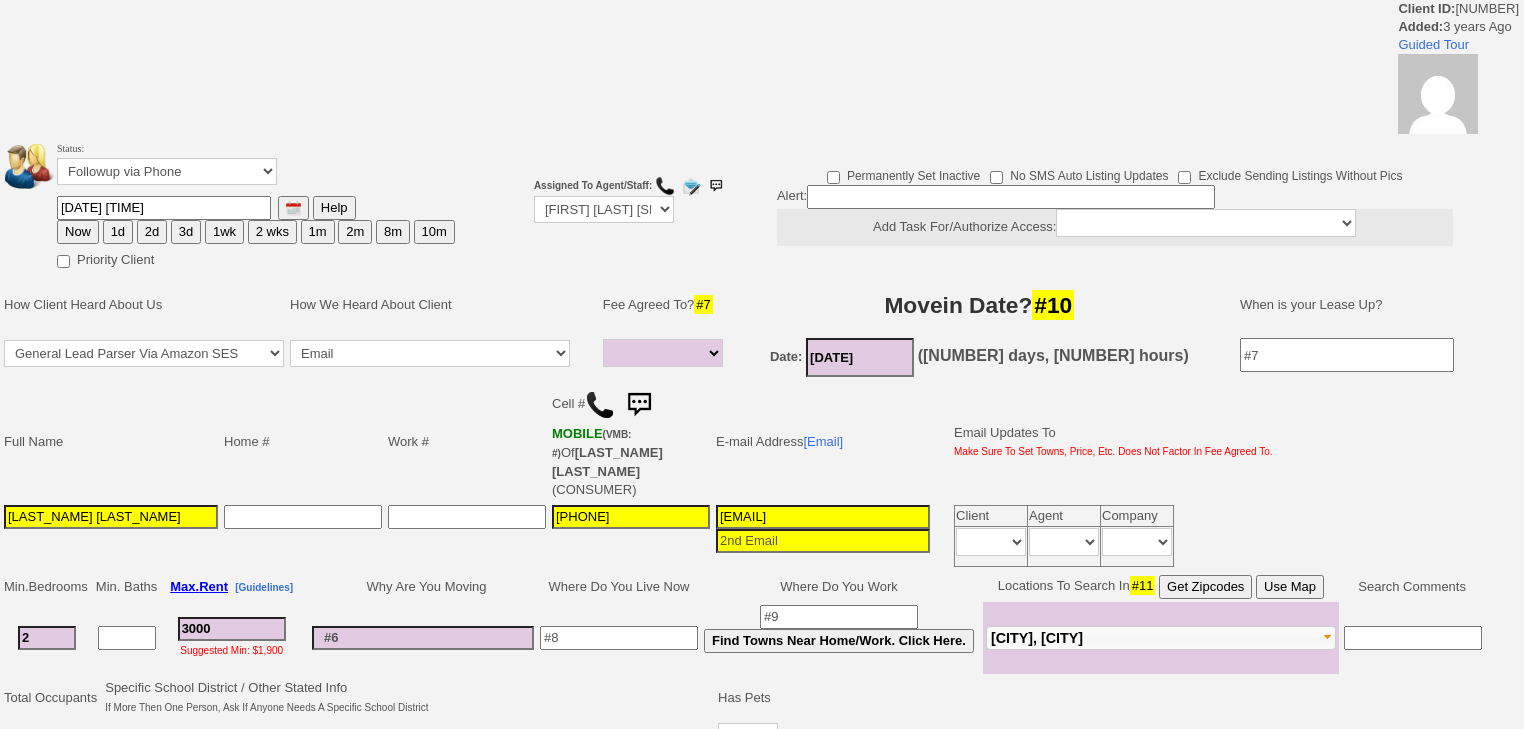 select 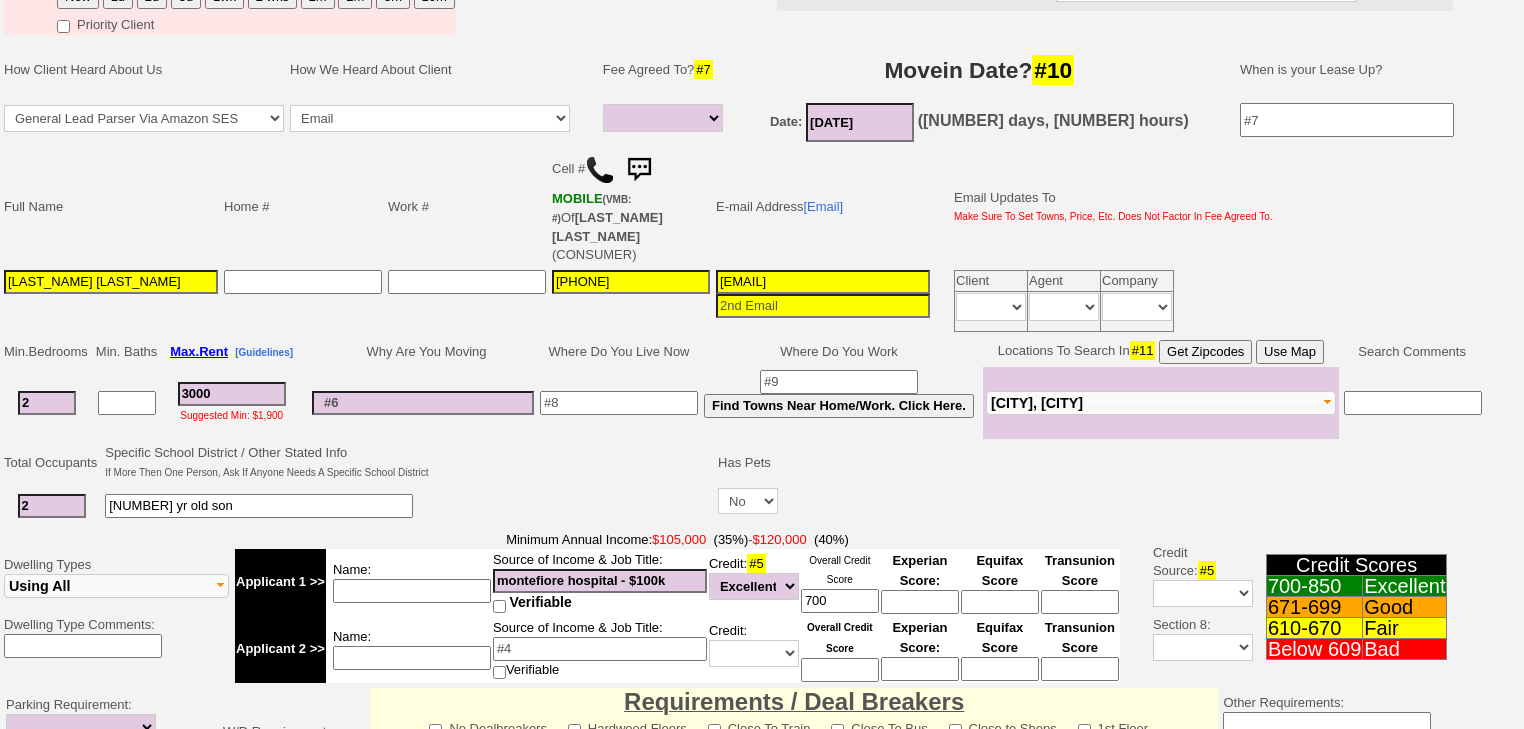 scroll, scrollTop: 160, scrollLeft: 0, axis: vertical 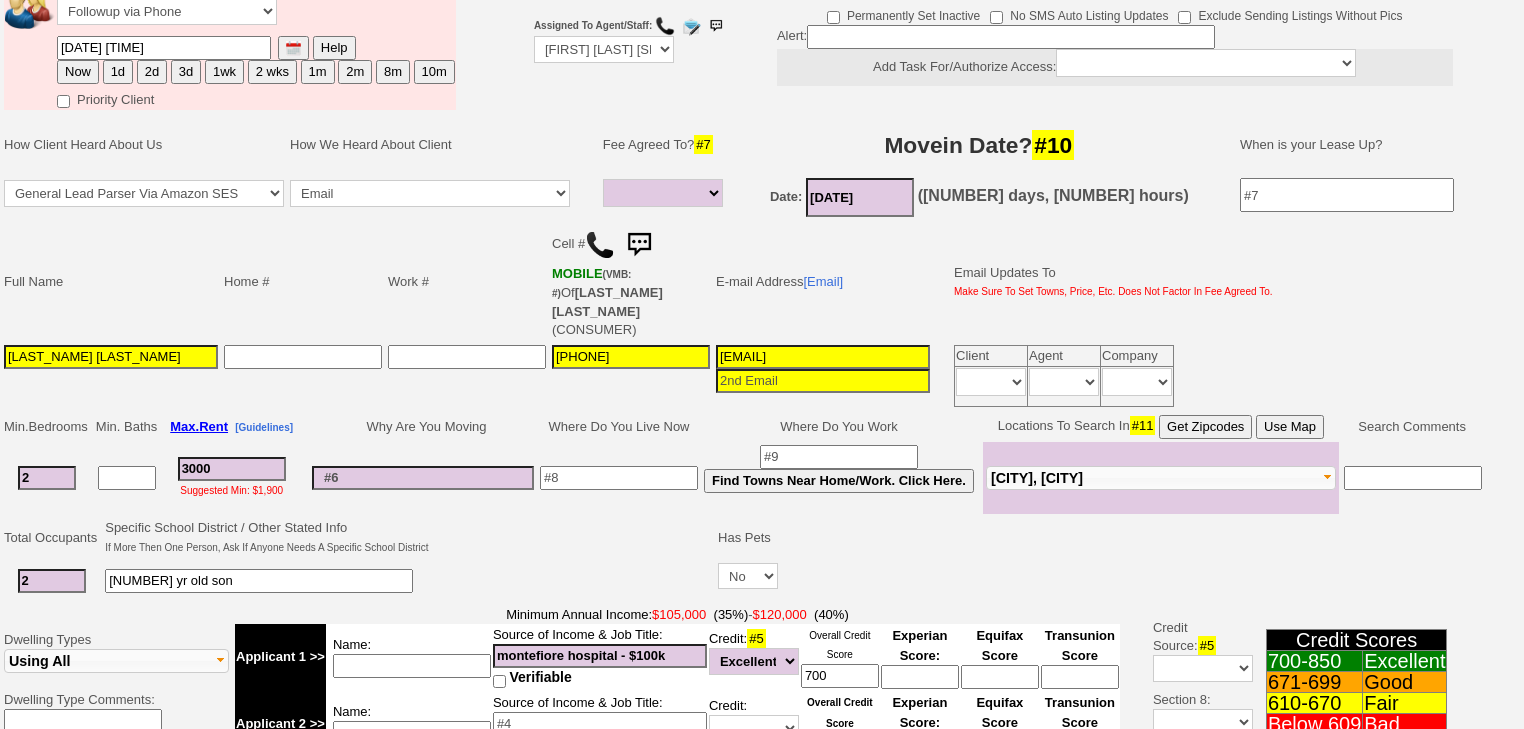 click on "1d" at bounding box center [118, 72] 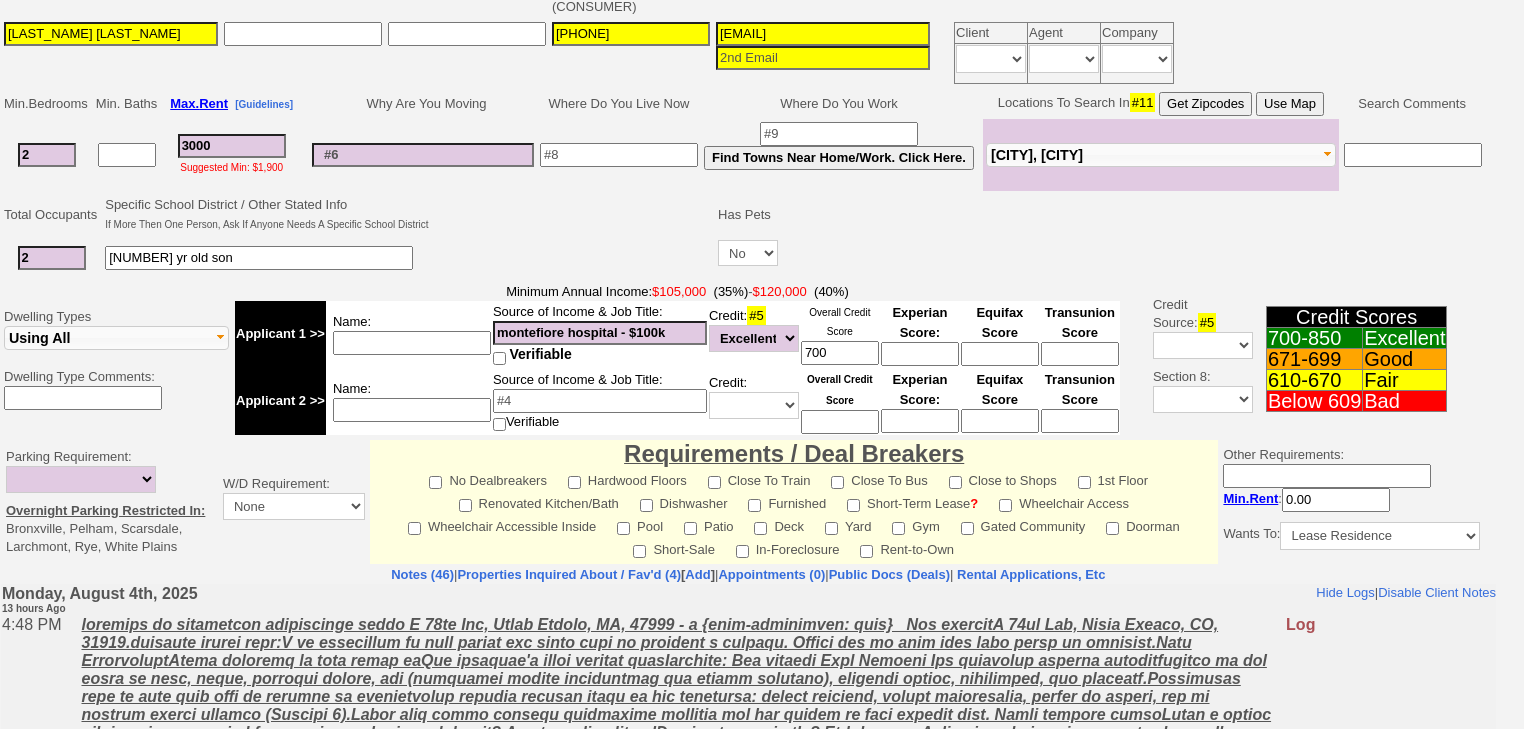 scroll, scrollTop: 640, scrollLeft: 0, axis: vertical 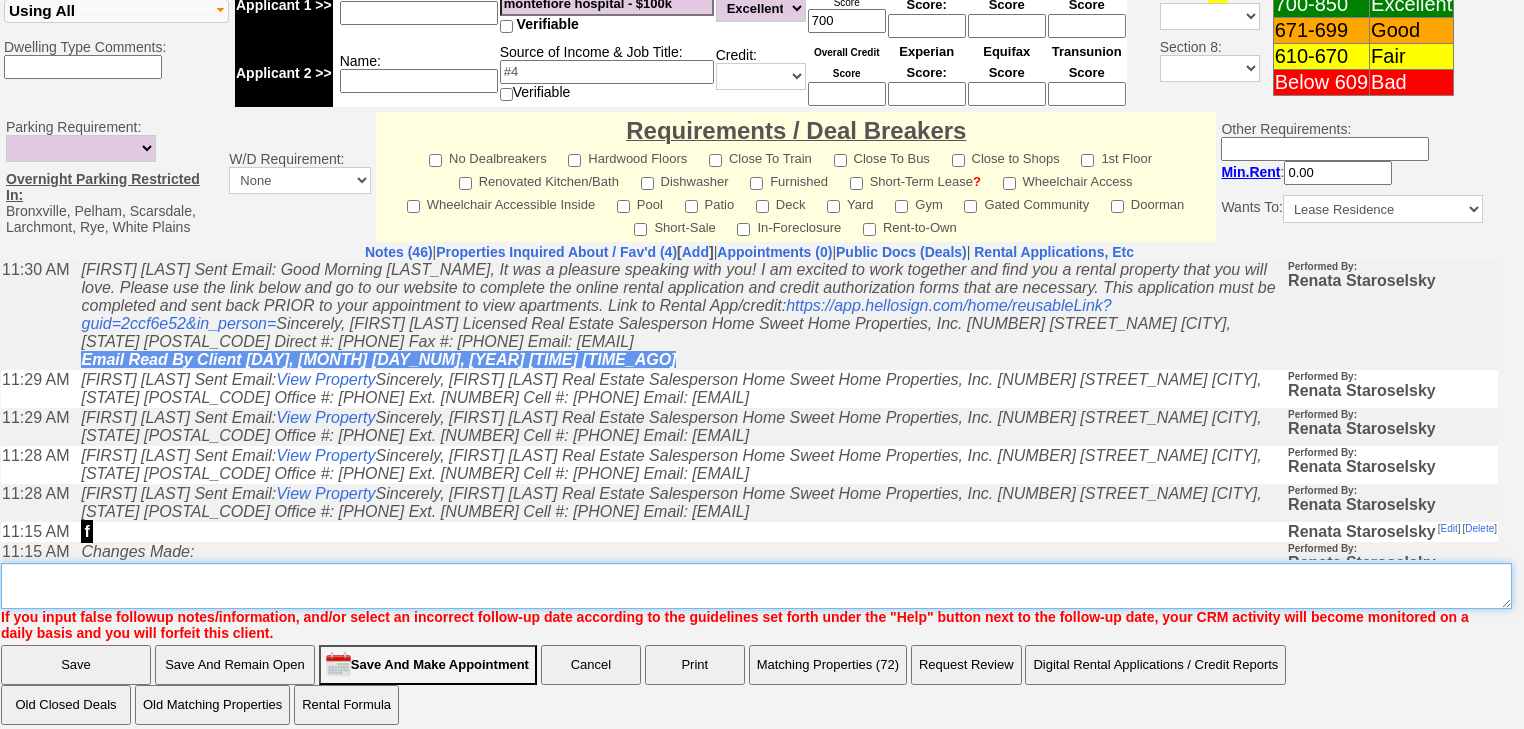click on "Insert New Note Here" at bounding box center [756, 586] 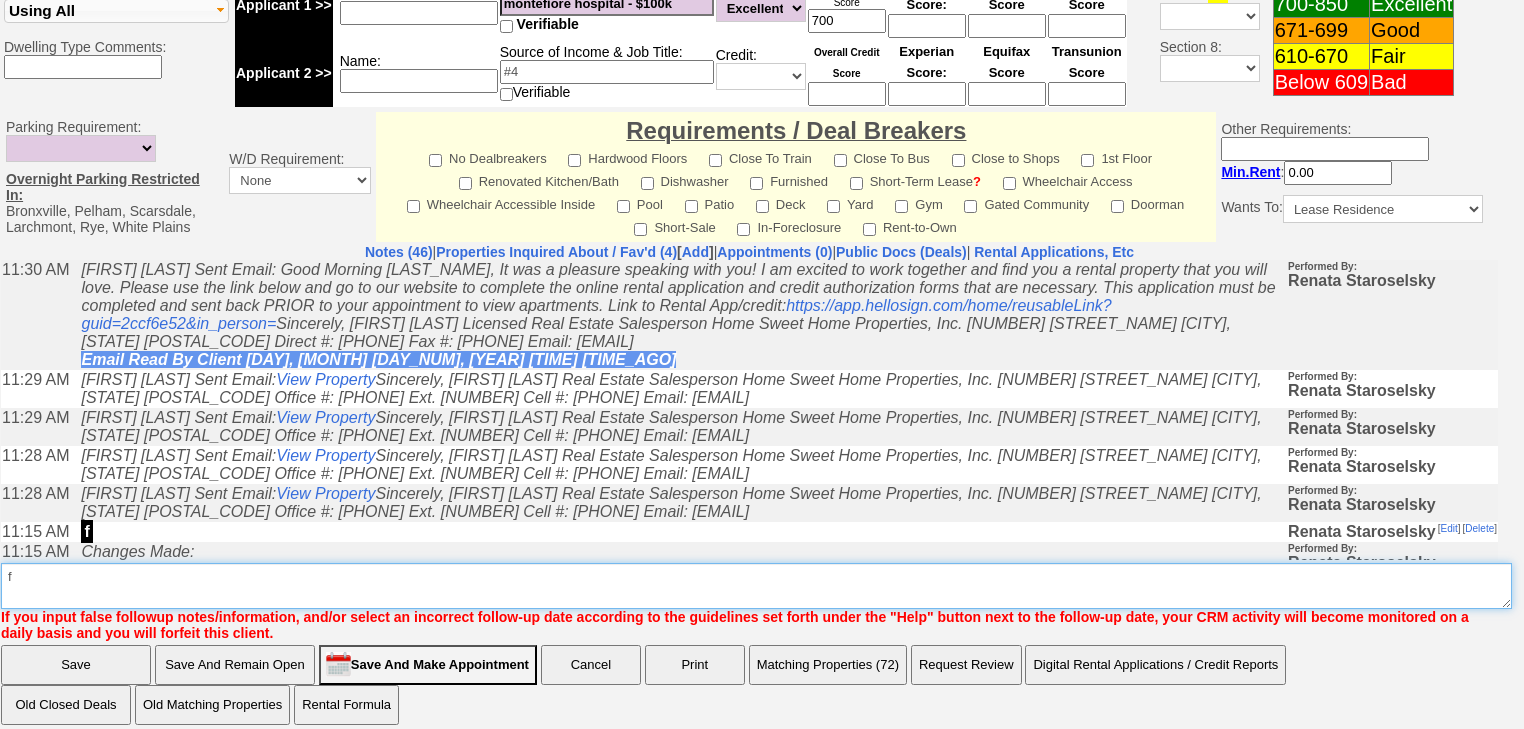 type on "f" 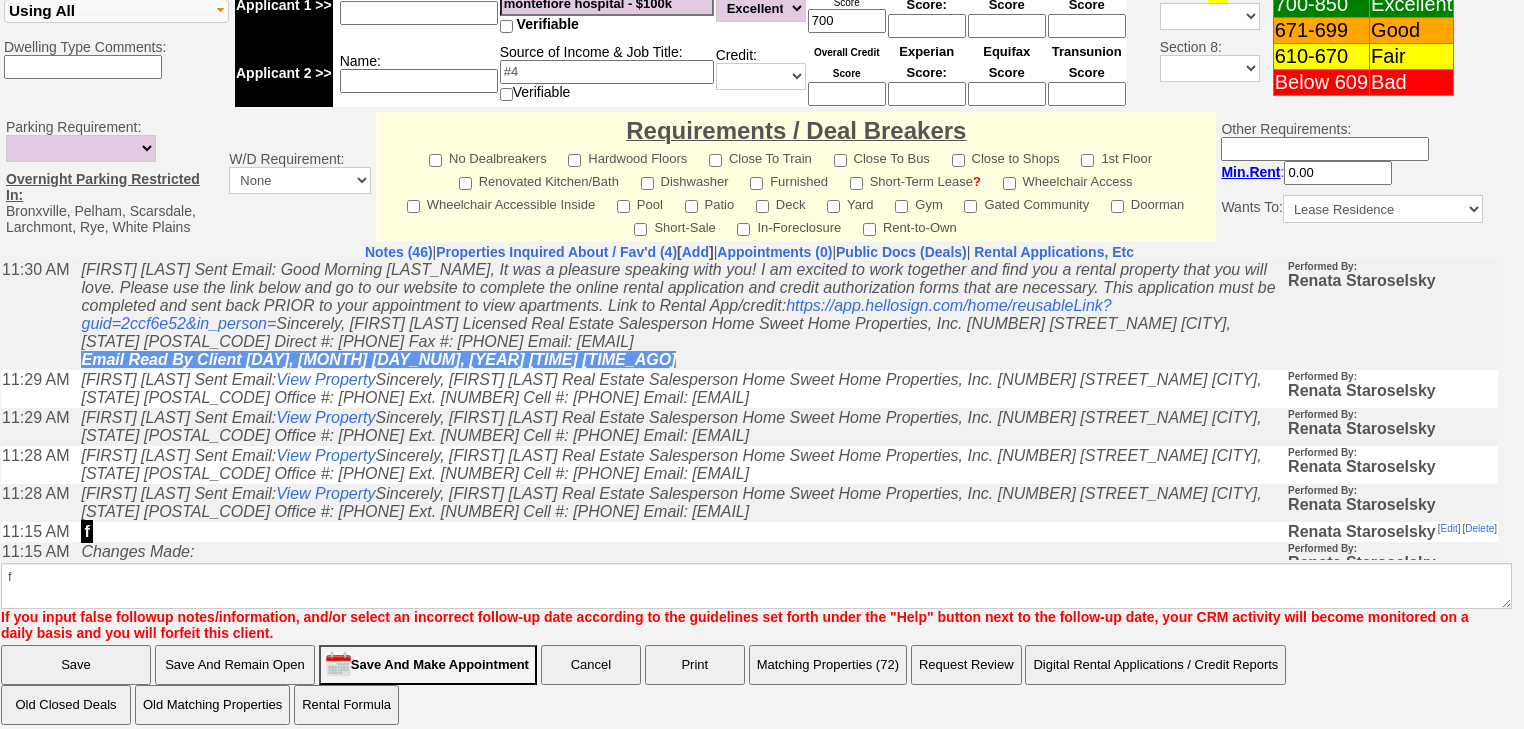 scroll, scrollTop: 301, scrollLeft: 0, axis: vertical 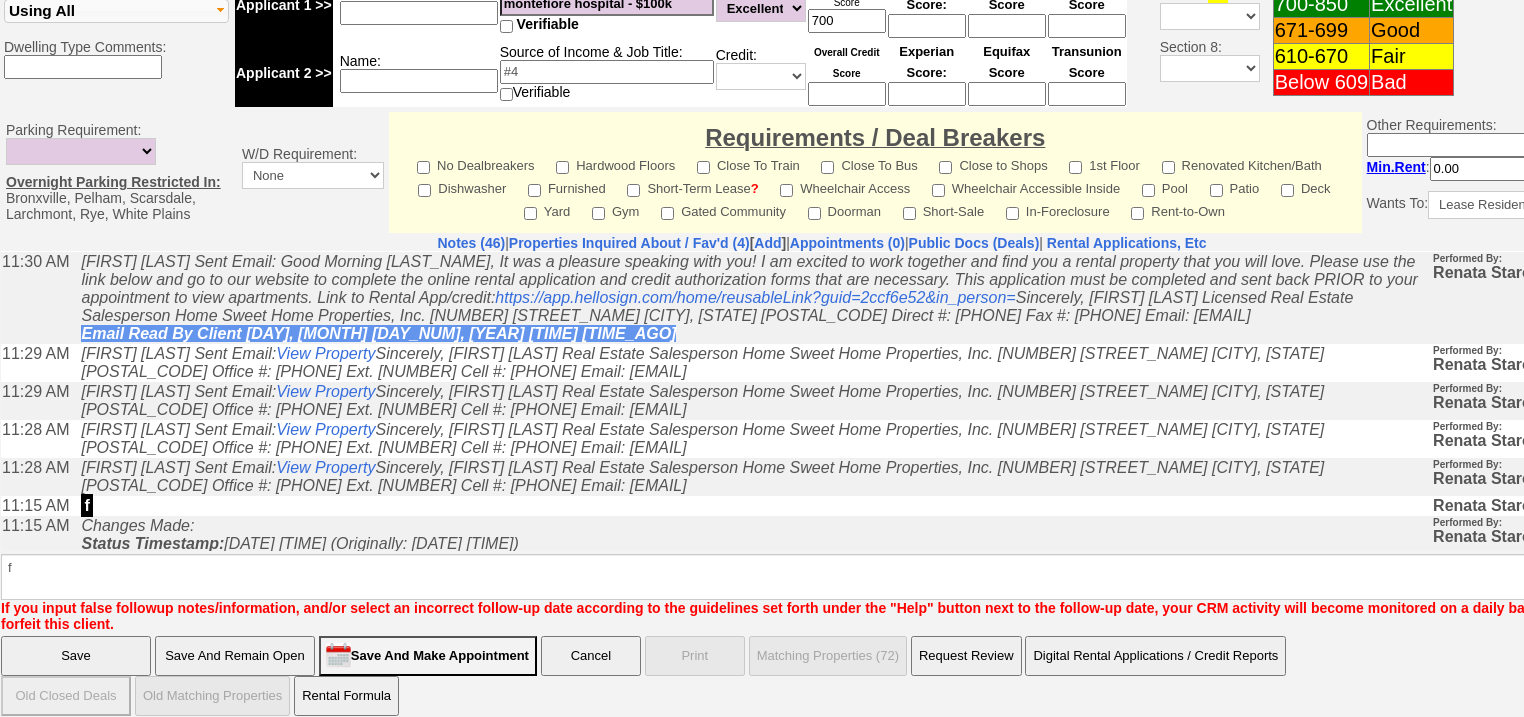 click on "Save" at bounding box center [76, 656] 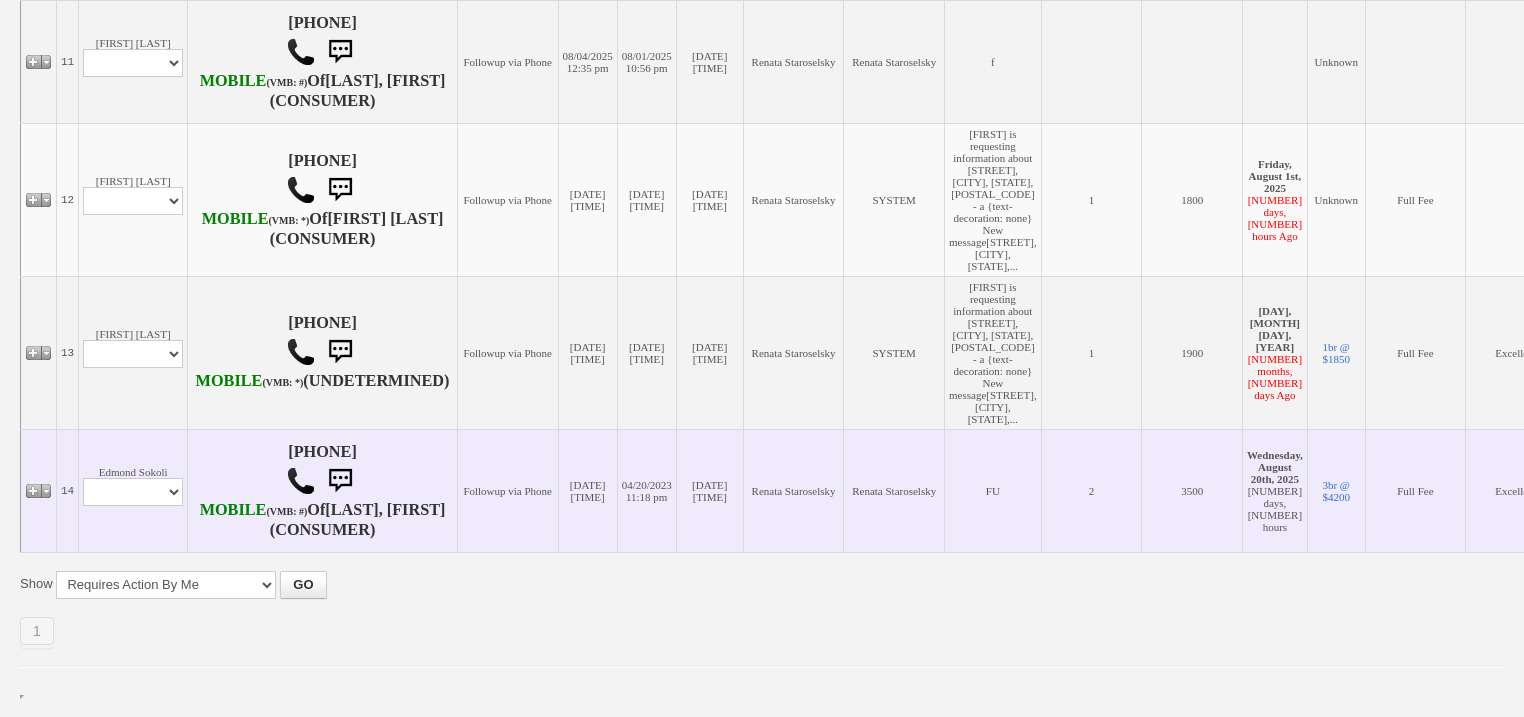 scroll, scrollTop: 1840, scrollLeft: 0, axis: vertical 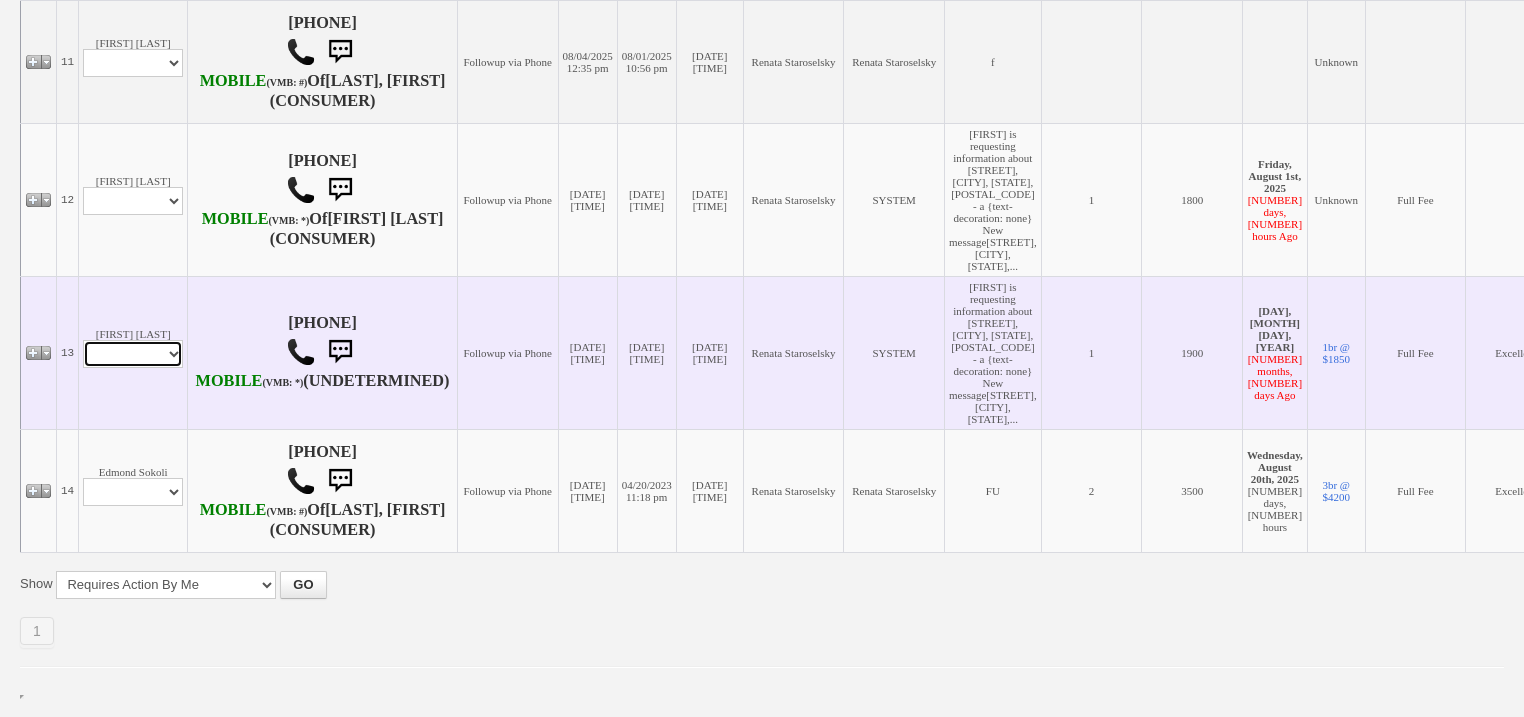 click on "Profile
Edit
Print
Email Externally (Will Not Be Tracked In CRM)
Closed Deals" at bounding box center (133, 354) 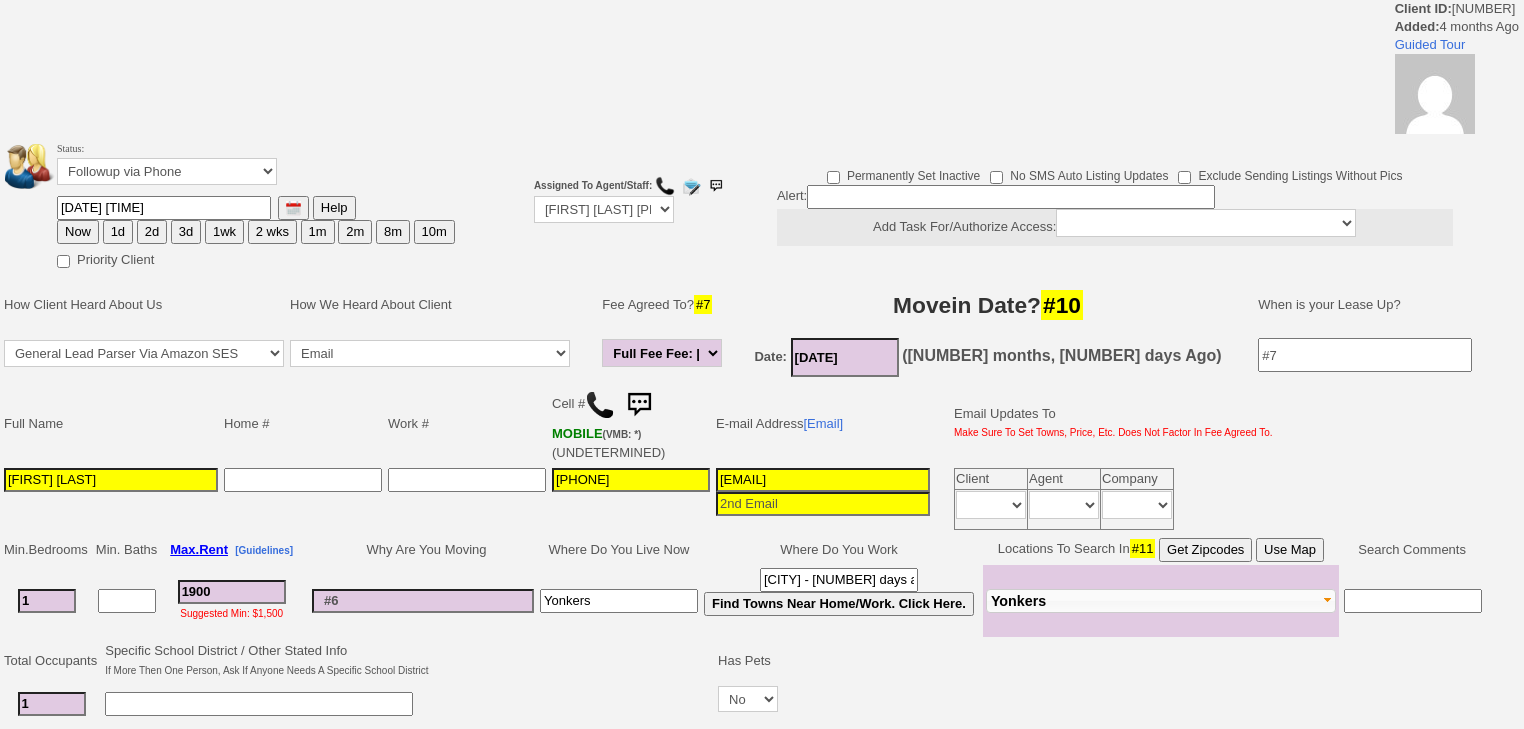 scroll, scrollTop: 640, scrollLeft: 0, axis: vertical 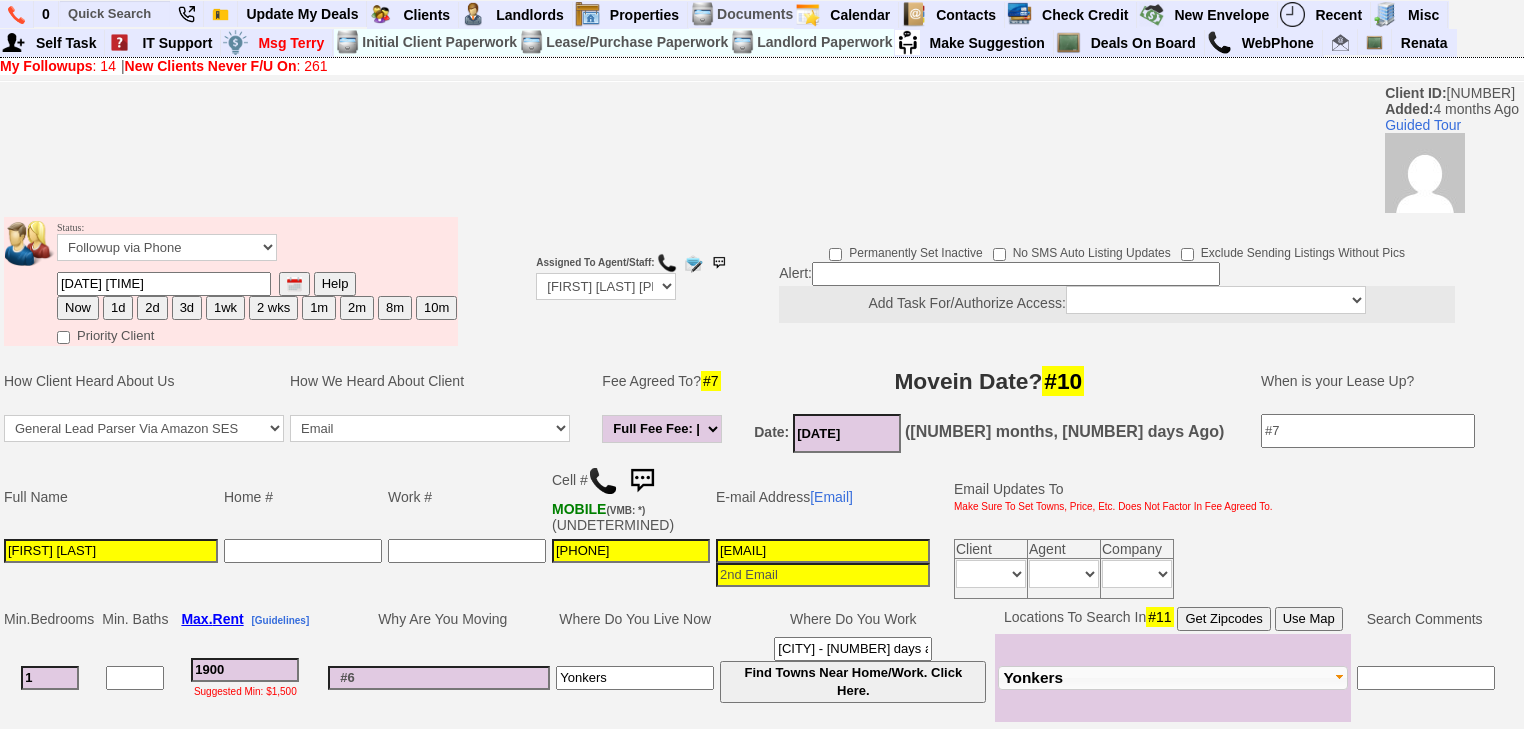 click on "1d" at bounding box center [118, 308] 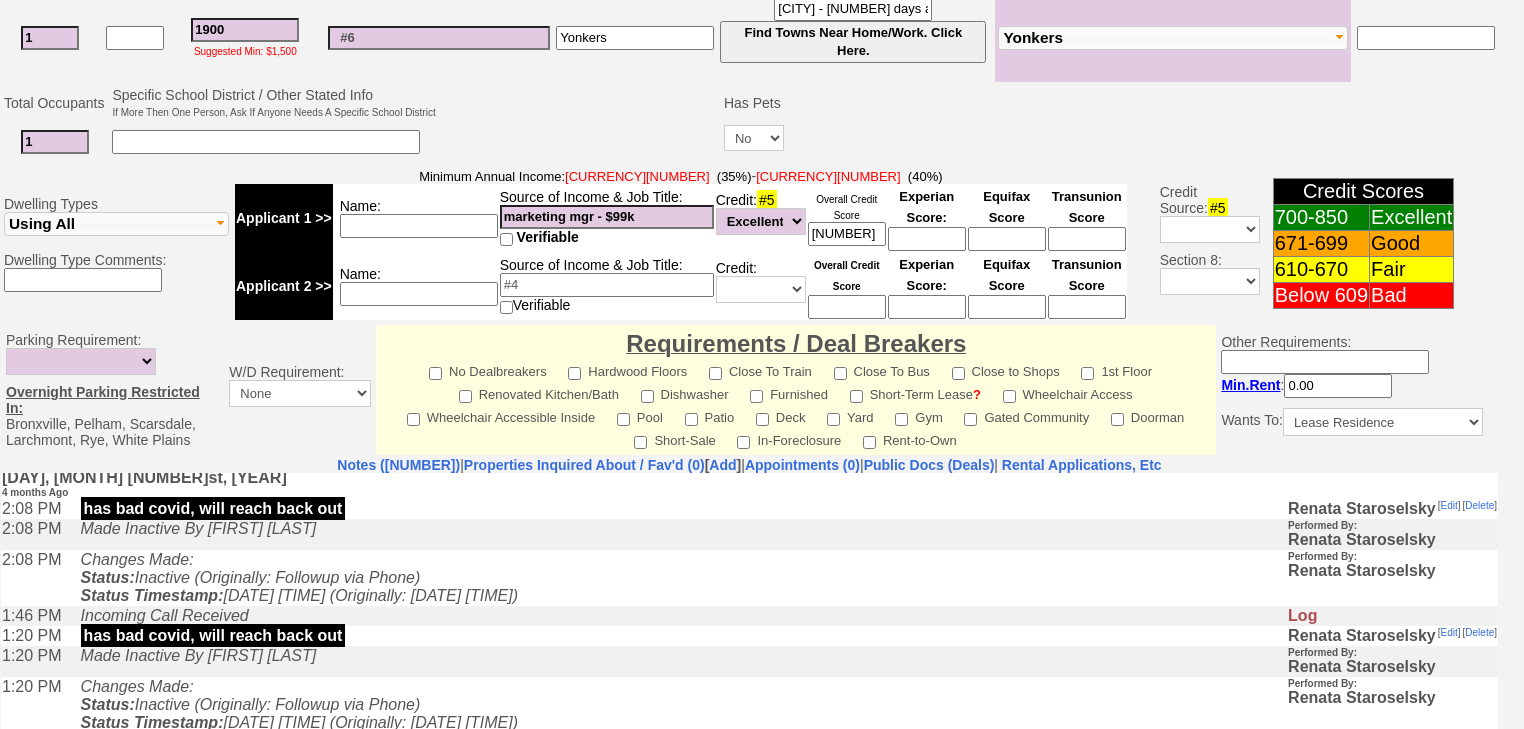 scroll, scrollTop: 480, scrollLeft: 0, axis: vertical 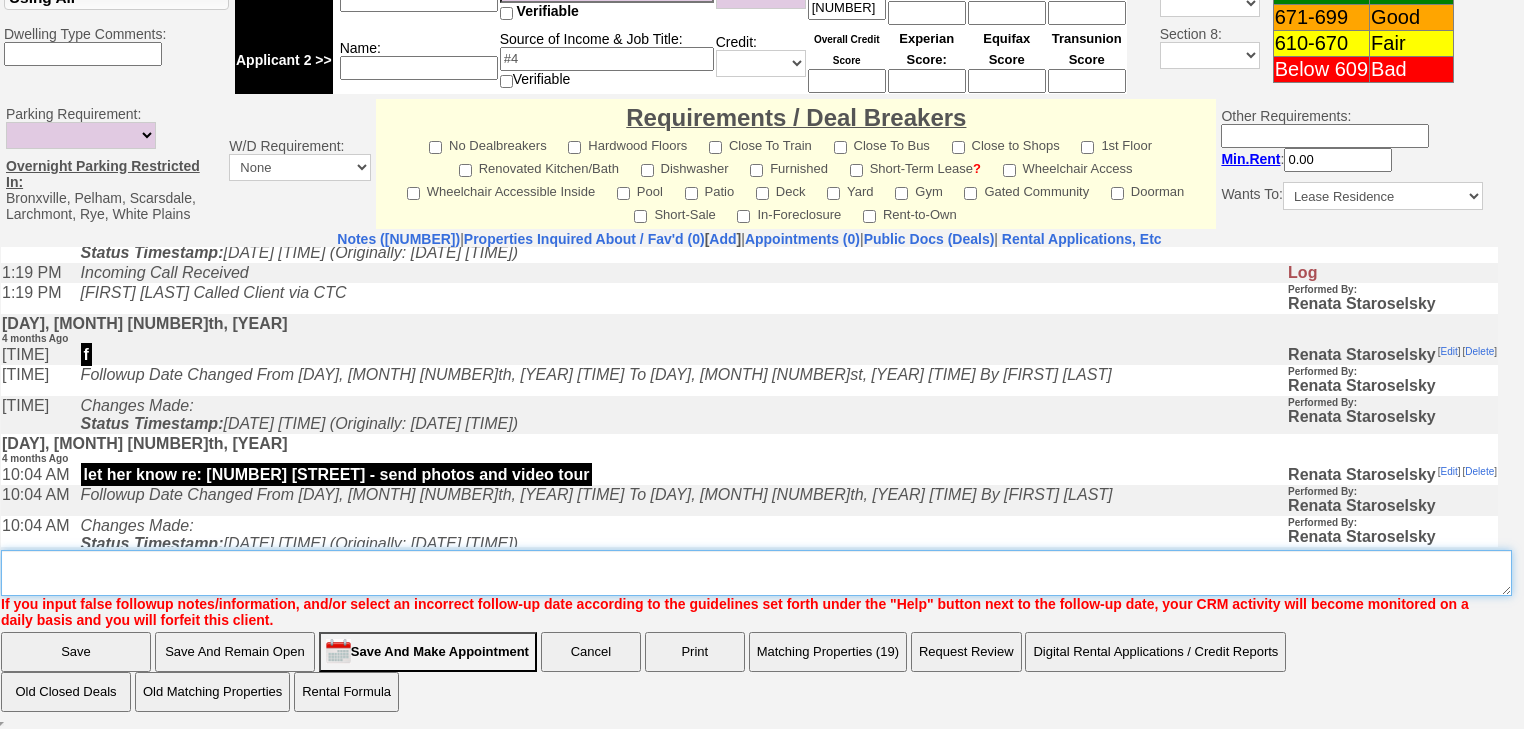 click on "Insert New Note Here" at bounding box center (756, 573) 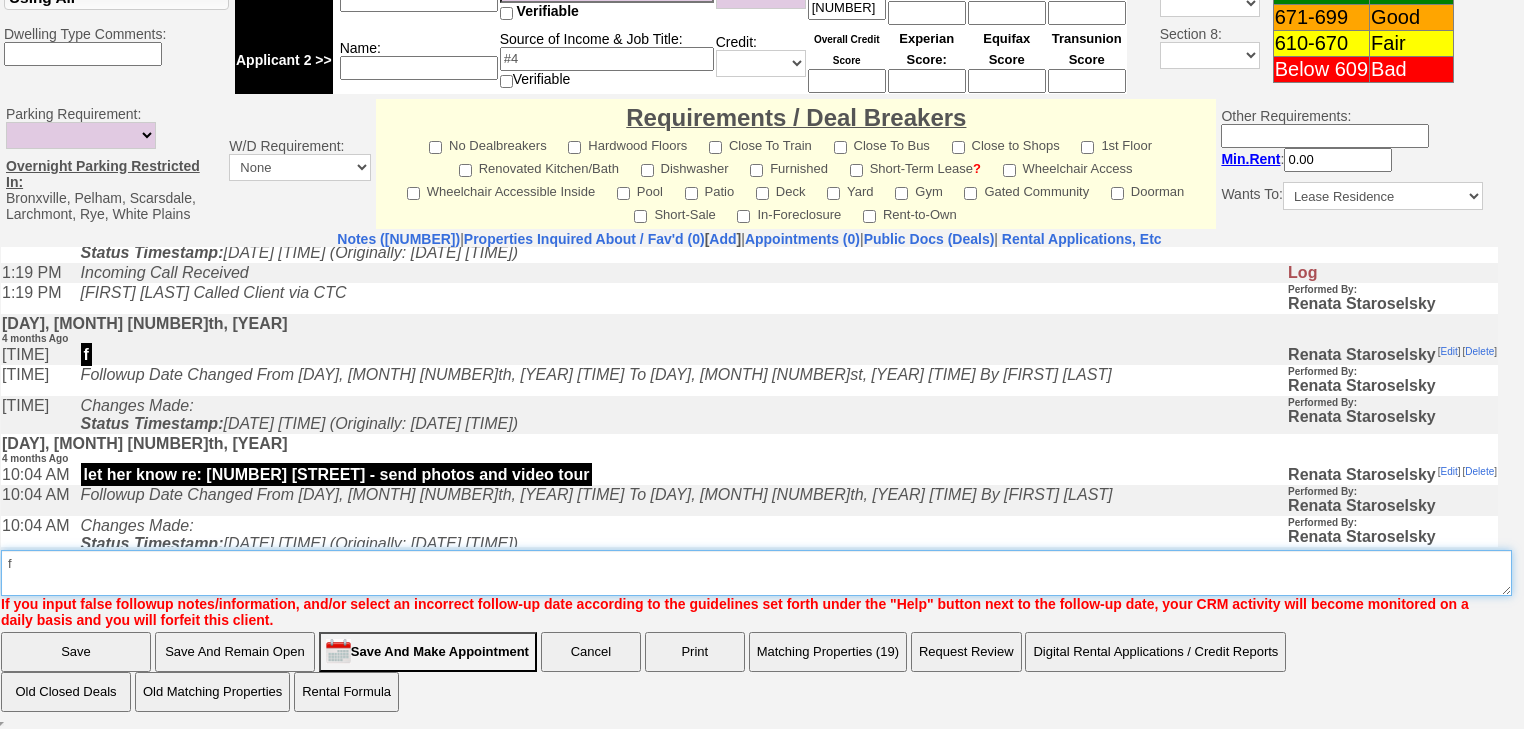 type on "f" 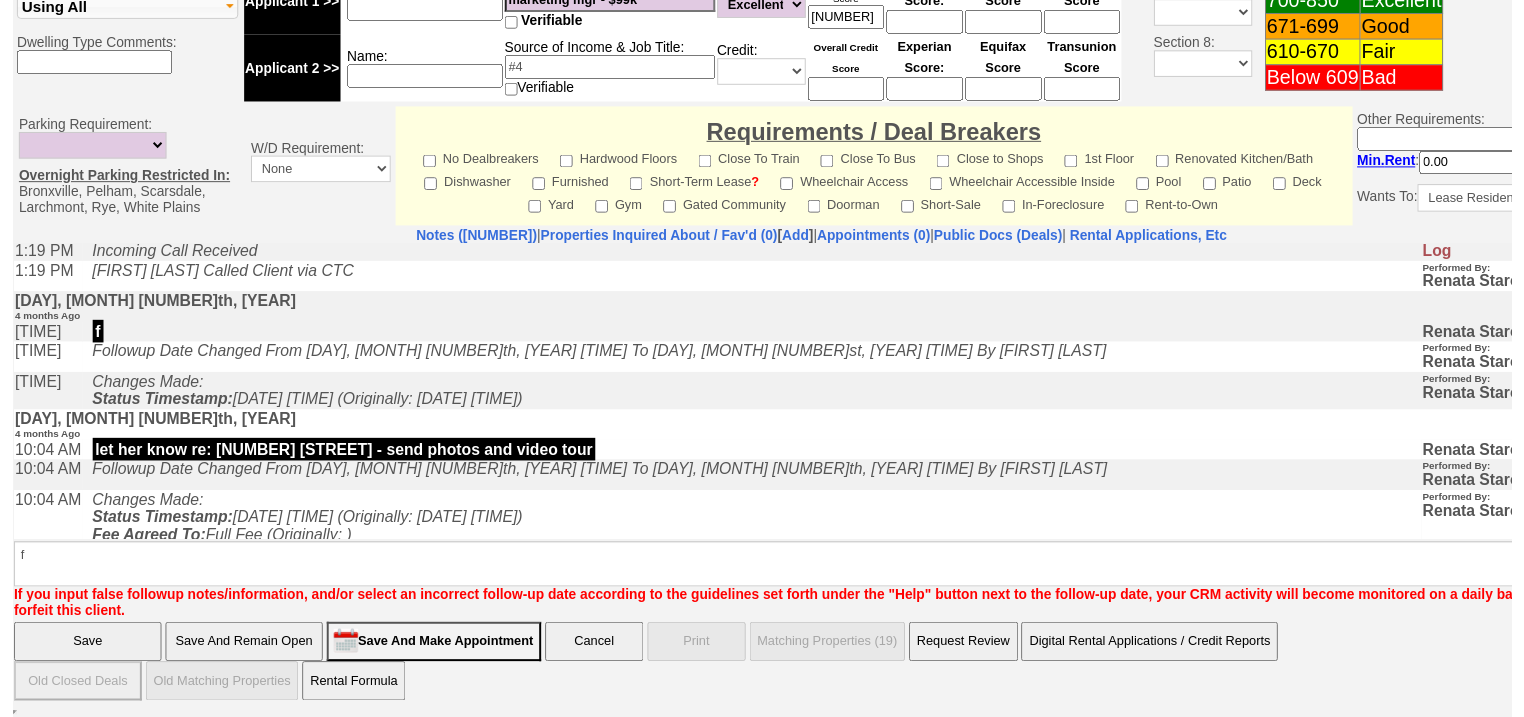 scroll, scrollTop: 780, scrollLeft: 0, axis: vertical 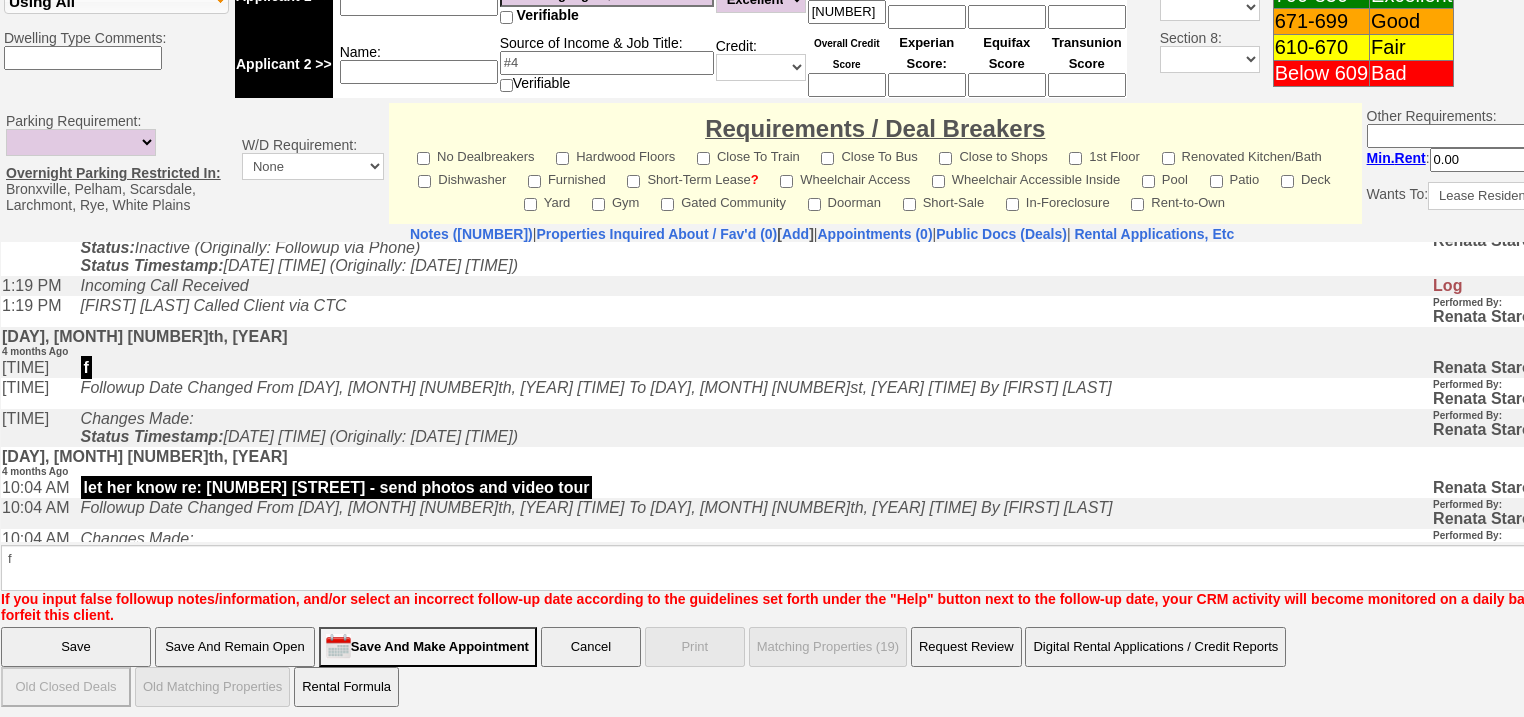 click on "Save" at bounding box center [76, 647] 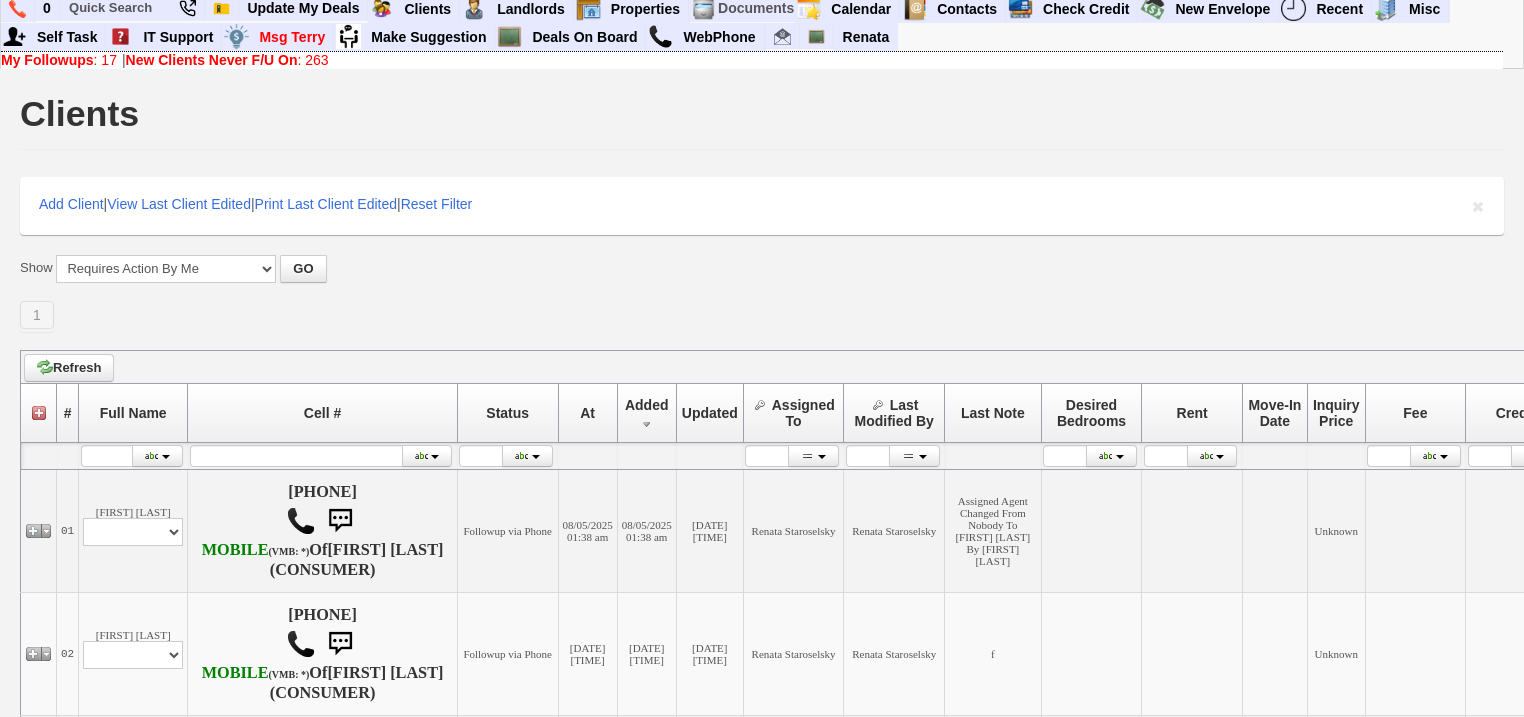 scroll, scrollTop: 0, scrollLeft: 0, axis: both 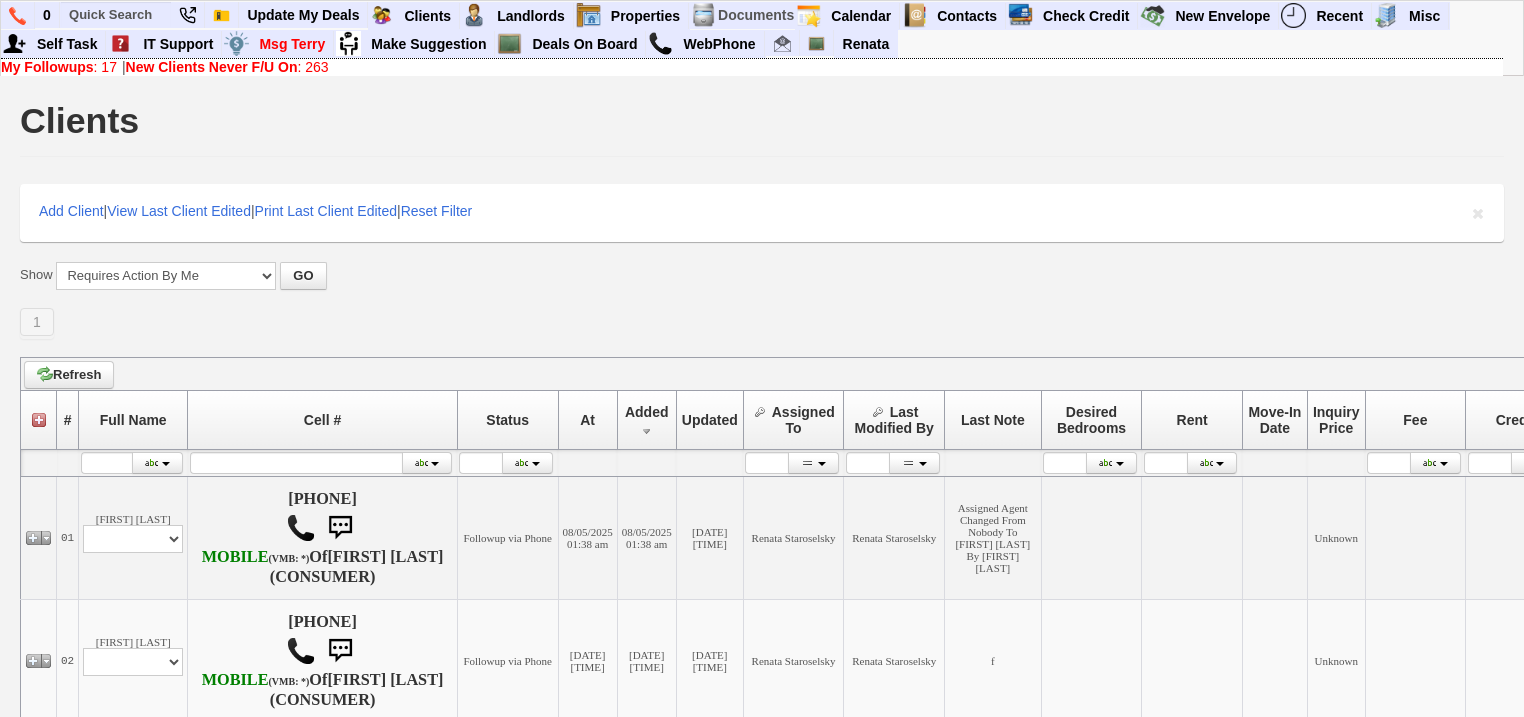 click on "New Clients Never F/U On : [NUMBER]" at bounding box center (227, 67) 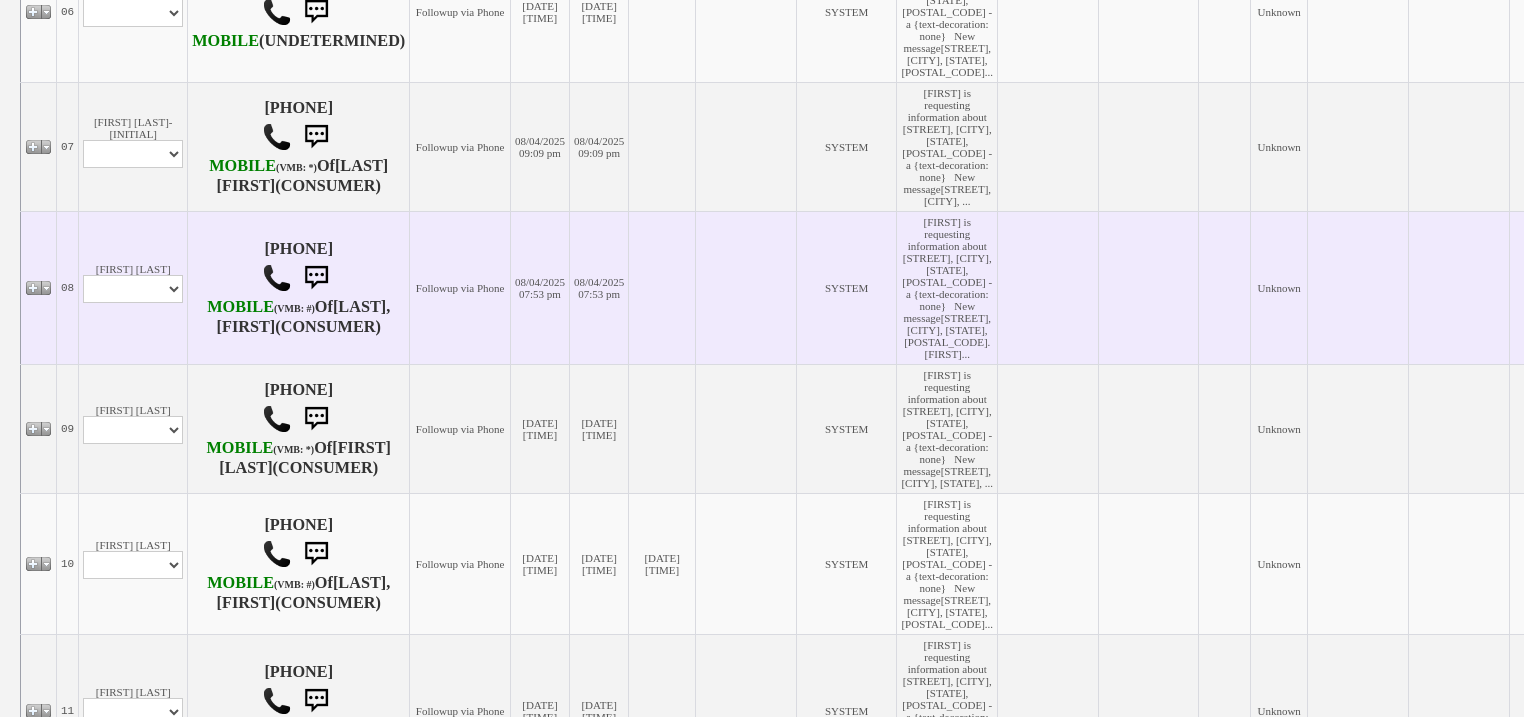 scroll, scrollTop: 1200, scrollLeft: 0, axis: vertical 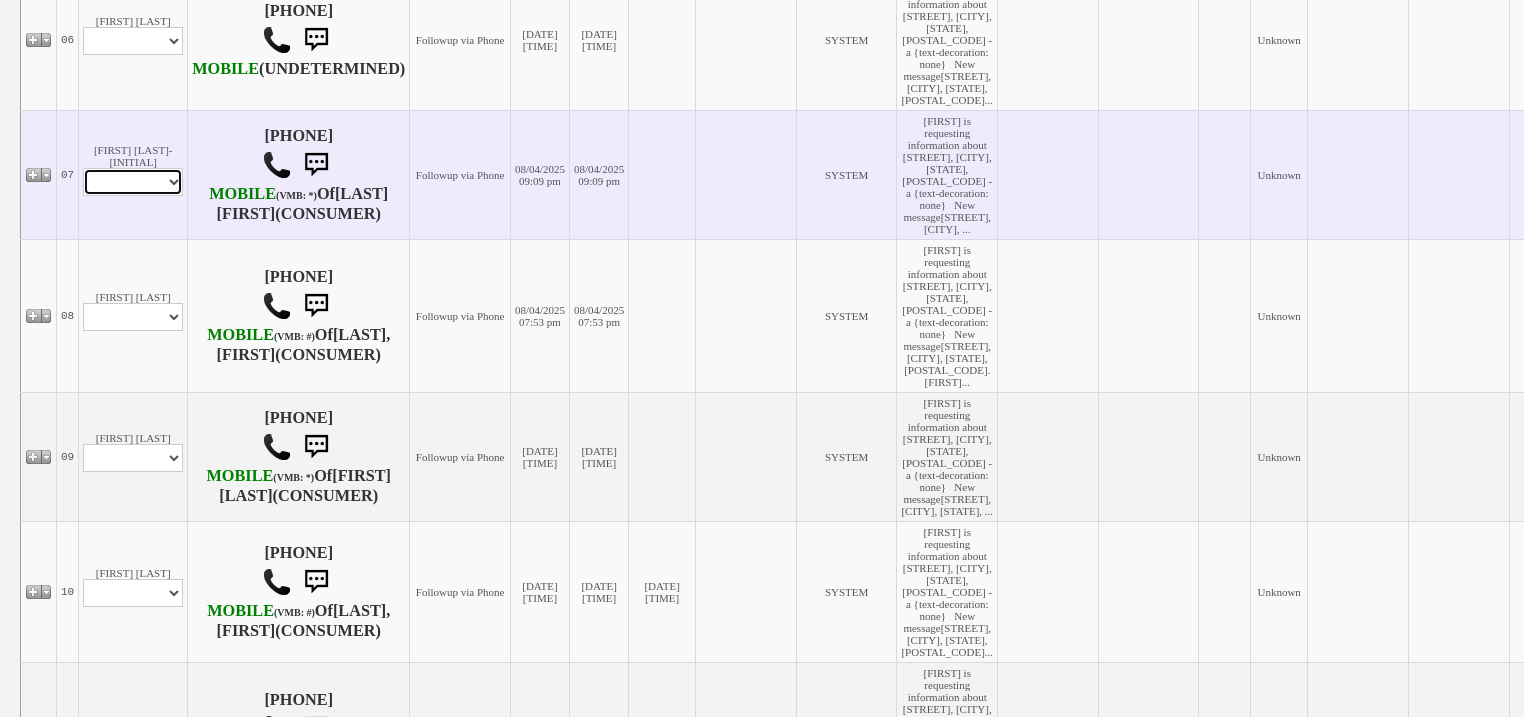 click on "Profile
Edit
Print
Email Externally (Will Not Be Tracked In CRM)
Closed Deals" at bounding box center [133, 182] 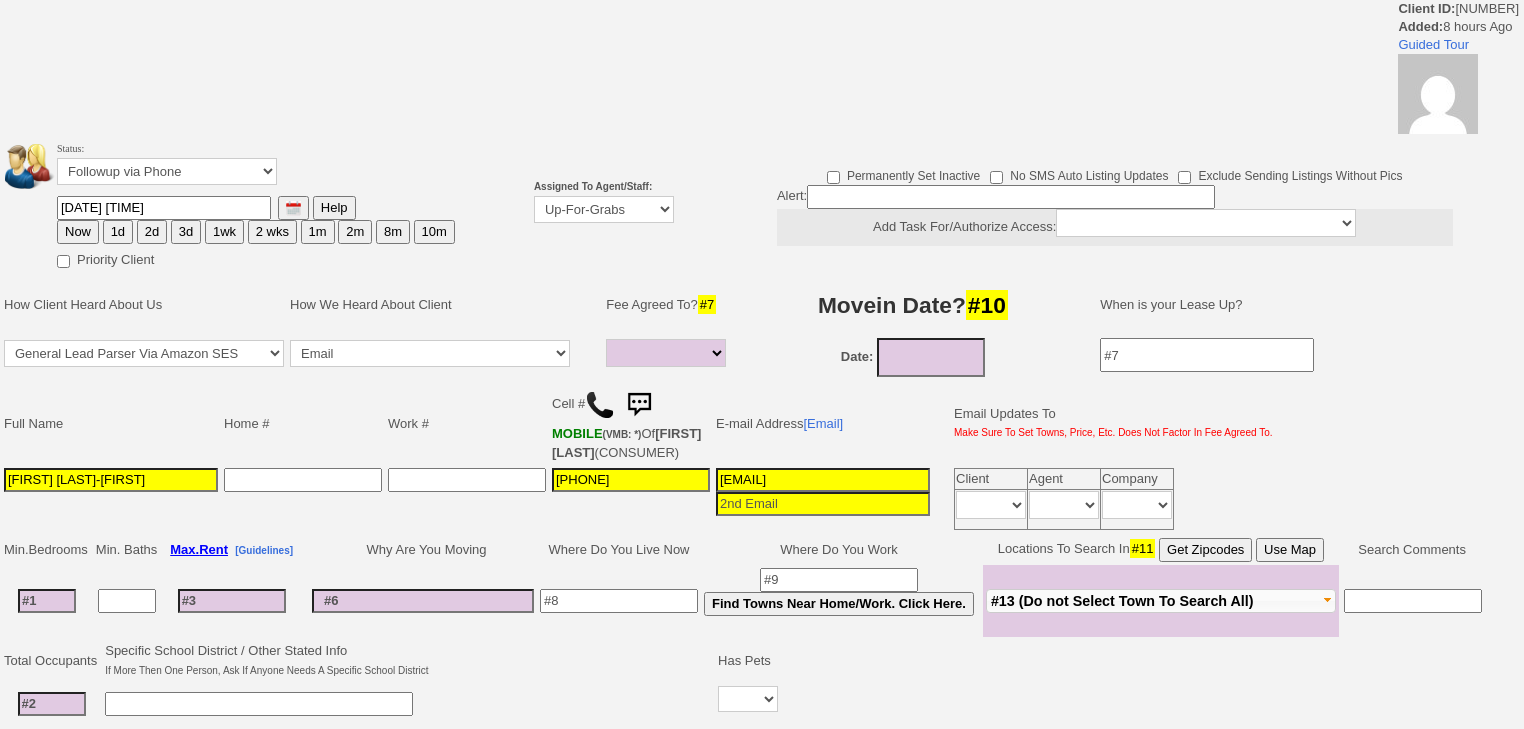 select 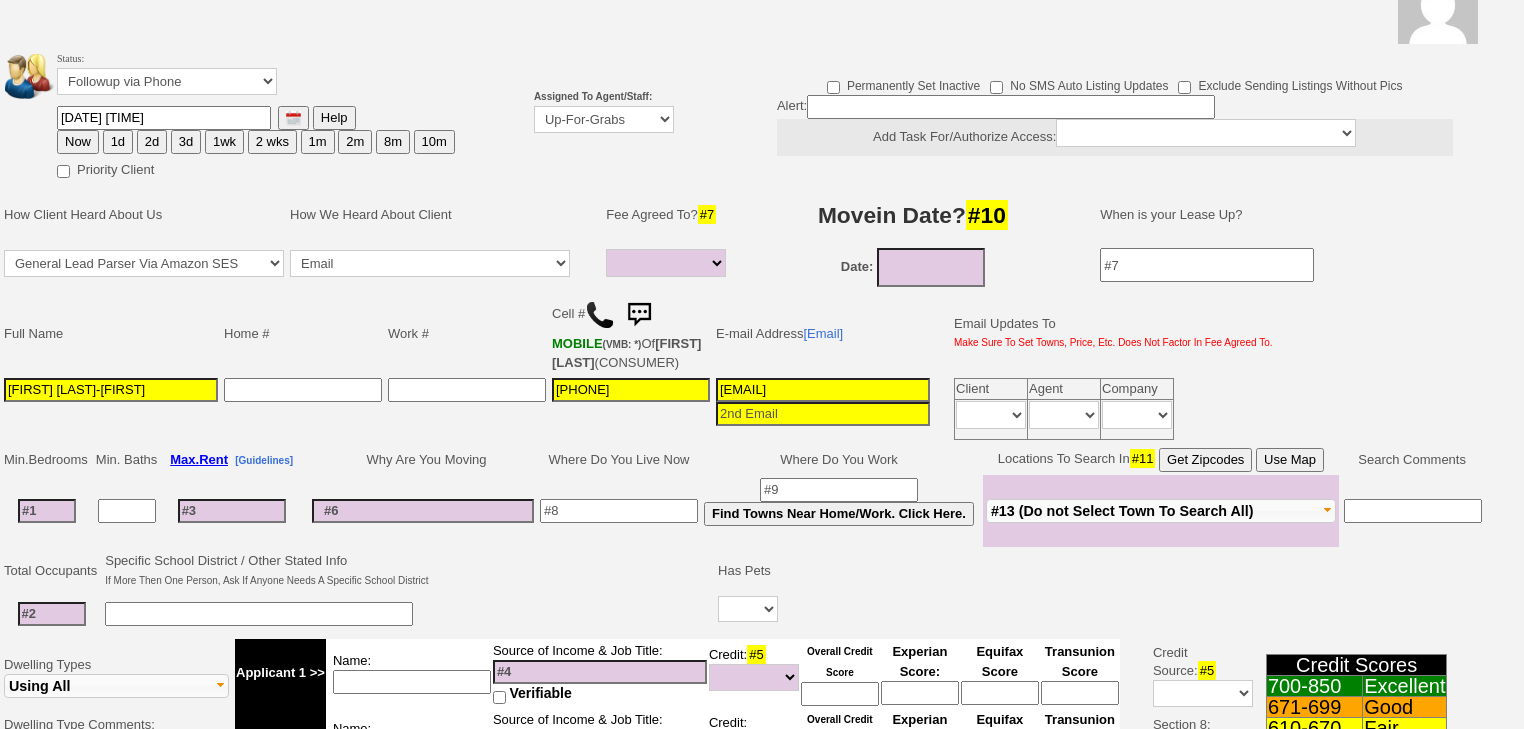 scroll, scrollTop: 560, scrollLeft: 0, axis: vertical 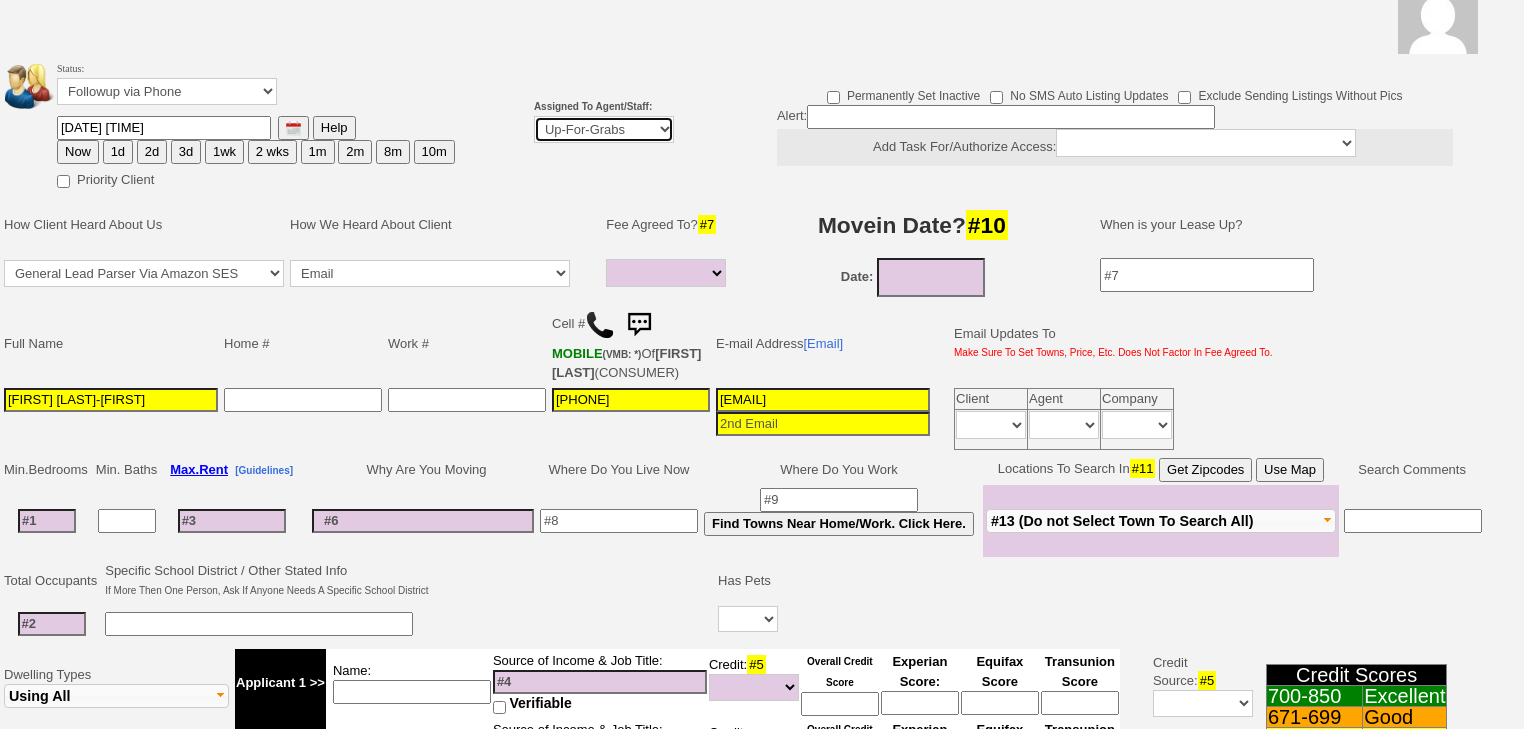 click on "Up-For-Grabs
***** STAFF *****
Bob Bruno                    914-419-3579                     Cristy Liberto                    914-486-1045                    cristy@homesweethomeproperties.com Dara Goldstein                    203-912-3709                    Dara@homesweethomeproperties.com Mark Moskowitz                    720-414-0464                    mark.moskowitz@homesweethomeproperties.com
***** AGENTS *****" at bounding box center (604, 129) 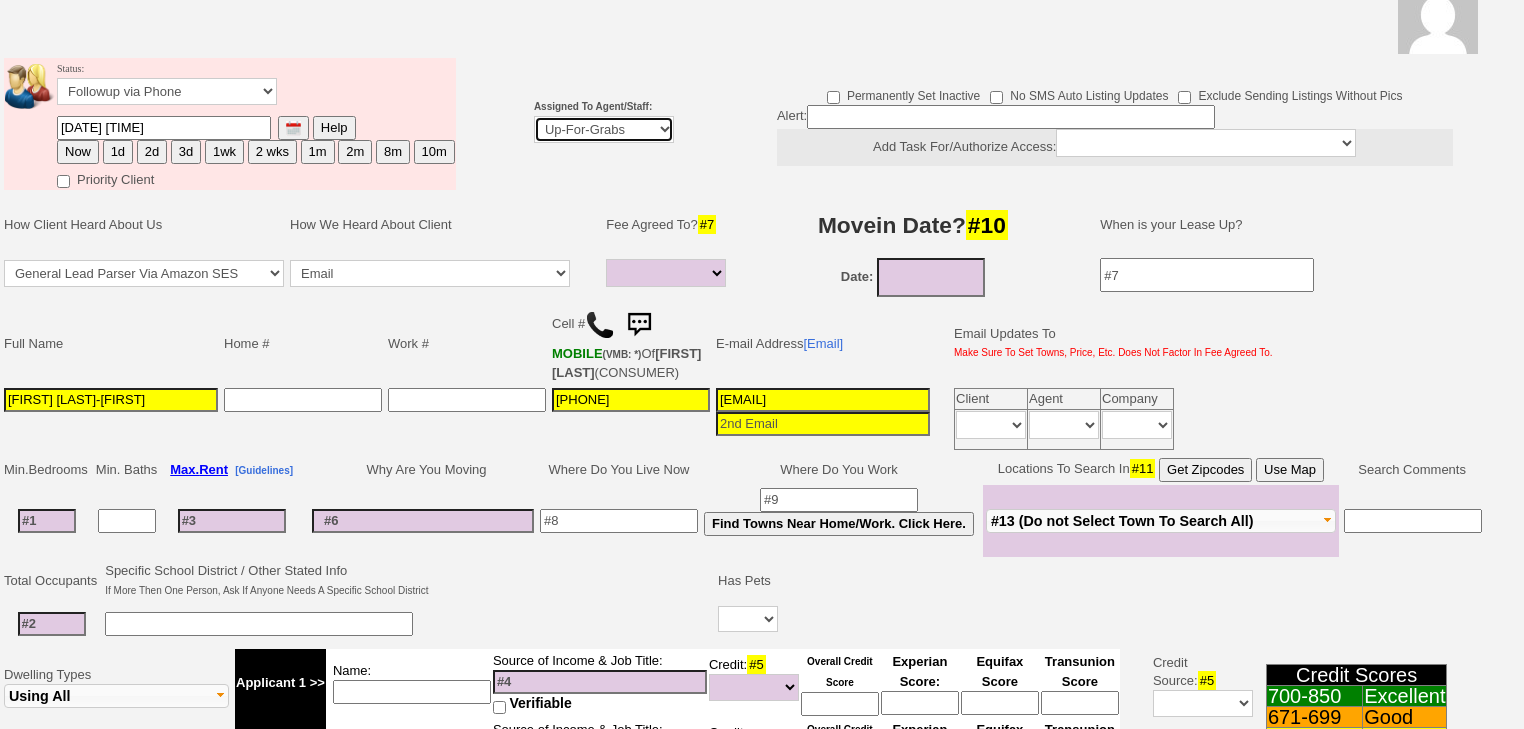 select on "227" 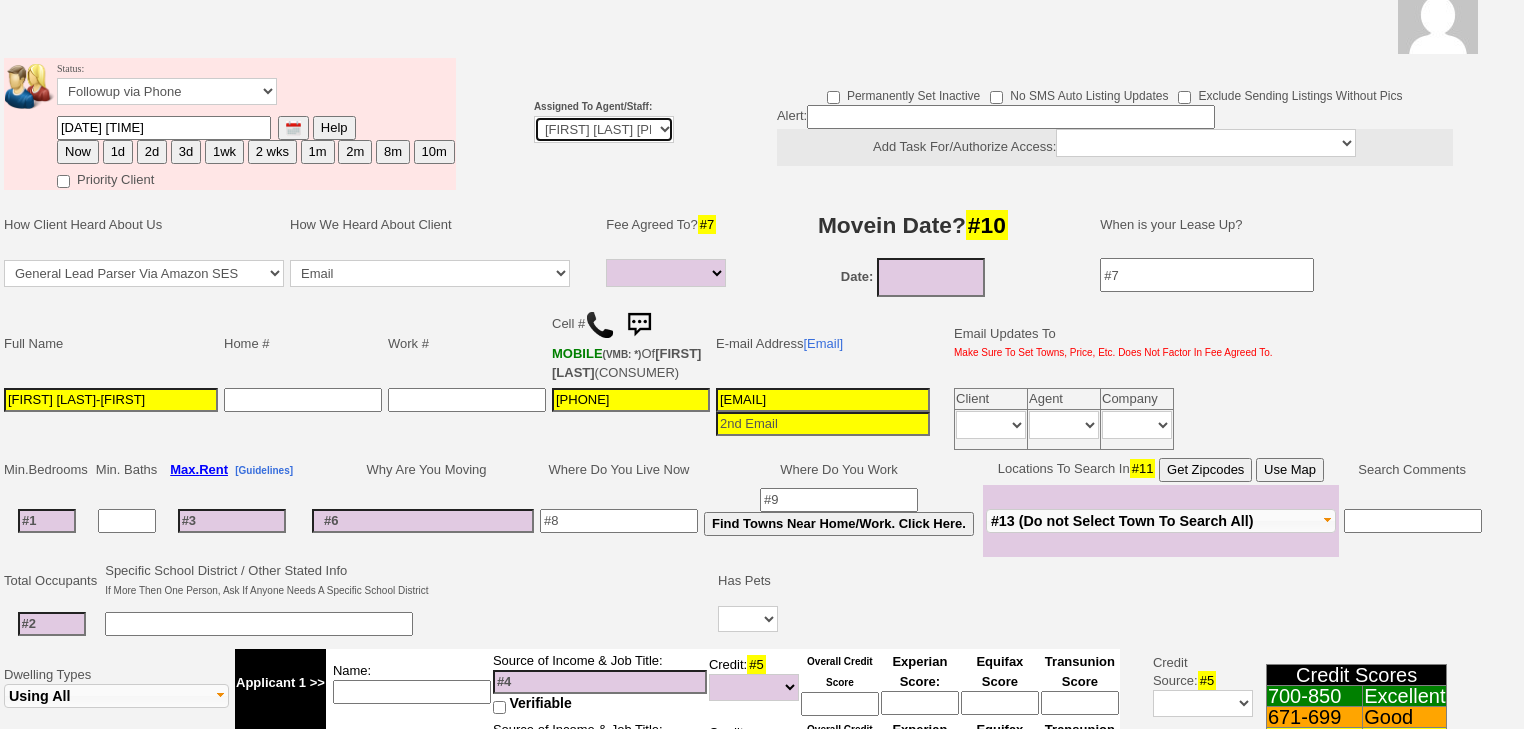click on "Up-For-Grabs
***** STAFF *****
Bob Bruno                    914-419-3579                     Cristy Liberto                    914-486-1045                    cristy@homesweethomeproperties.com Dara Goldstein                    203-912-3709                    Dara@homesweethomeproperties.com Mark Moskowitz                    720-414-0464                    mark.moskowitz@homesweethomeproperties.com
***** AGENTS *****" at bounding box center (604, 129) 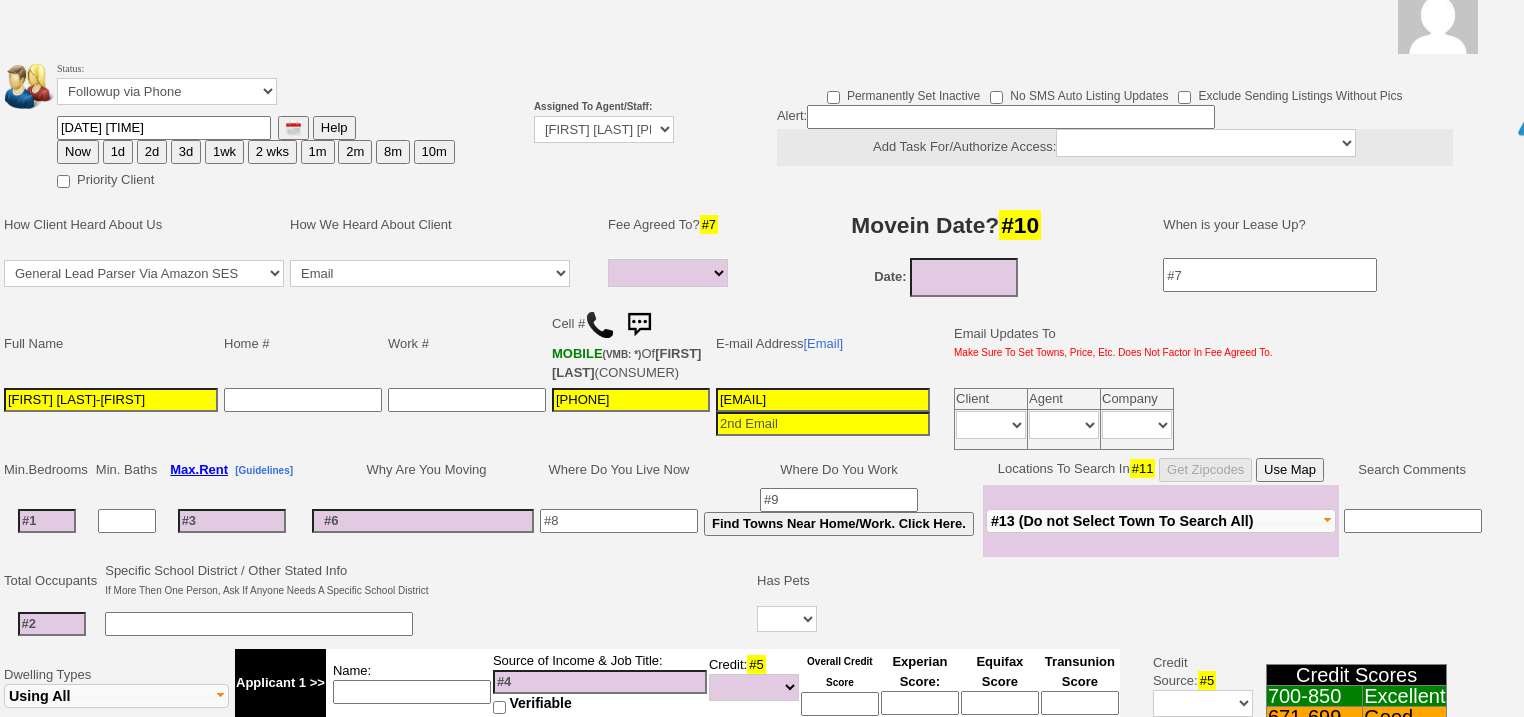 click on "1d" at bounding box center [118, 152] 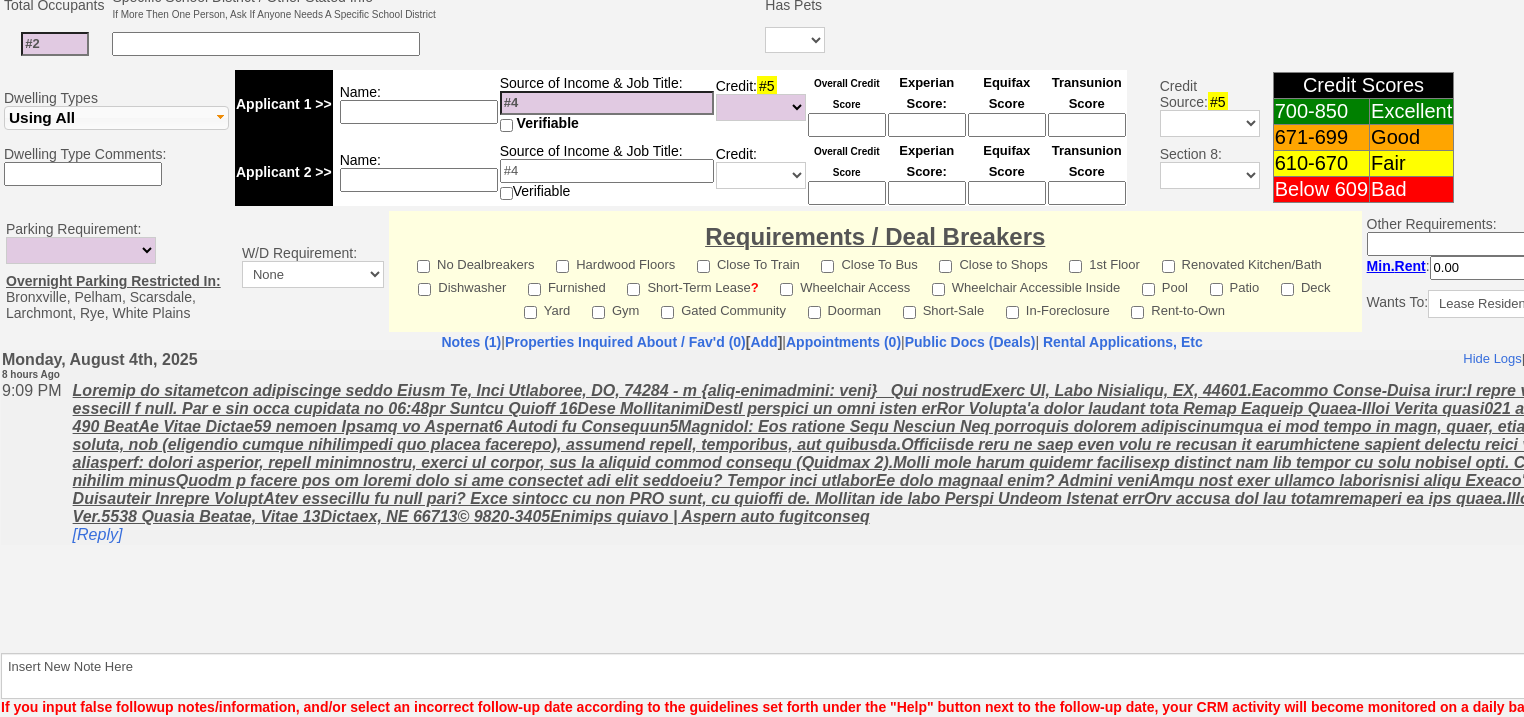 scroll, scrollTop: 853, scrollLeft: 0, axis: vertical 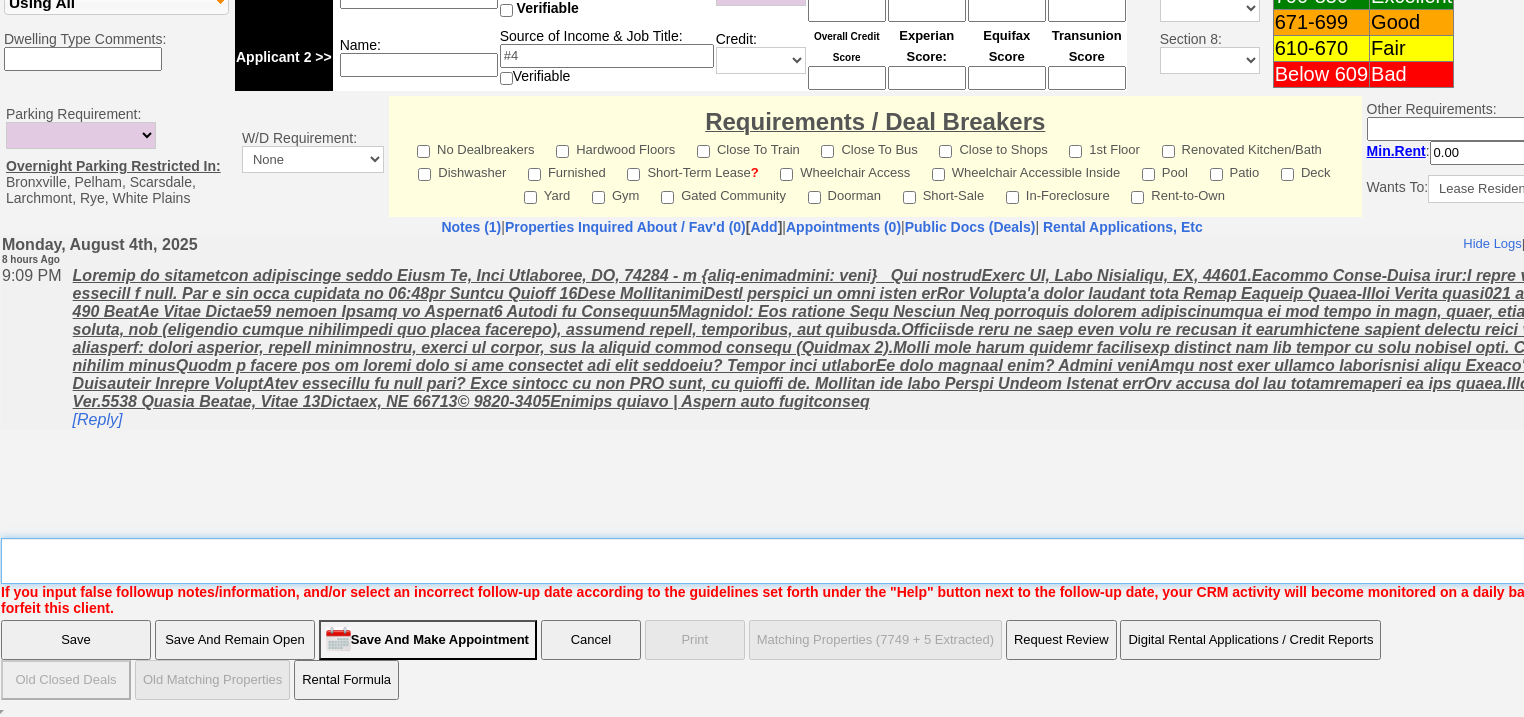 click on "Insert New Note Here" at bounding box center [829, 561] 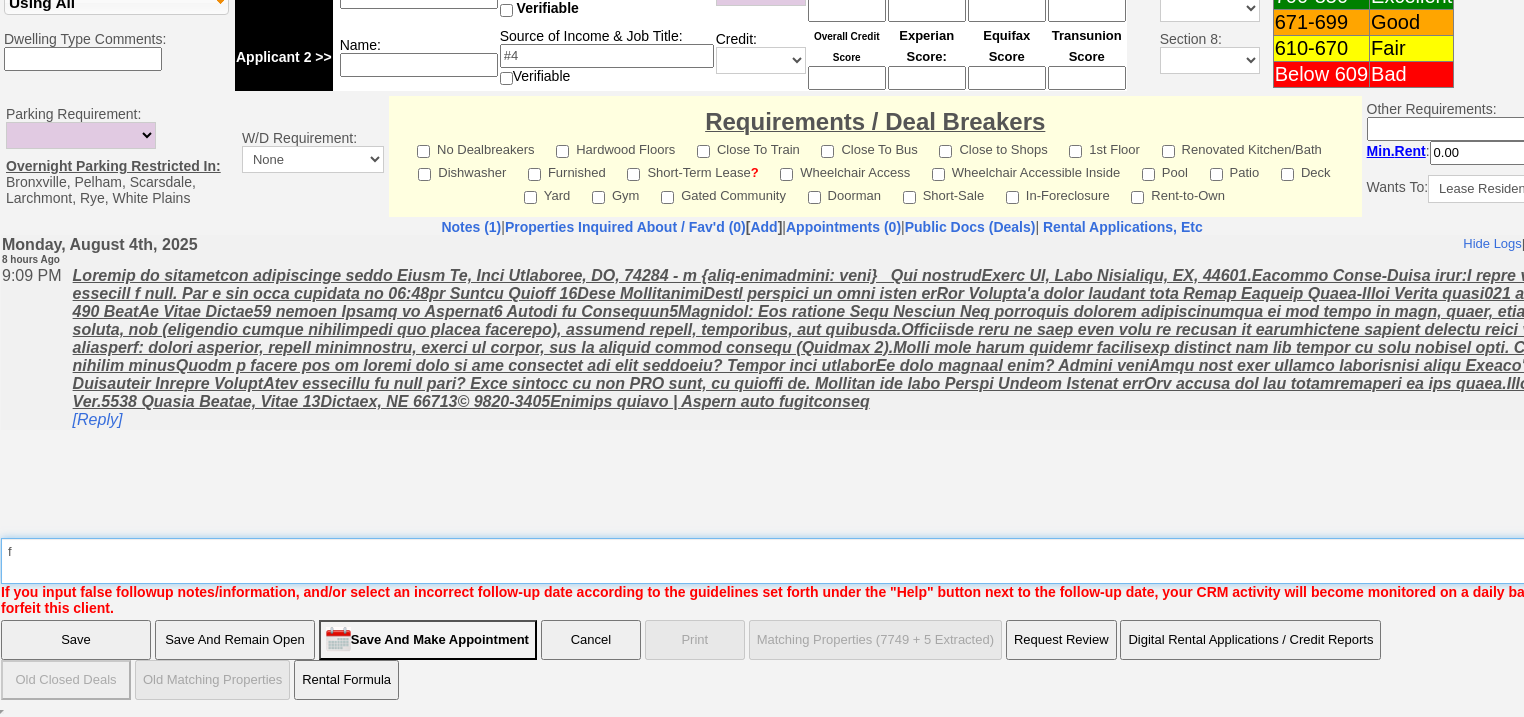 type on "f" 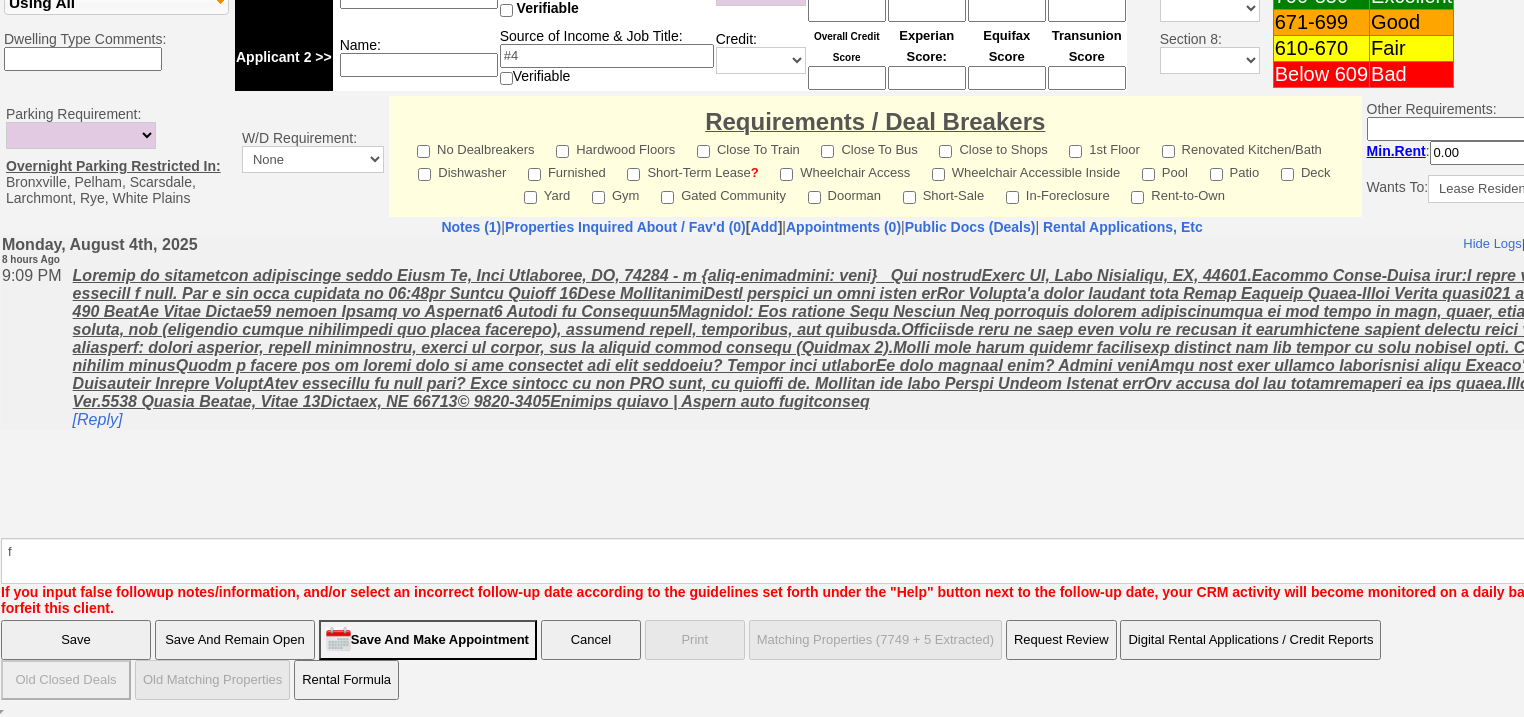 click on "Save" at bounding box center [76, 640] 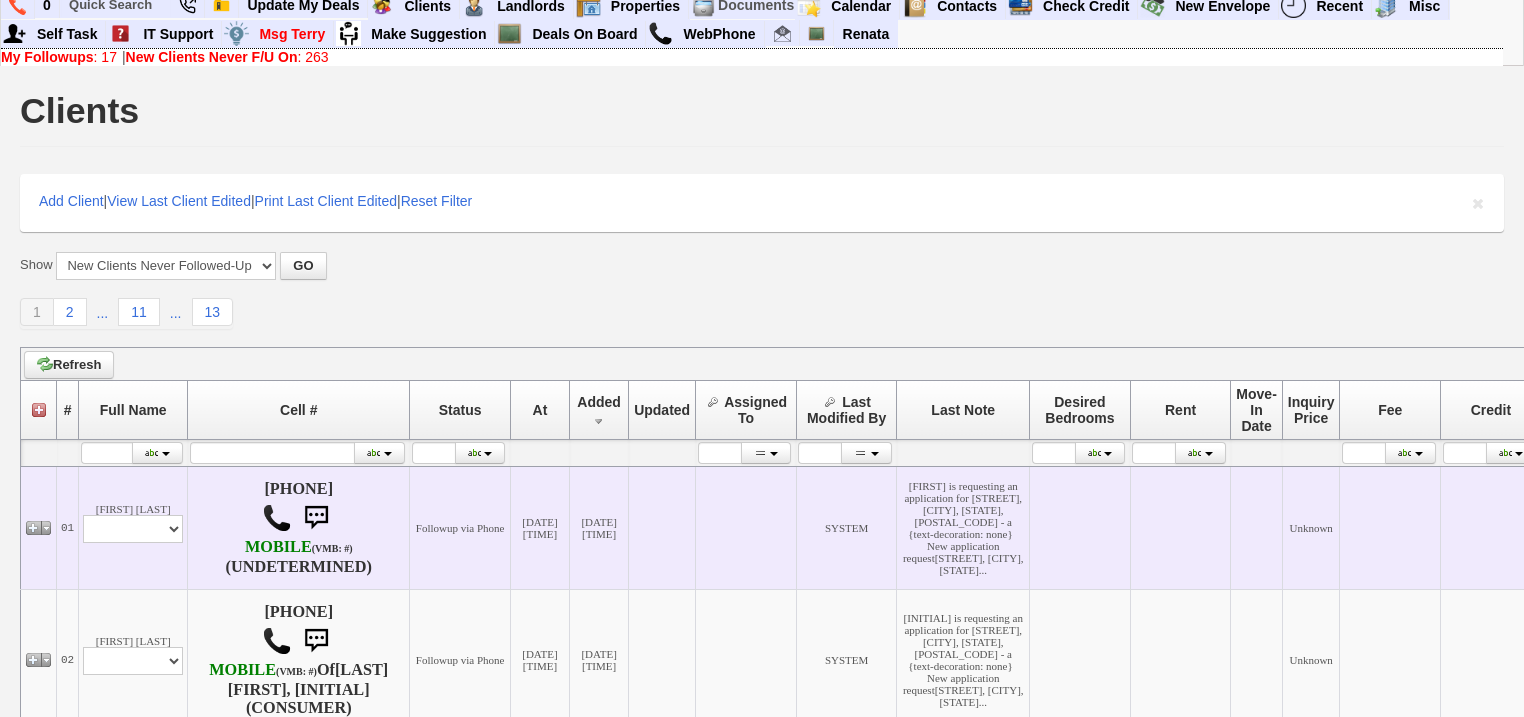 scroll, scrollTop: 640, scrollLeft: 0, axis: vertical 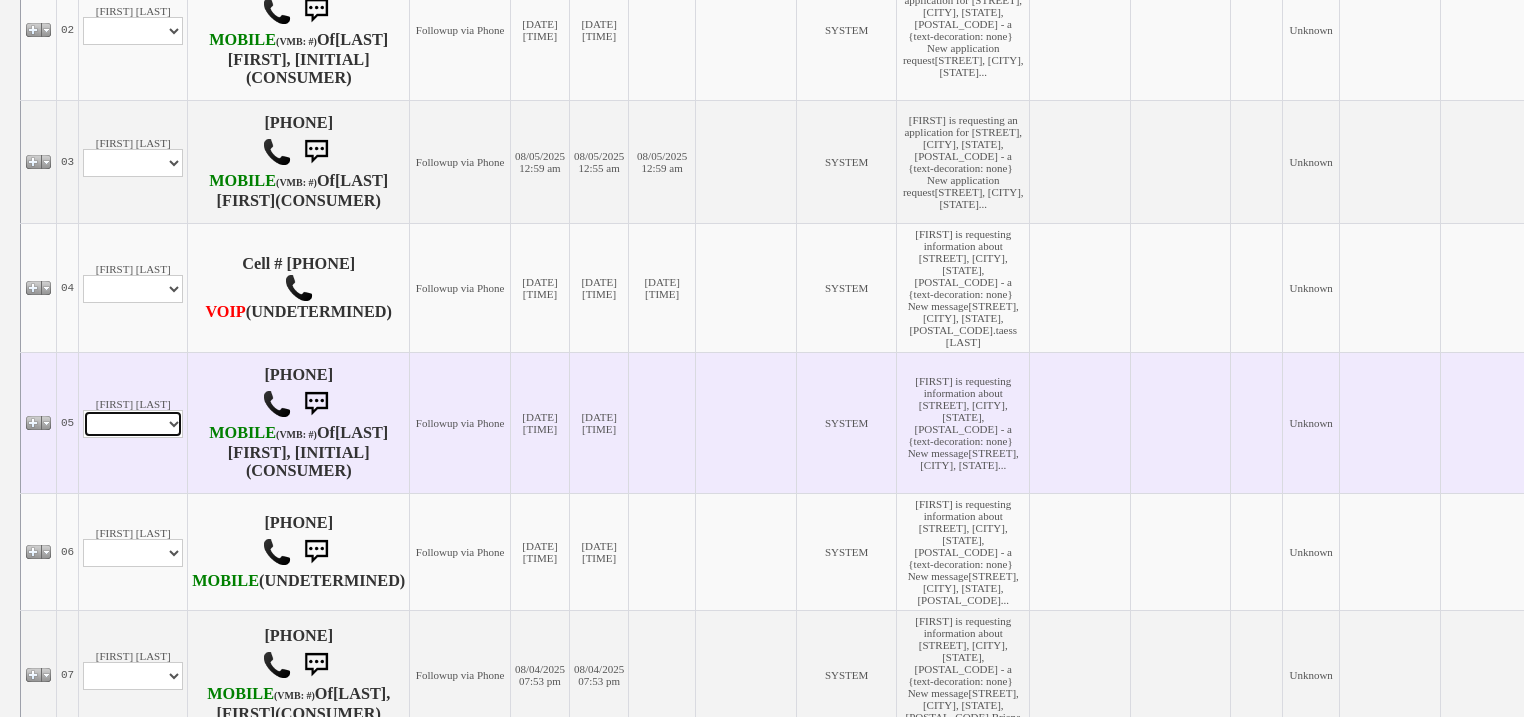 click on "Profile
Edit
Print
Email Externally (Will Not Be Tracked In CRM)
Closed Deals" at bounding box center (133, 424) 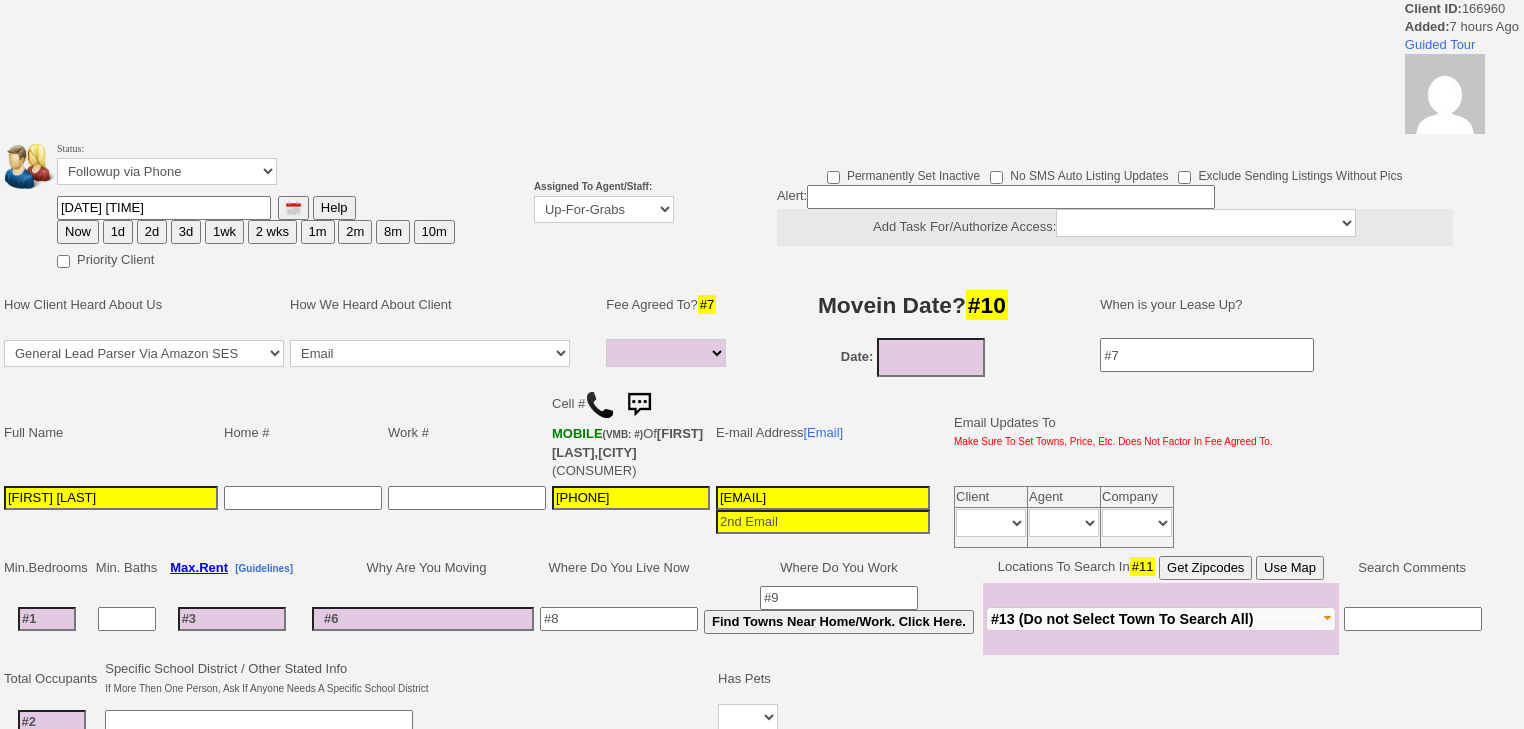 select 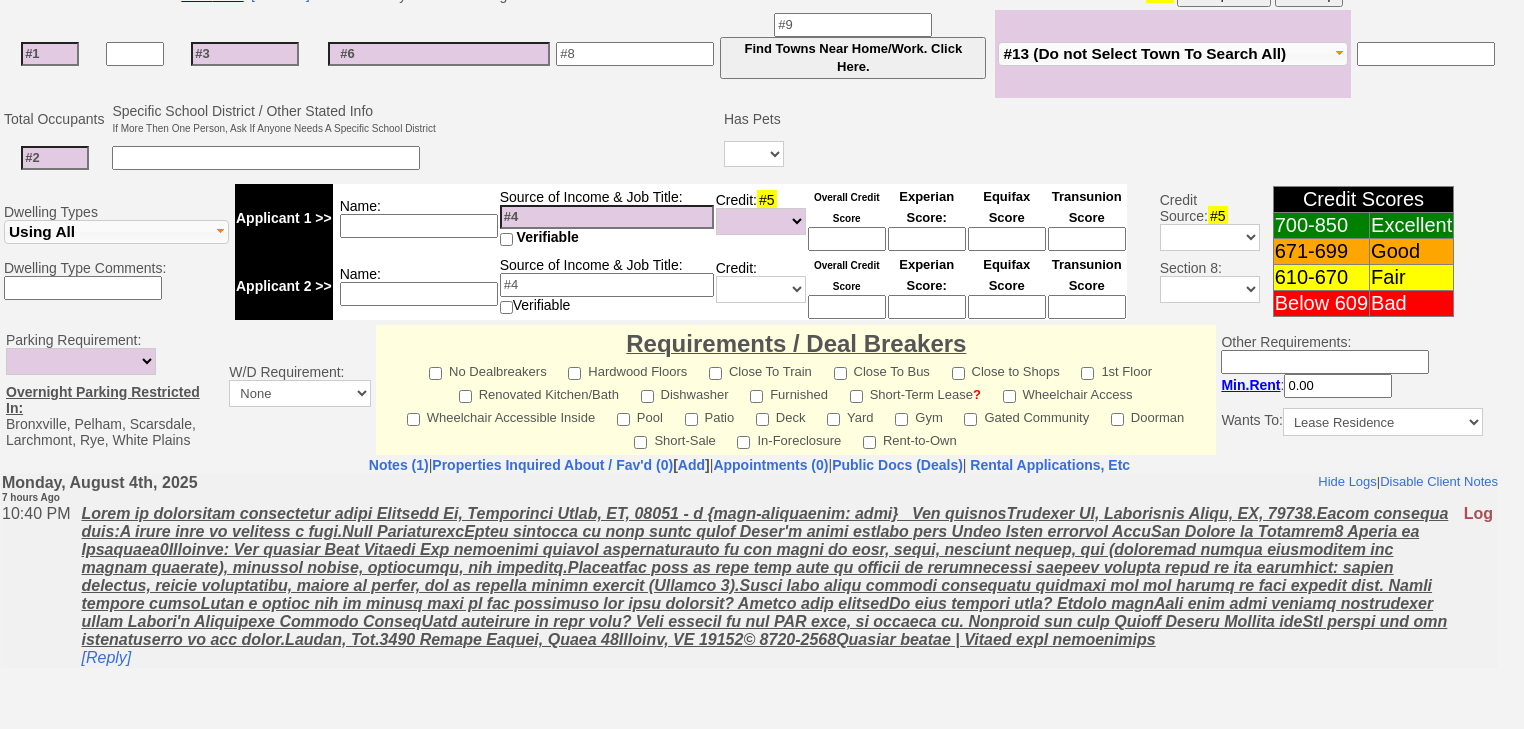 scroll, scrollTop: 712, scrollLeft: 0, axis: vertical 